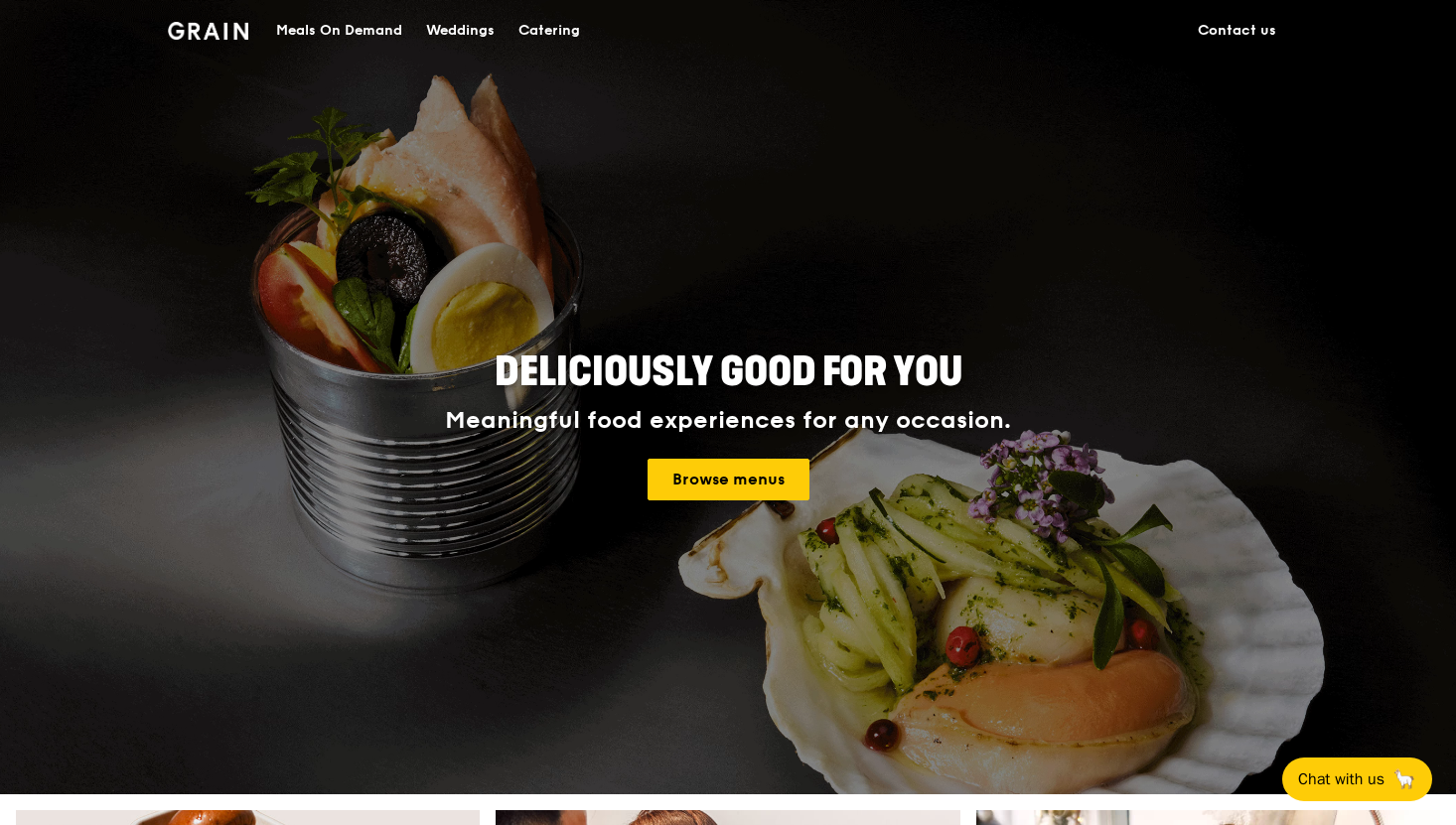 scroll, scrollTop: 0, scrollLeft: 0, axis: both 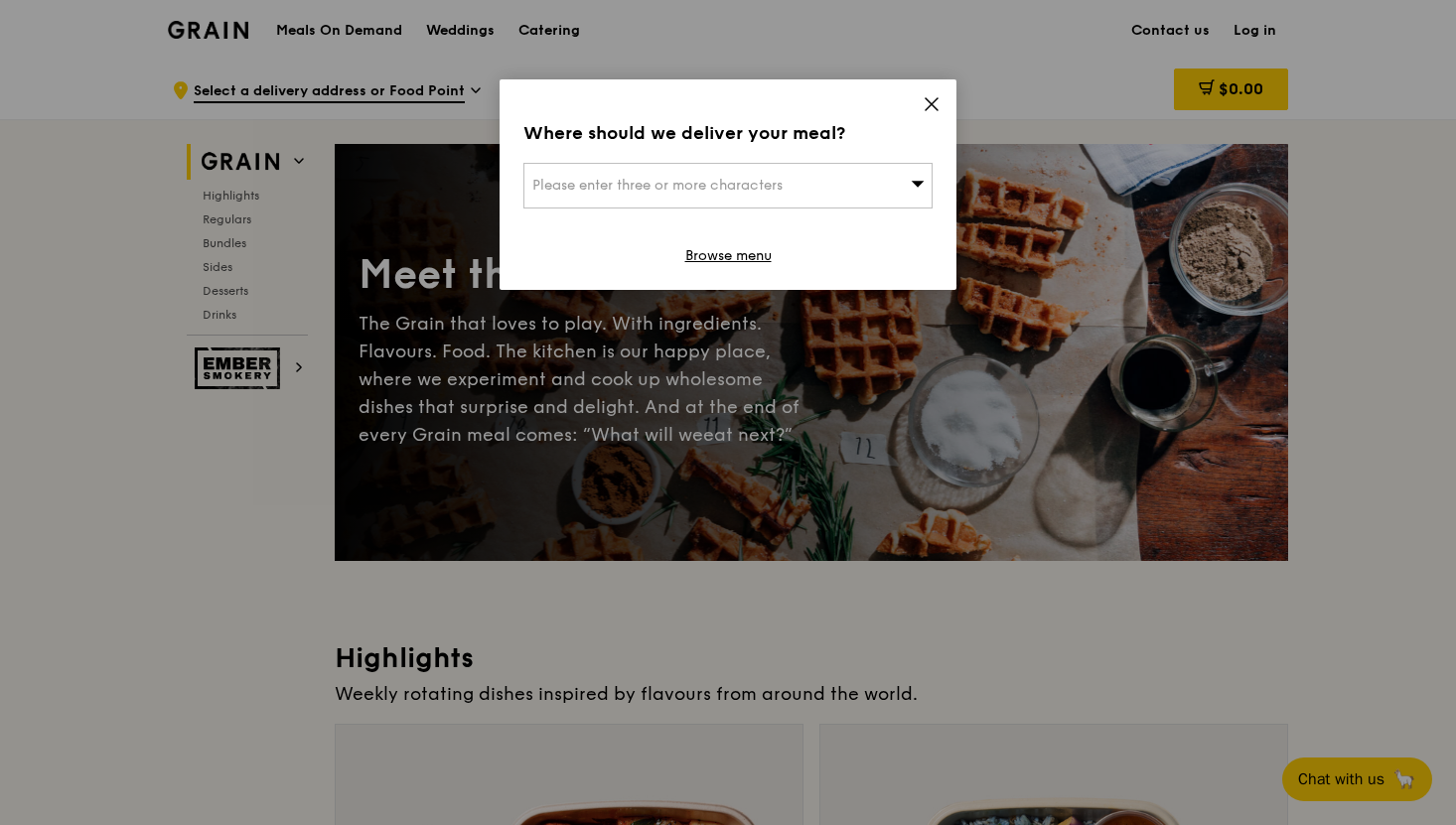 click on "Please enter three or more characters" at bounding box center (728, 186) 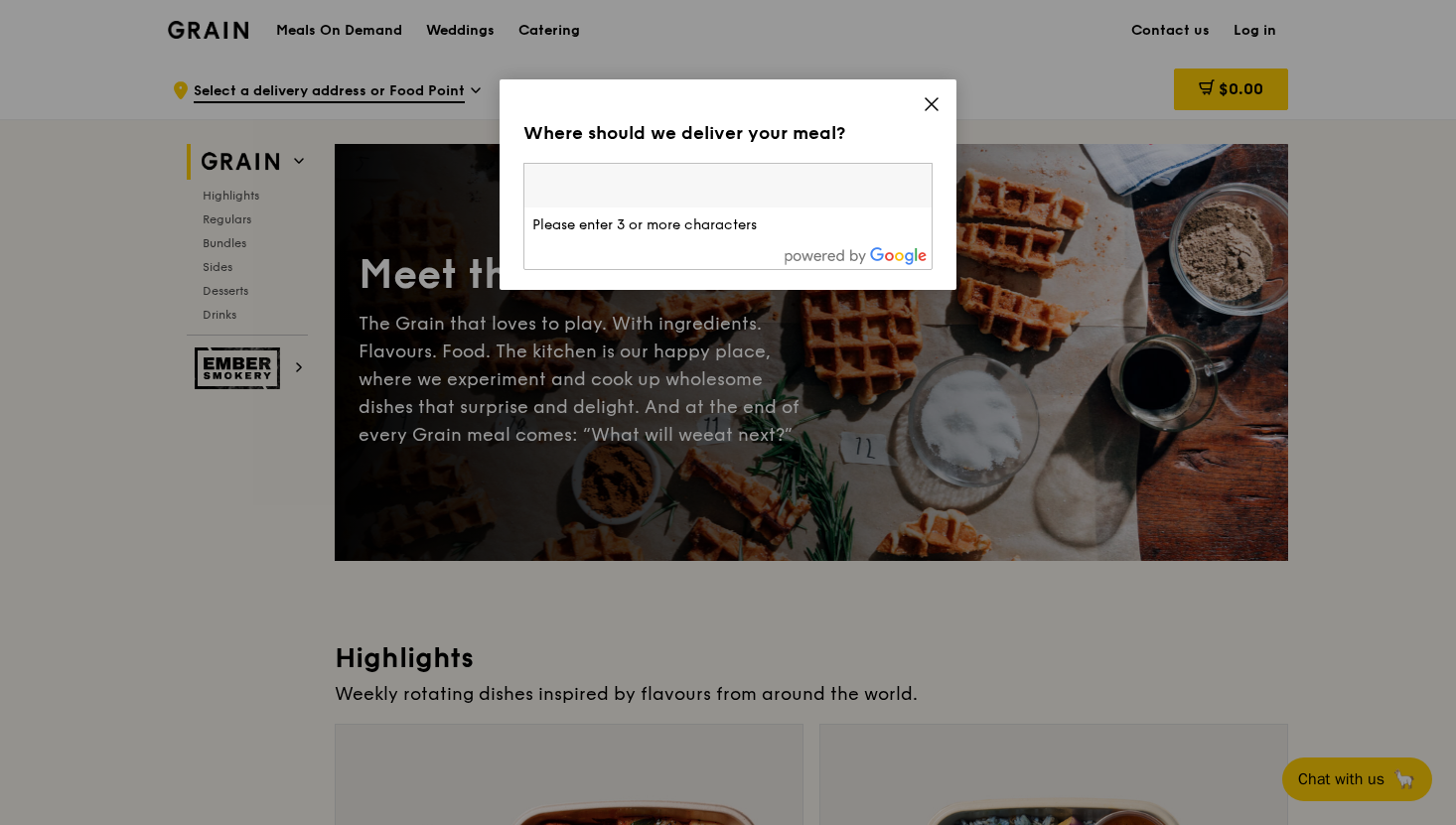 click at bounding box center [728, 186] 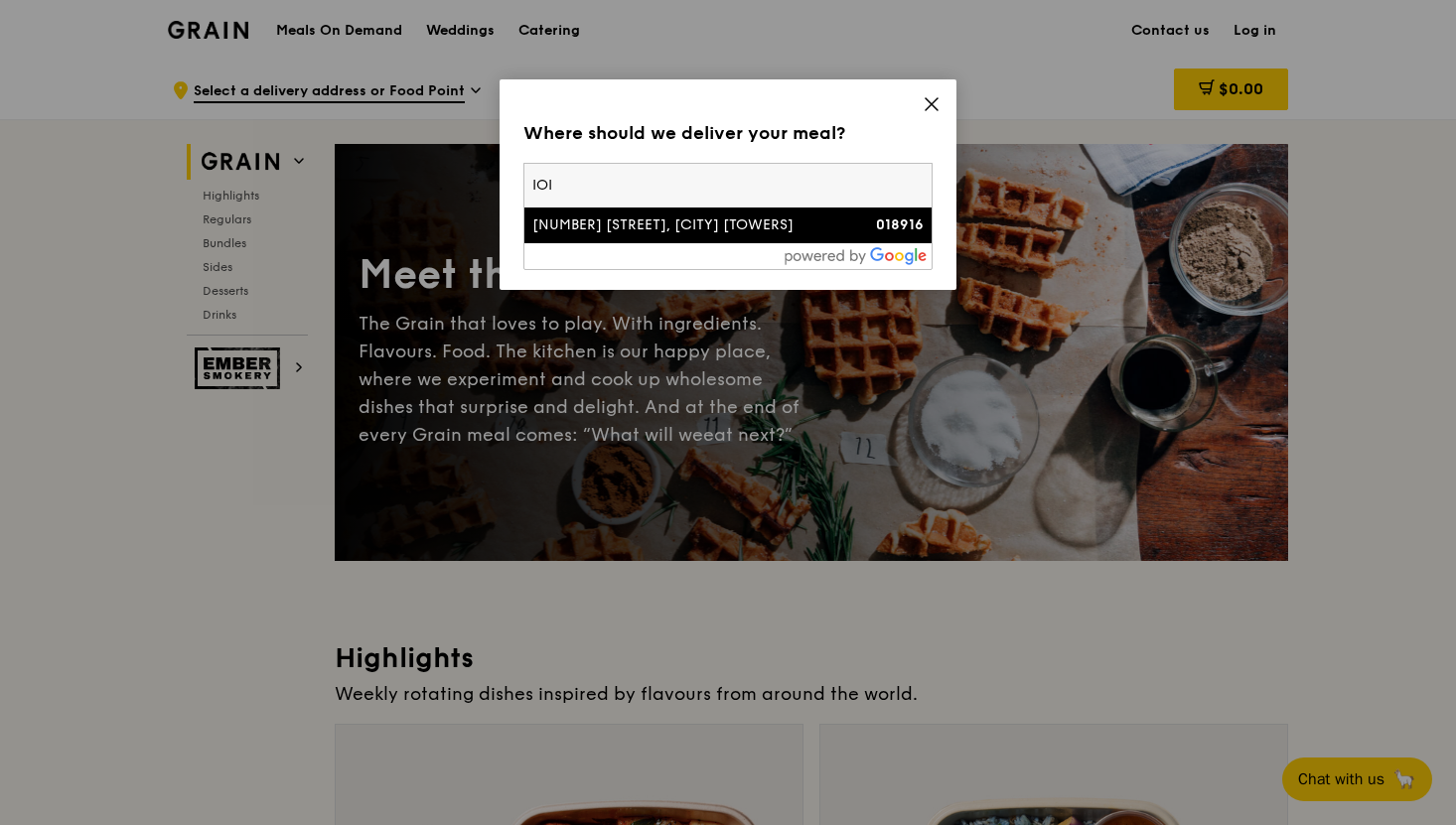 type on "IOI" 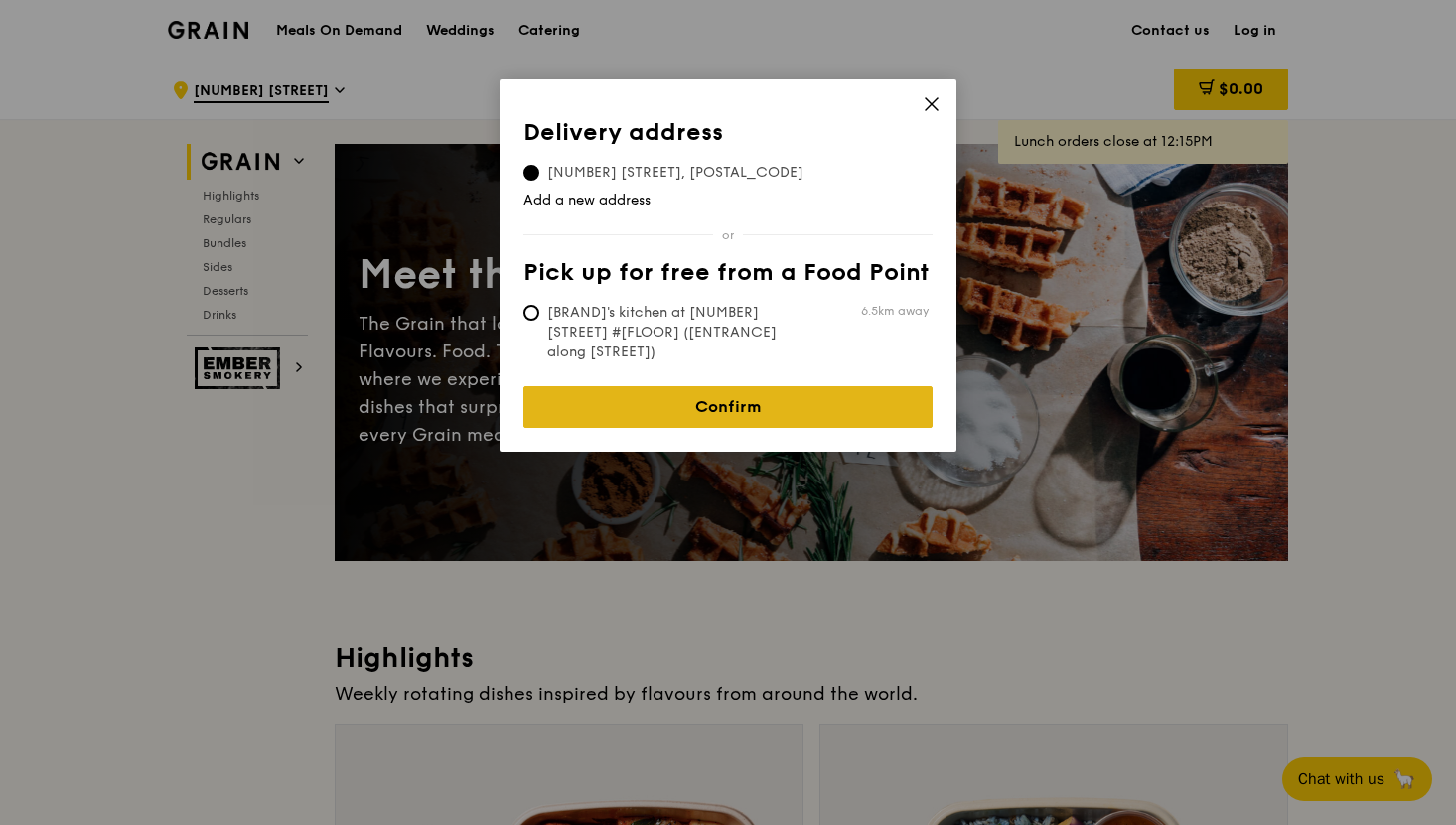 click on "Confirm" at bounding box center (728, 407) 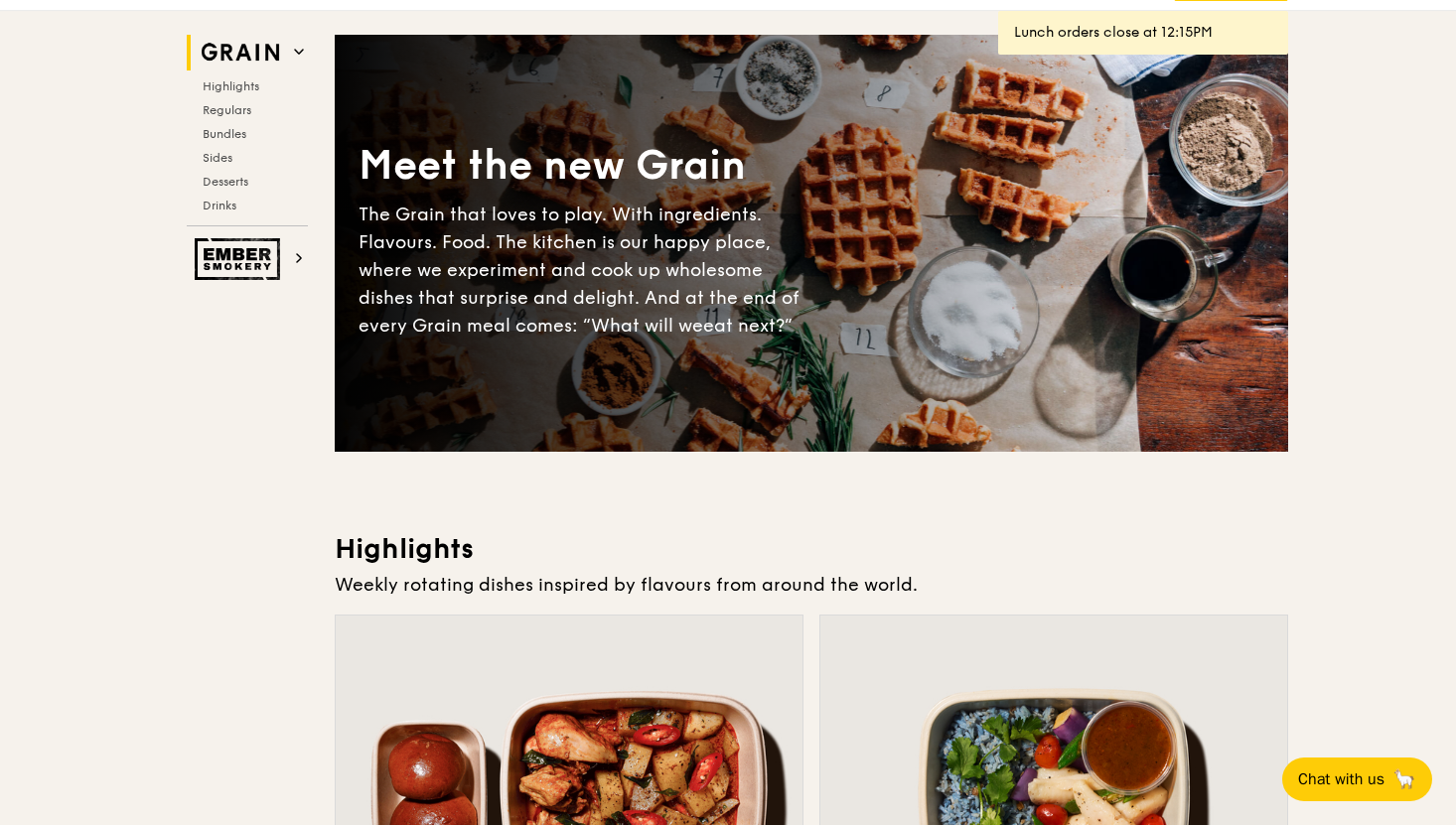 scroll, scrollTop: 0, scrollLeft: 0, axis: both 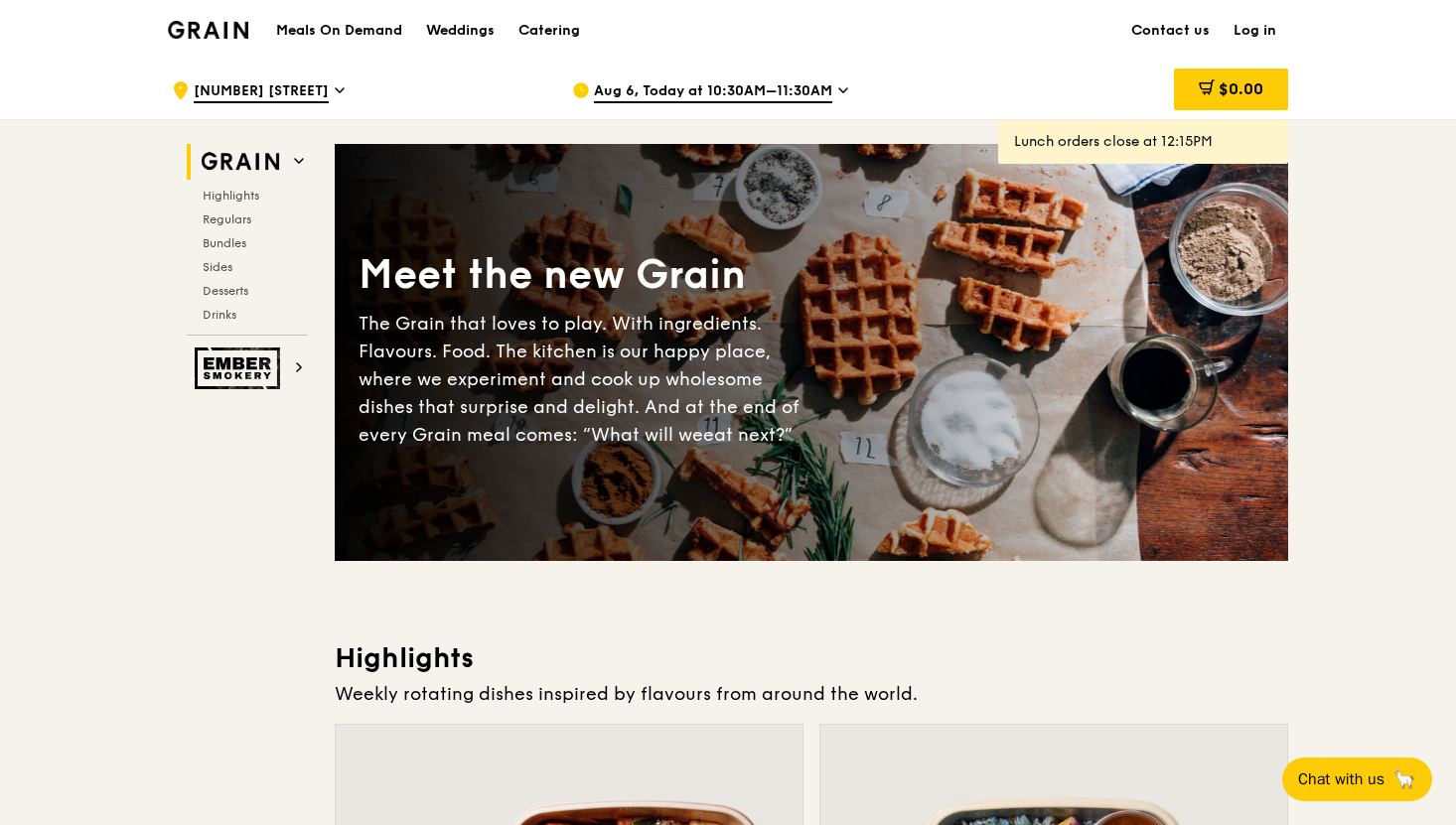 click on "Aug 6, Today at 10:30AM–11:30AM" at bounding box center (756, 90) 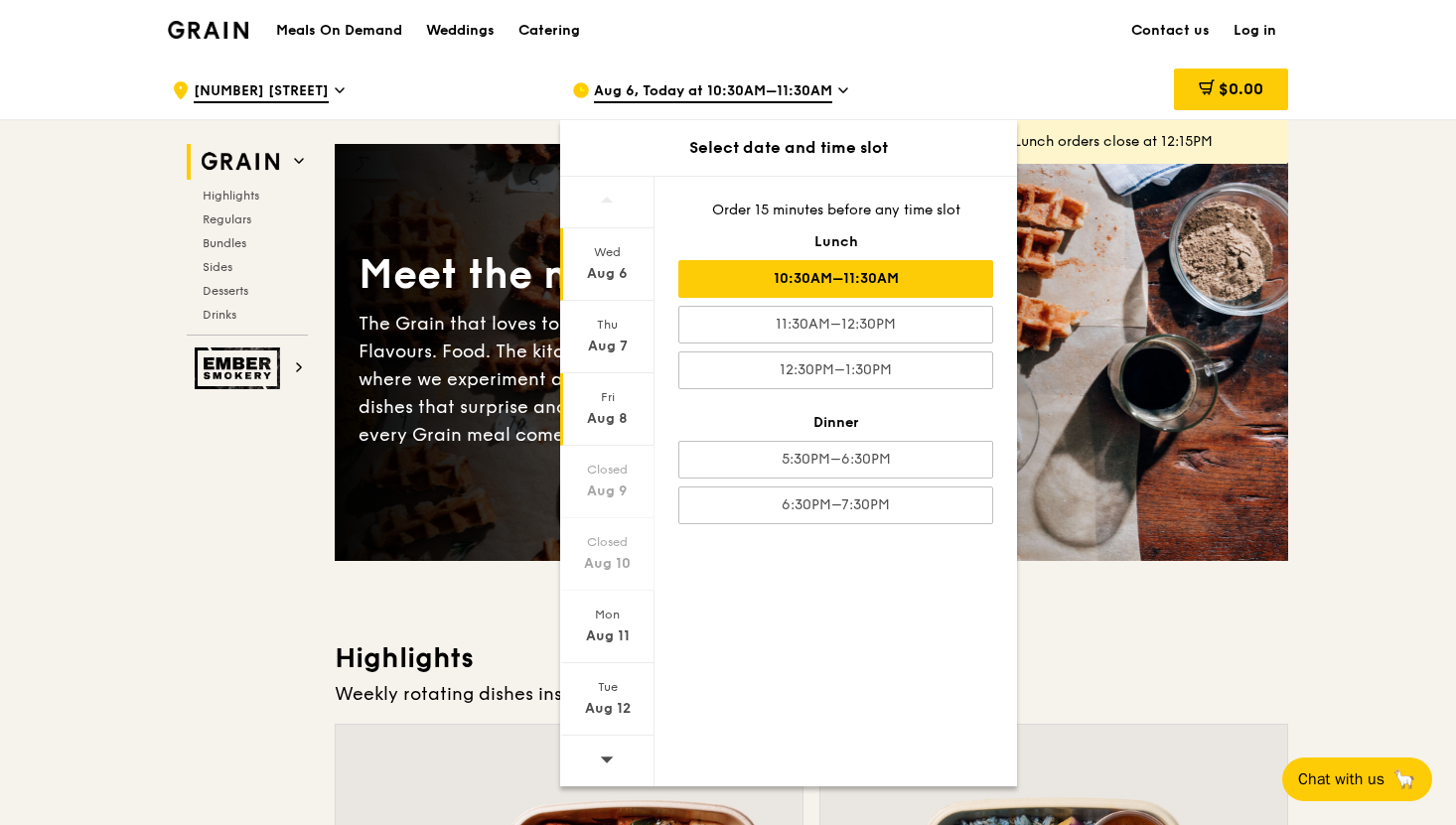 click on "Aug 8" at bounding box center (607, 419) 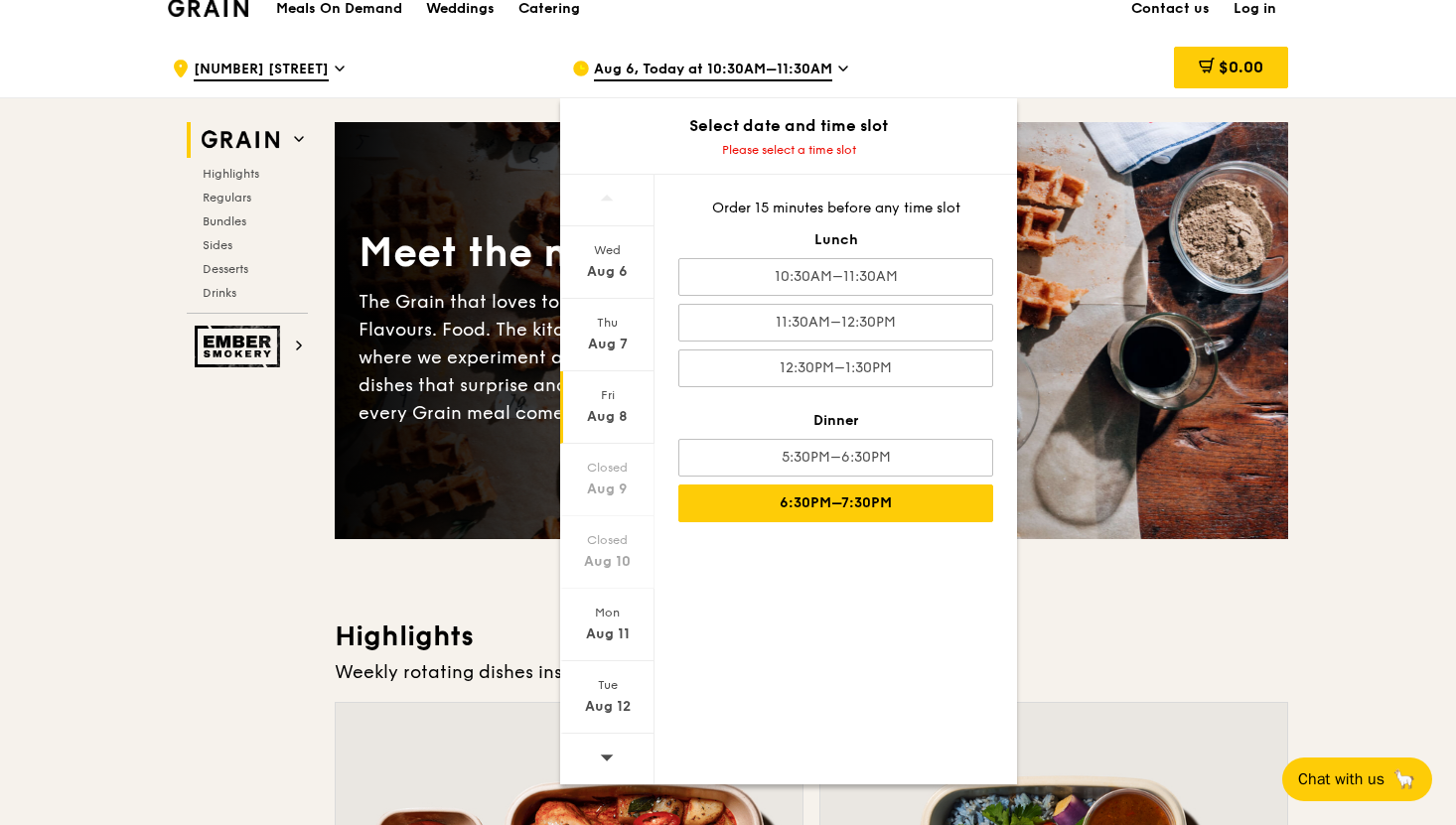 scroll, scrollTop: 26, scrollLeft: 0, axis: vertical 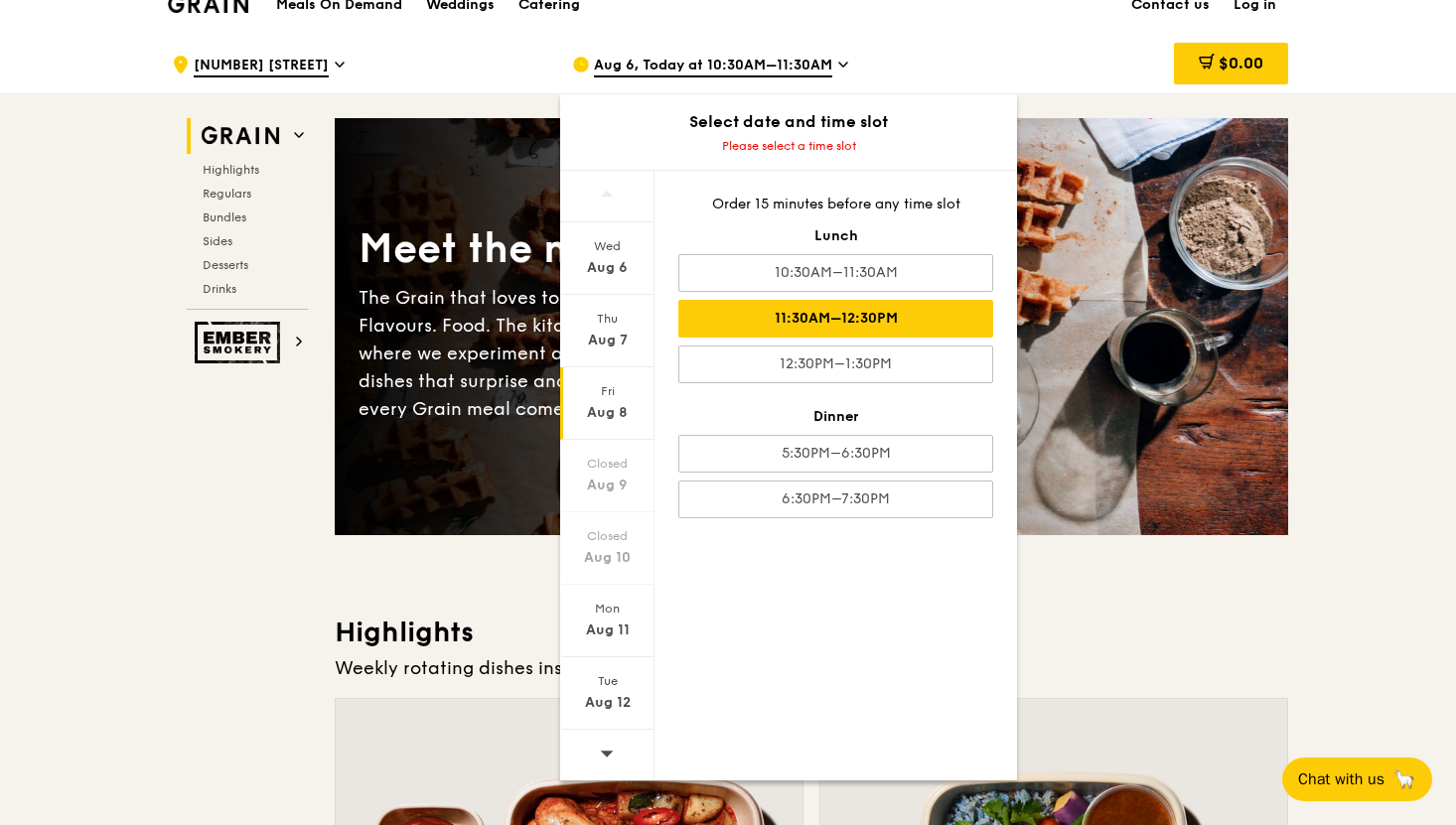 click on "11:30AM–12:30PM" at bounding box center [835, 319] 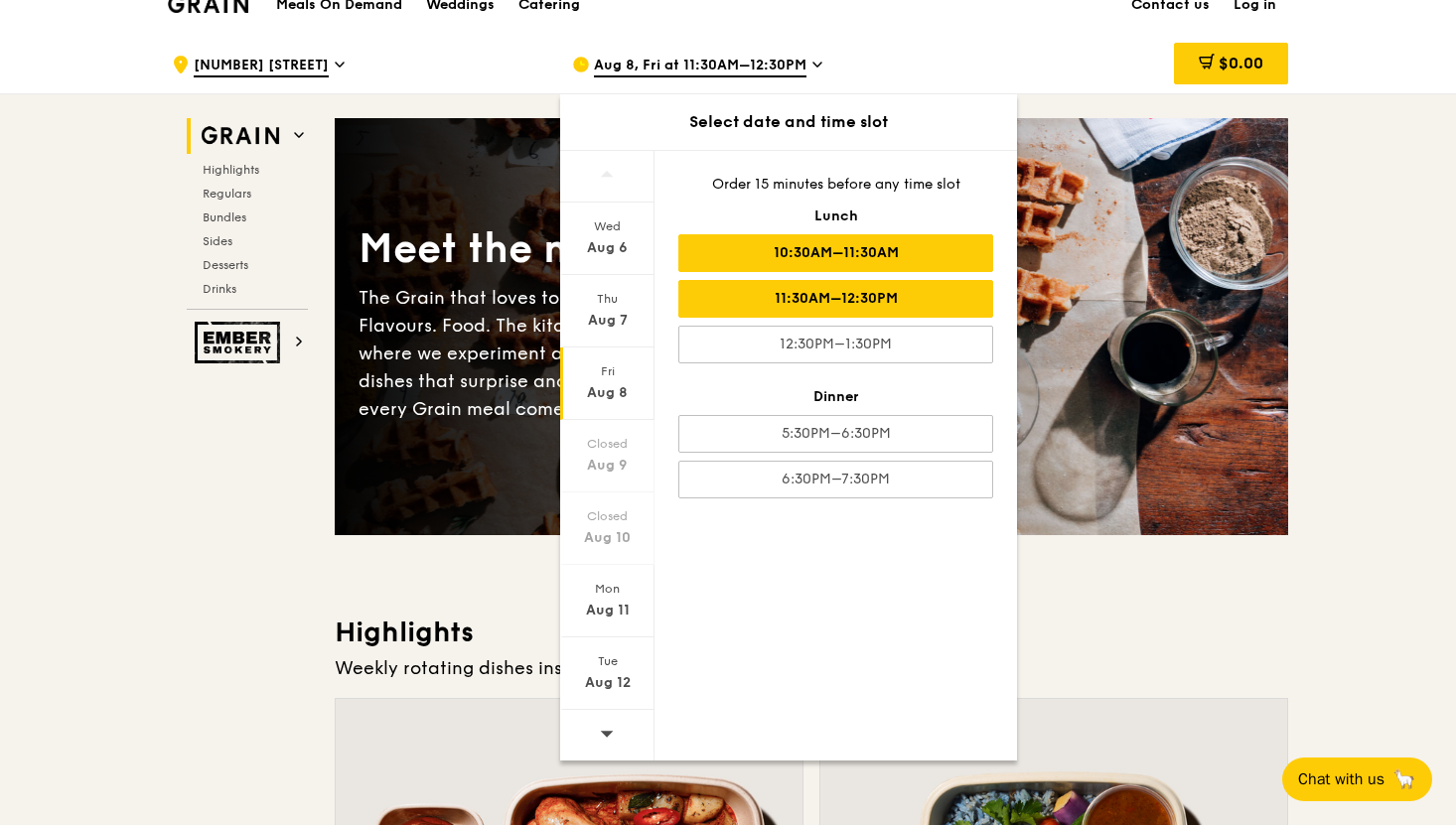 click on "10:30AM–11:30AM" at bounding box center [835, 253] 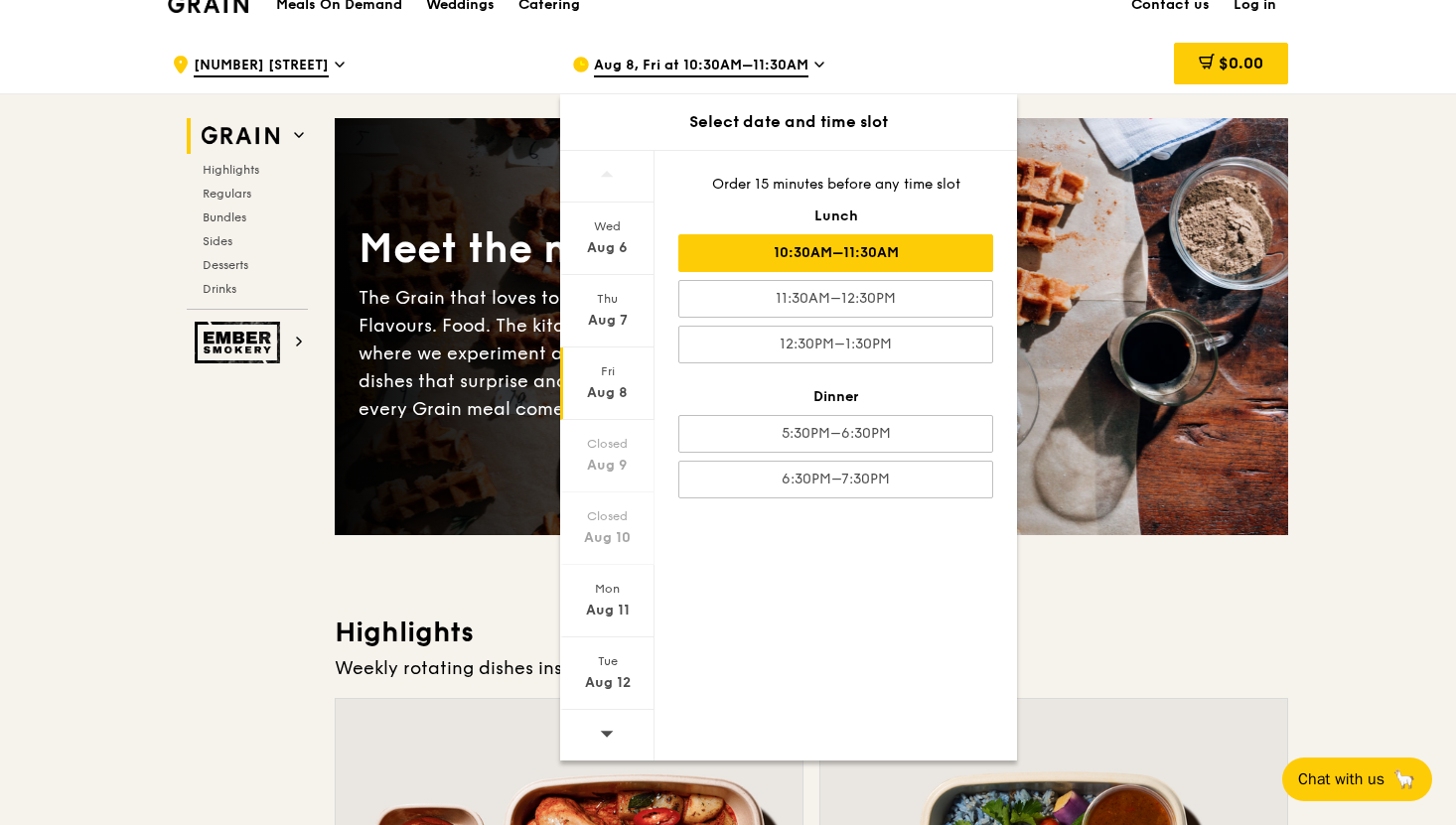 click on "Meet the new Grain The Grain that loves to play. With ingredients. Flavours. Food. The kitchen is our happy place, where we experiment and cook up wholesome dishes that surprise and delight. And at the end of every Grain meal comes: “What will we  eat next?”
Highlights
Weekly rotating dishes inspired by flavours from around the world.
Warm
Grain's Curry Chicken Stew (and buns)
nyonya curry paste, mini bread roll, roasted potato
spicy, contains allium, dairy, egg, soy, wheat
$15.
00
Add
Warm
Assam Spiced Fish Curry
assam spiced broth, baked white fish, butterfly blue pea rice
pescatarian, spicy, contains allium, egg, nuts, shellfish, soy, wheat
$14.
50
Add
Regulars
Meals you can enjoy day in day out.
Warm
Honey Duo Mustard Chicken
house-blend mustard, maple soy baked potato, linguine, cherry tomato" at bounding box center [811, 4256] 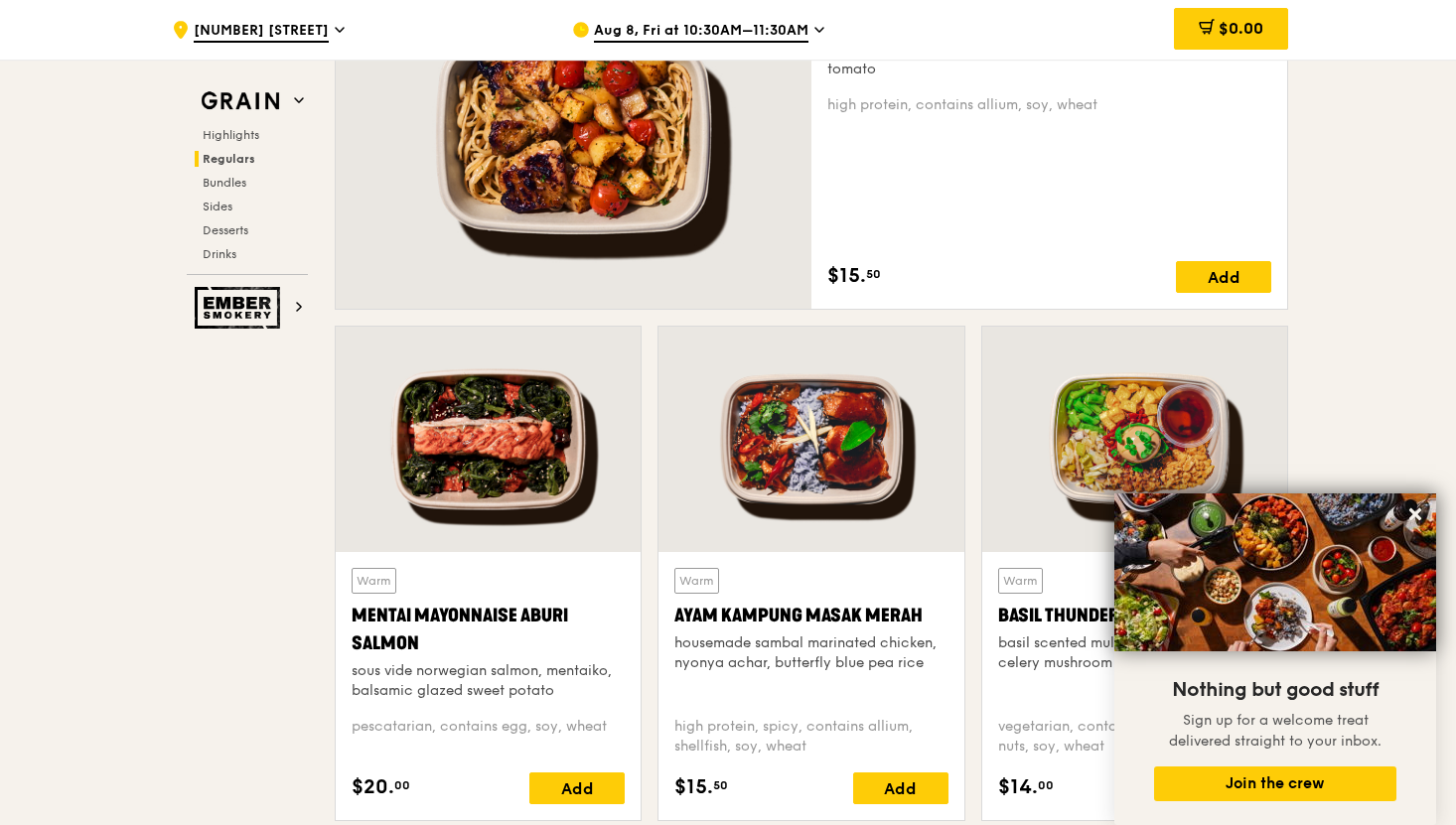 scroll, scrollTop: 1527, scrollLeft: 0, axis: vertical 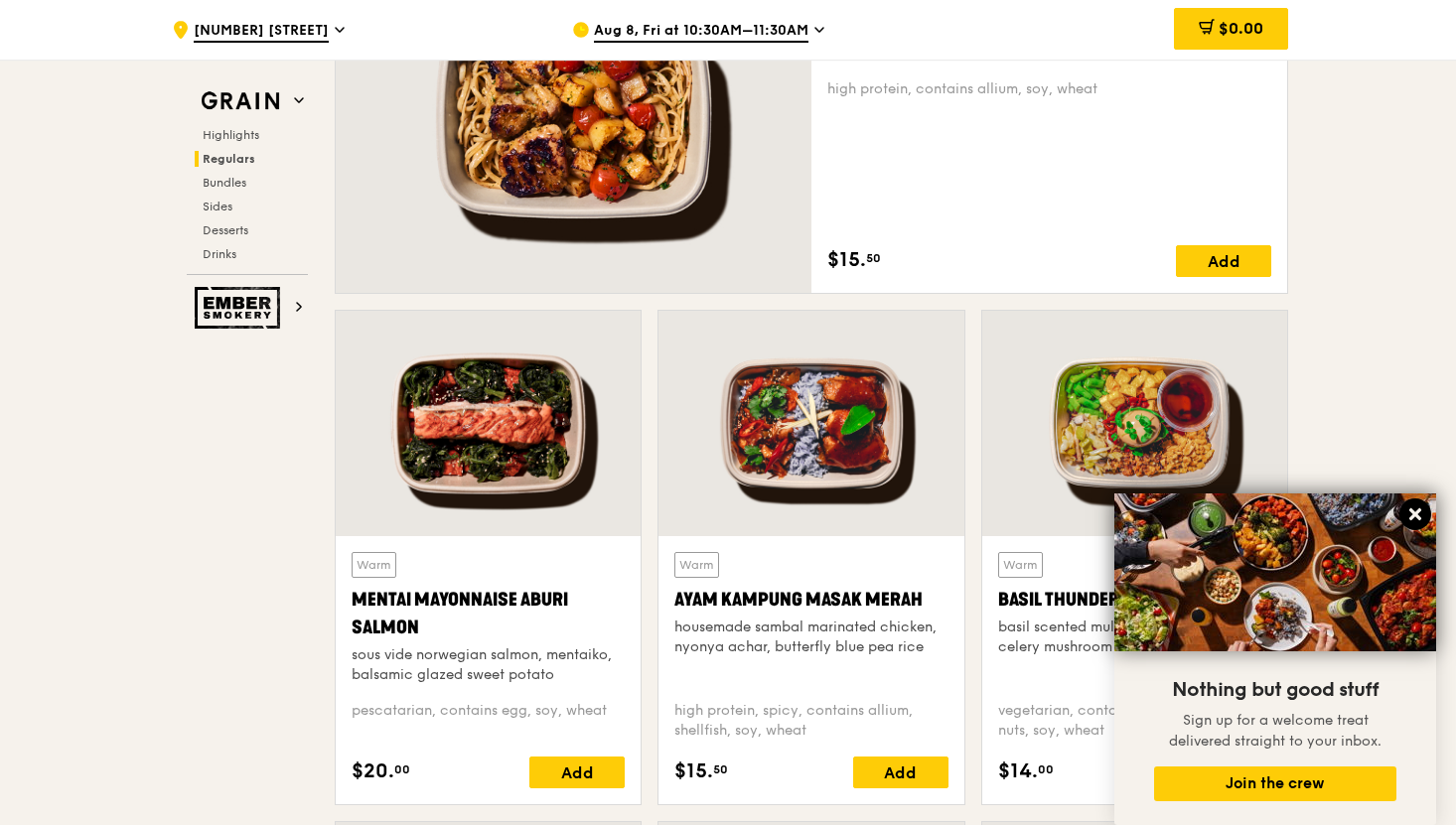 click at bounding box center (1415, 514) 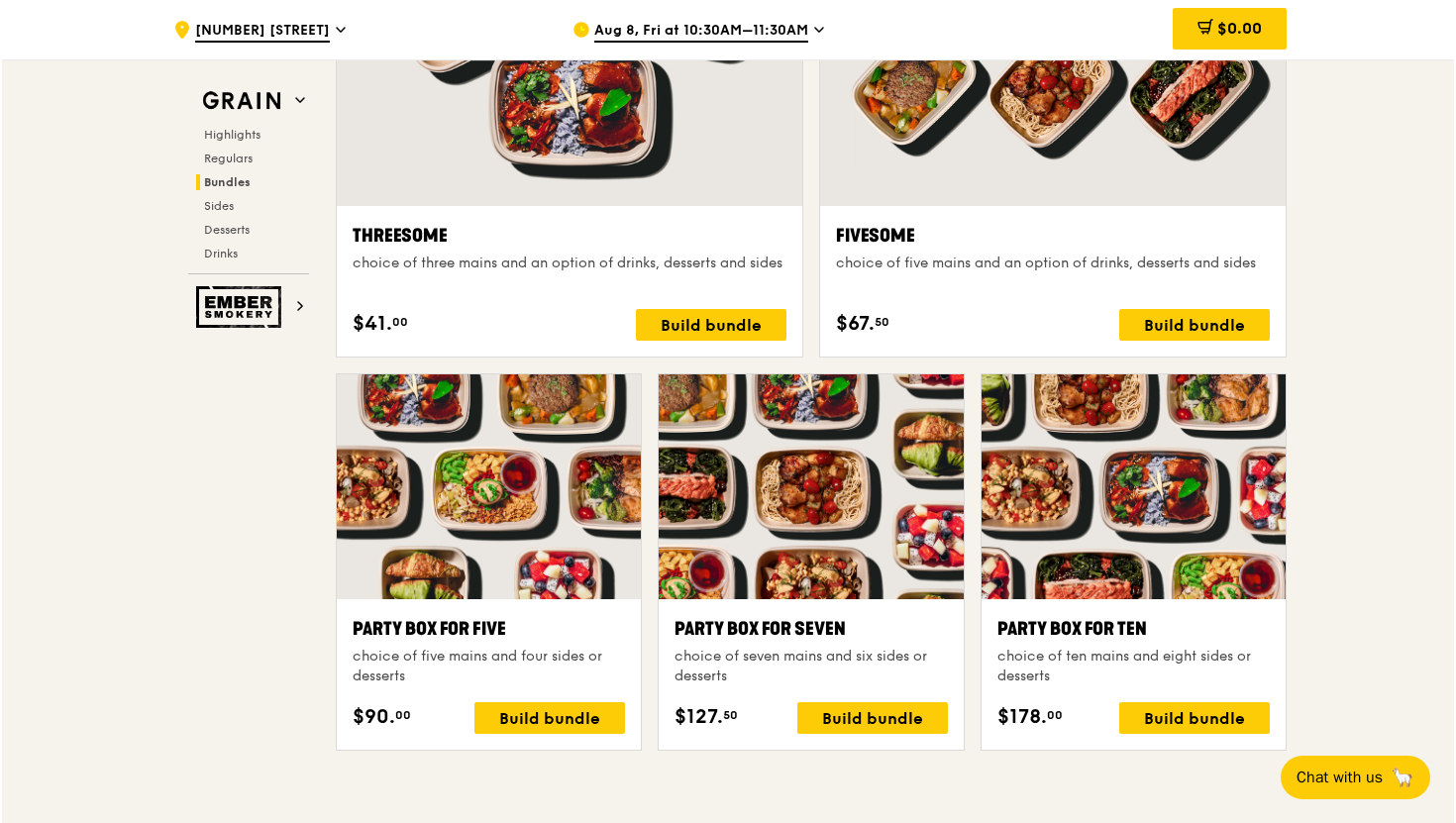 scroll, scrollTop: 3653, scrollLeft: 0, axis: vertical 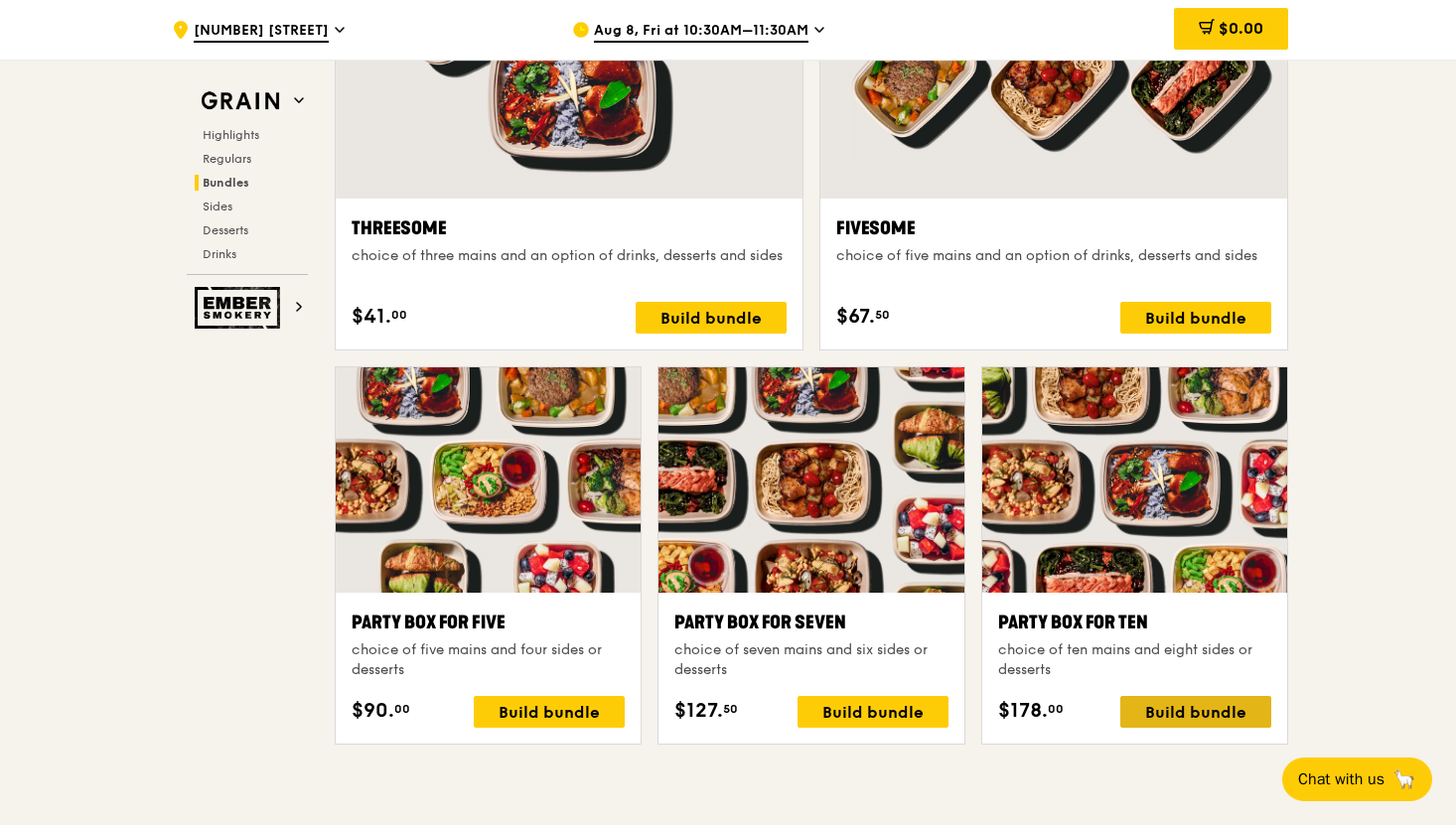 click on "Build bundle" at bounding box center (1196, 712) 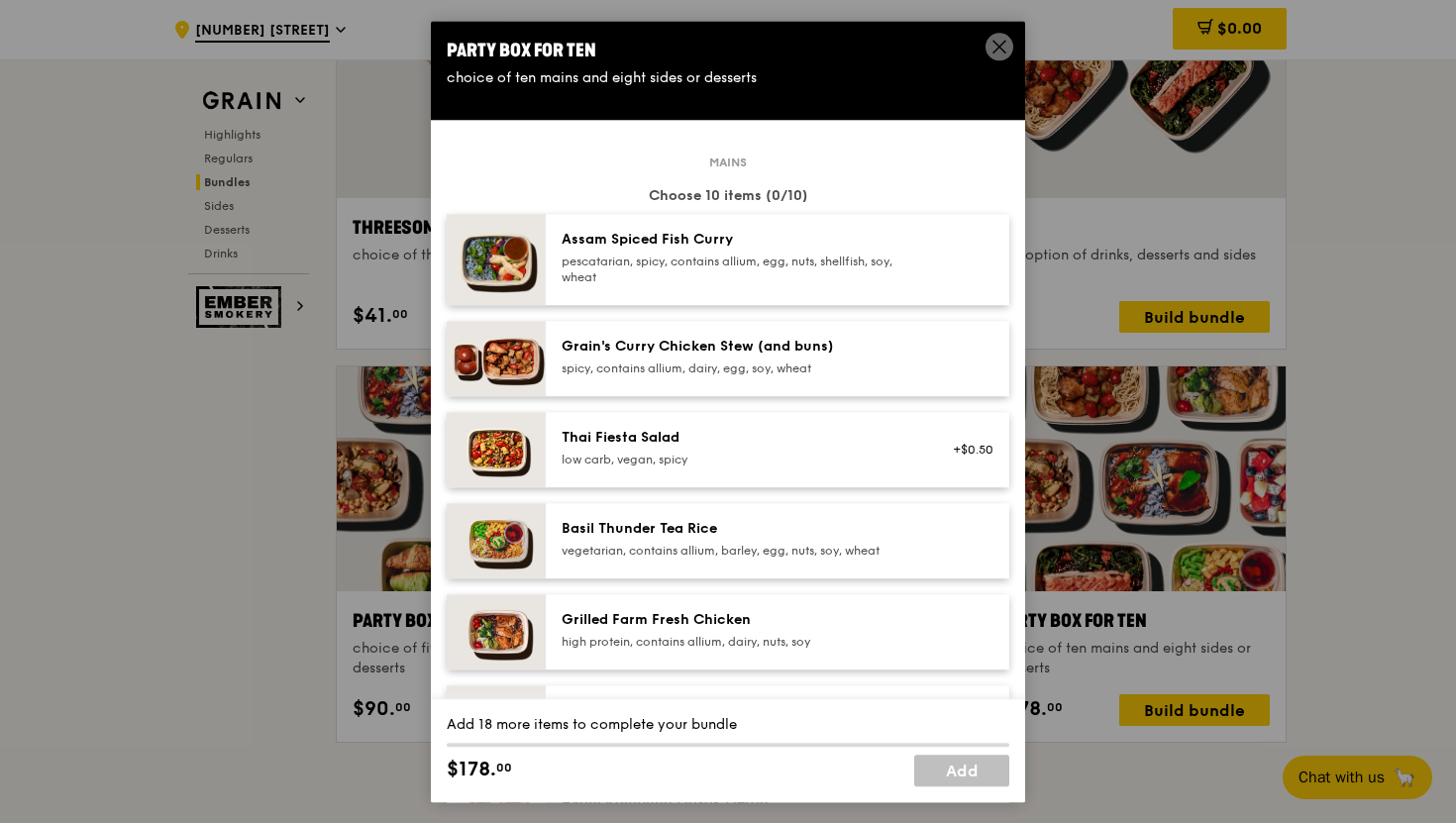 scroll, scrollTop: 17, scrollLeft: 0, axis: vertical 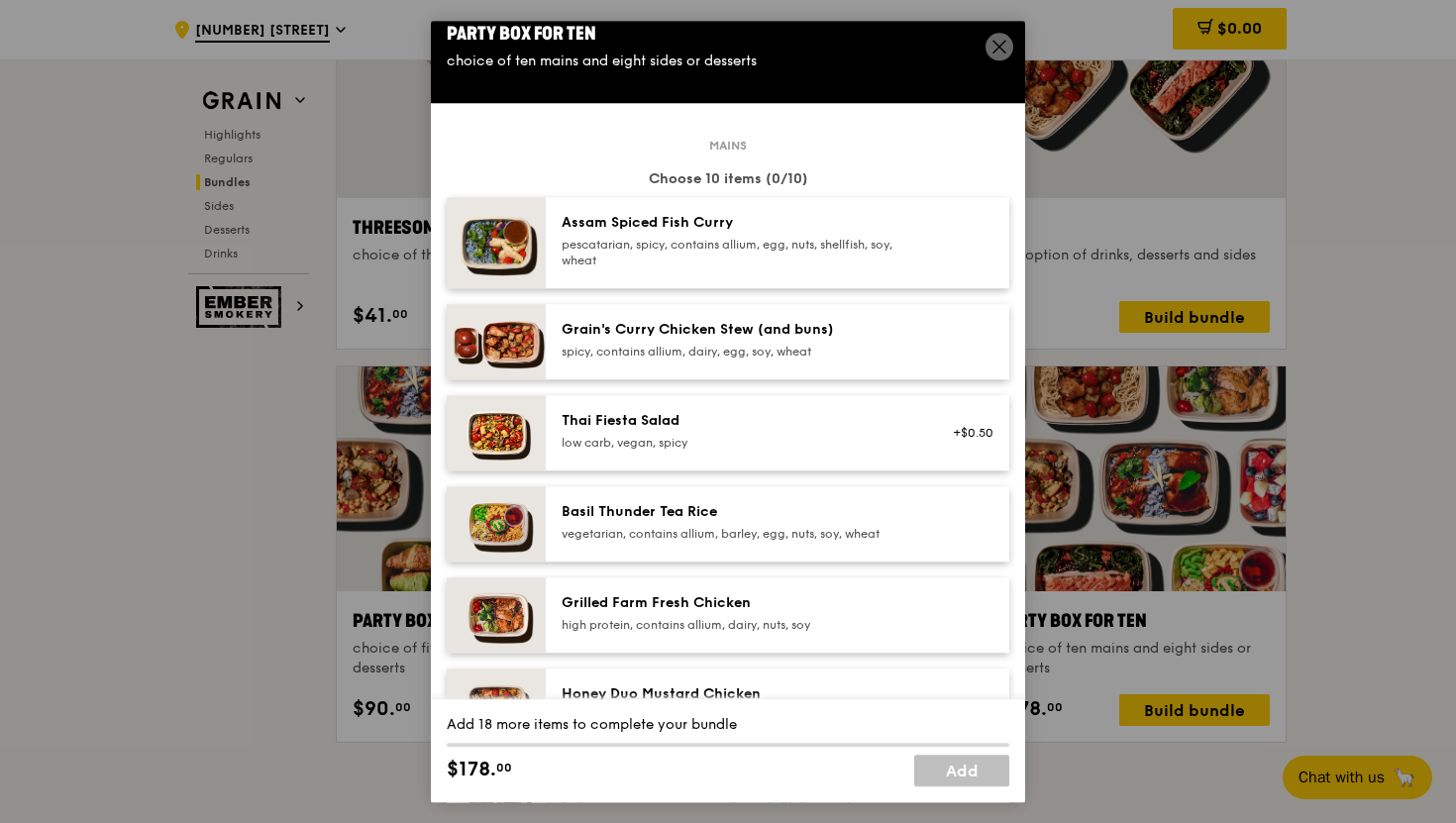 click on "pescatarian, spicy, contains allium, egg, nuts, shellfish, soy, wheat" at bounding box center [739, 253] 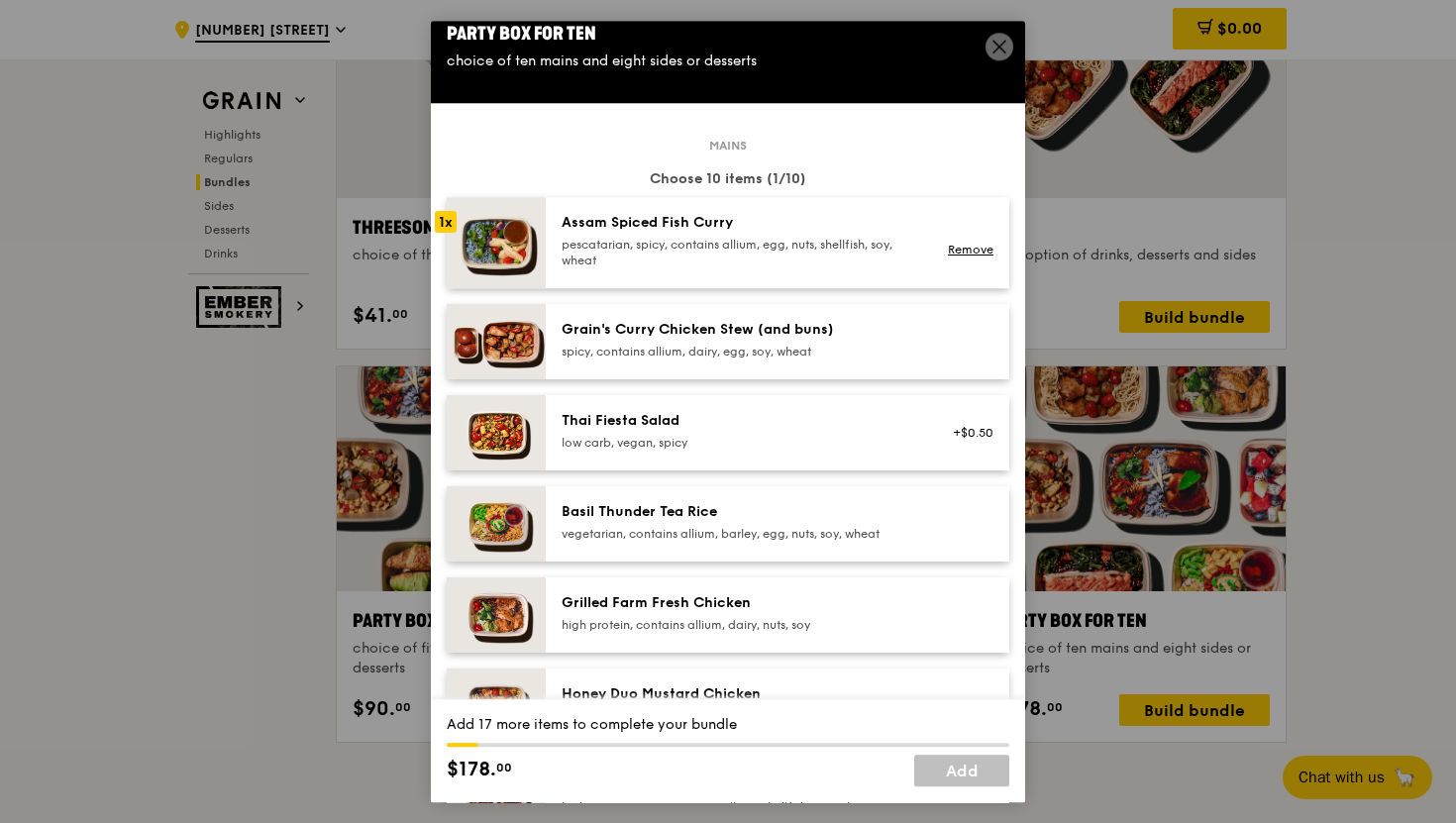 click on "pescatarian, spicy, contains allium, egg, nuts, shellfish, soy, wheat" at bounding box center (739, 253) 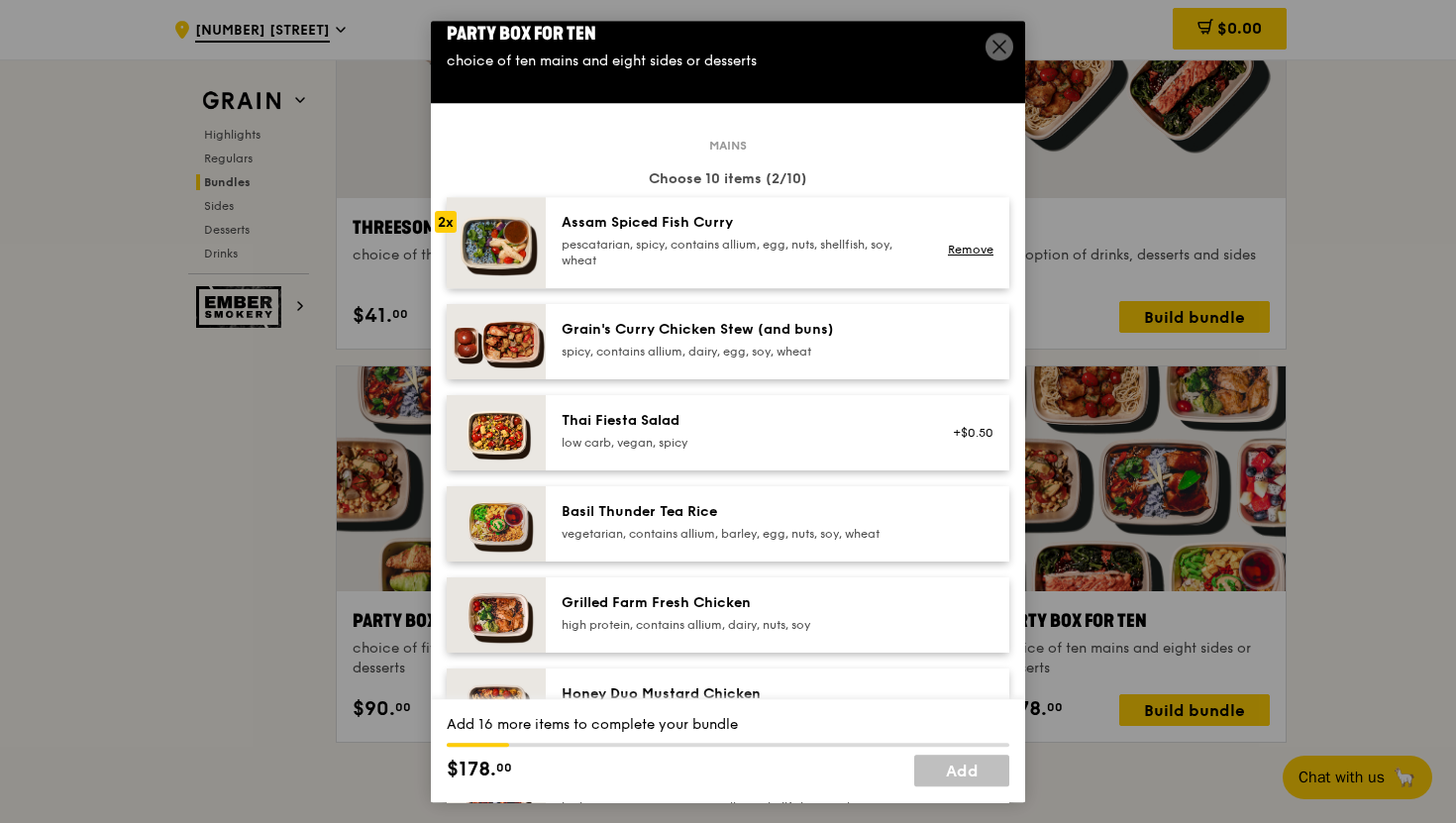 click on "Grain's Curry Chicken Stew (and buns)" at bounding box center [739, 330] 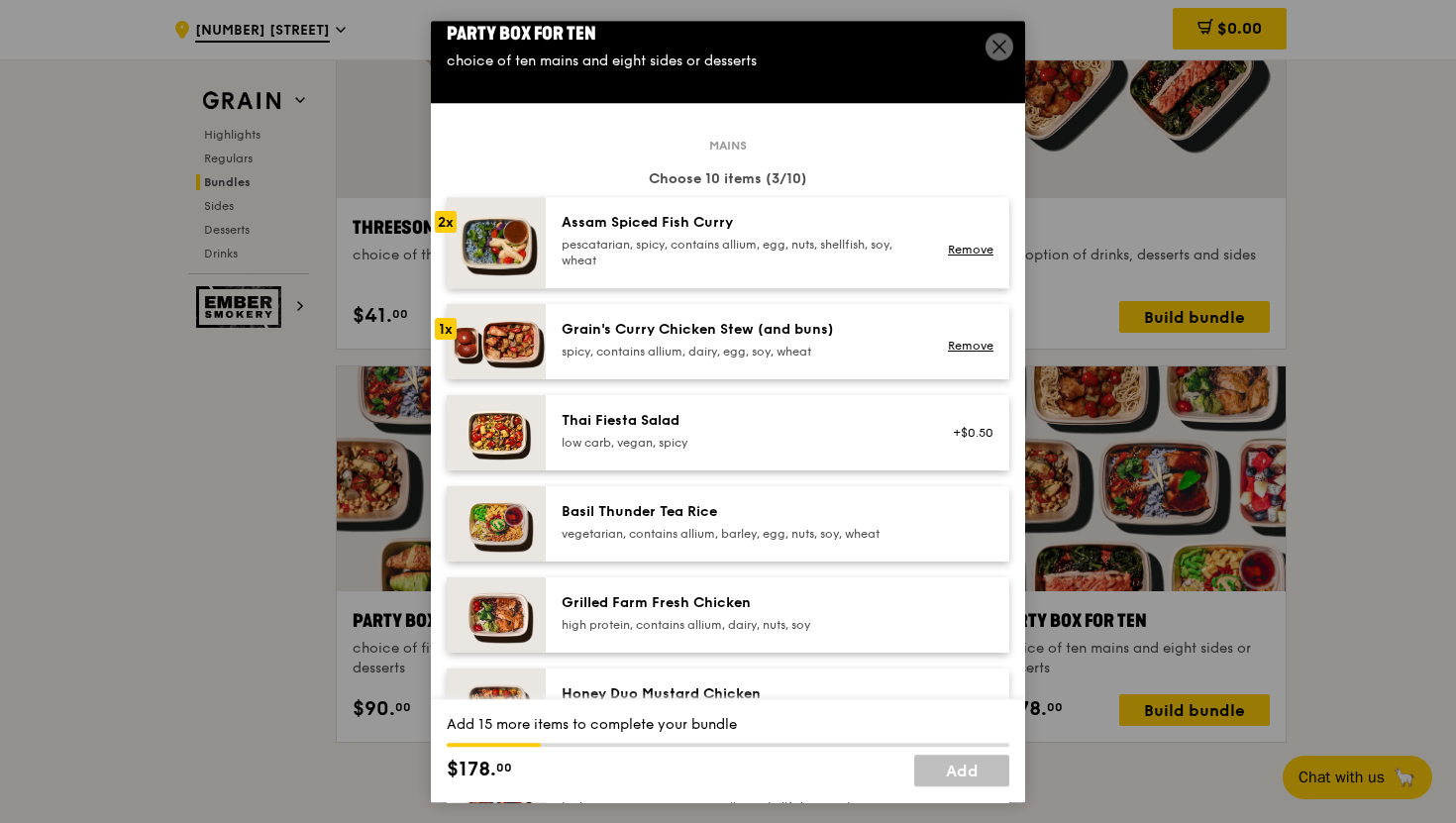 click on "Grain's Curry Chicken Stew (and buns)" at bounding box center [739, 330] 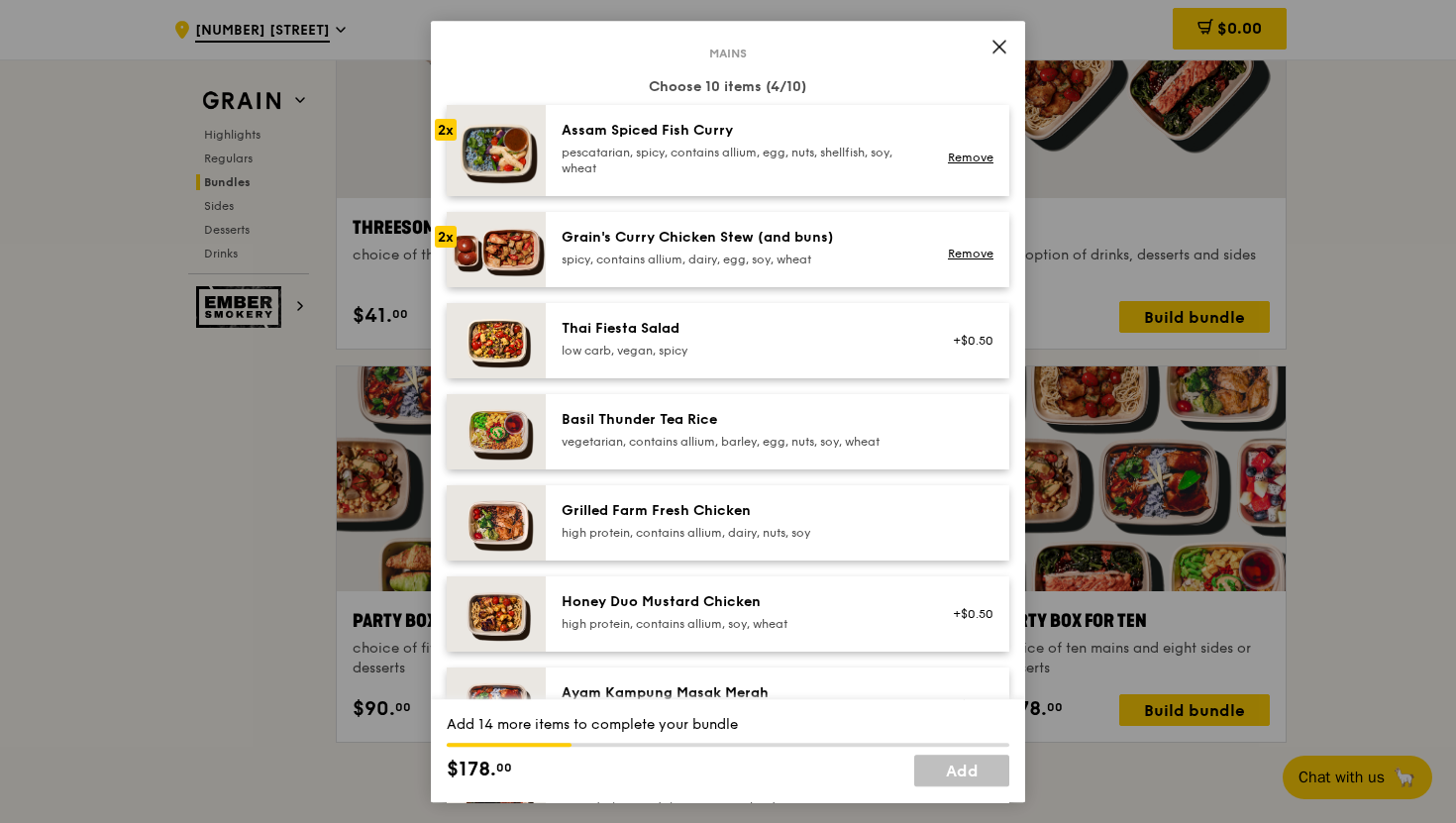 scroll, scrollTop: 110, scrollLeft: 0, axis: vertical 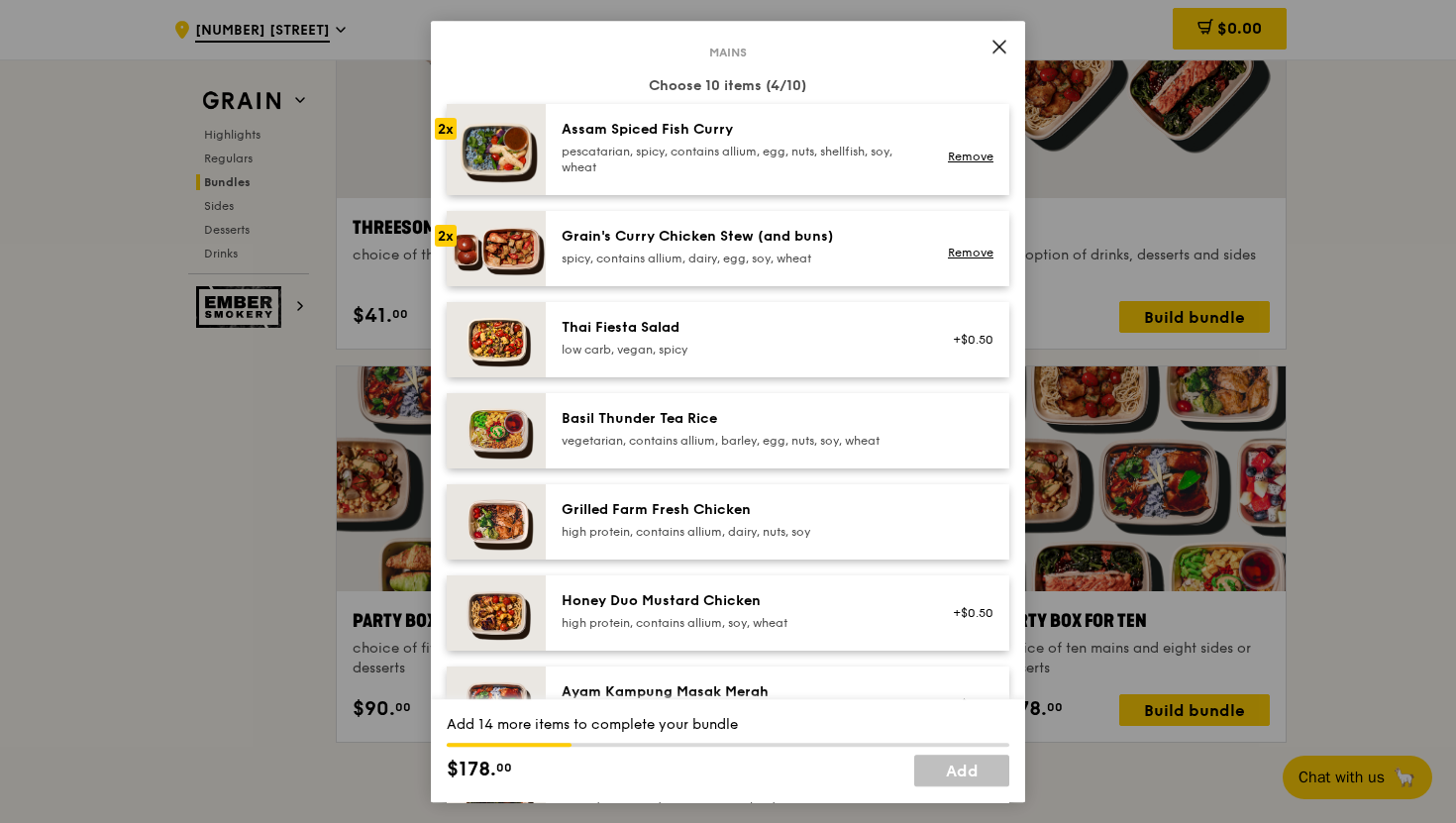 click on "vegetarian, contains allium, barley, egg, nuts, soy, wheat" at bounding box center (739, 441) 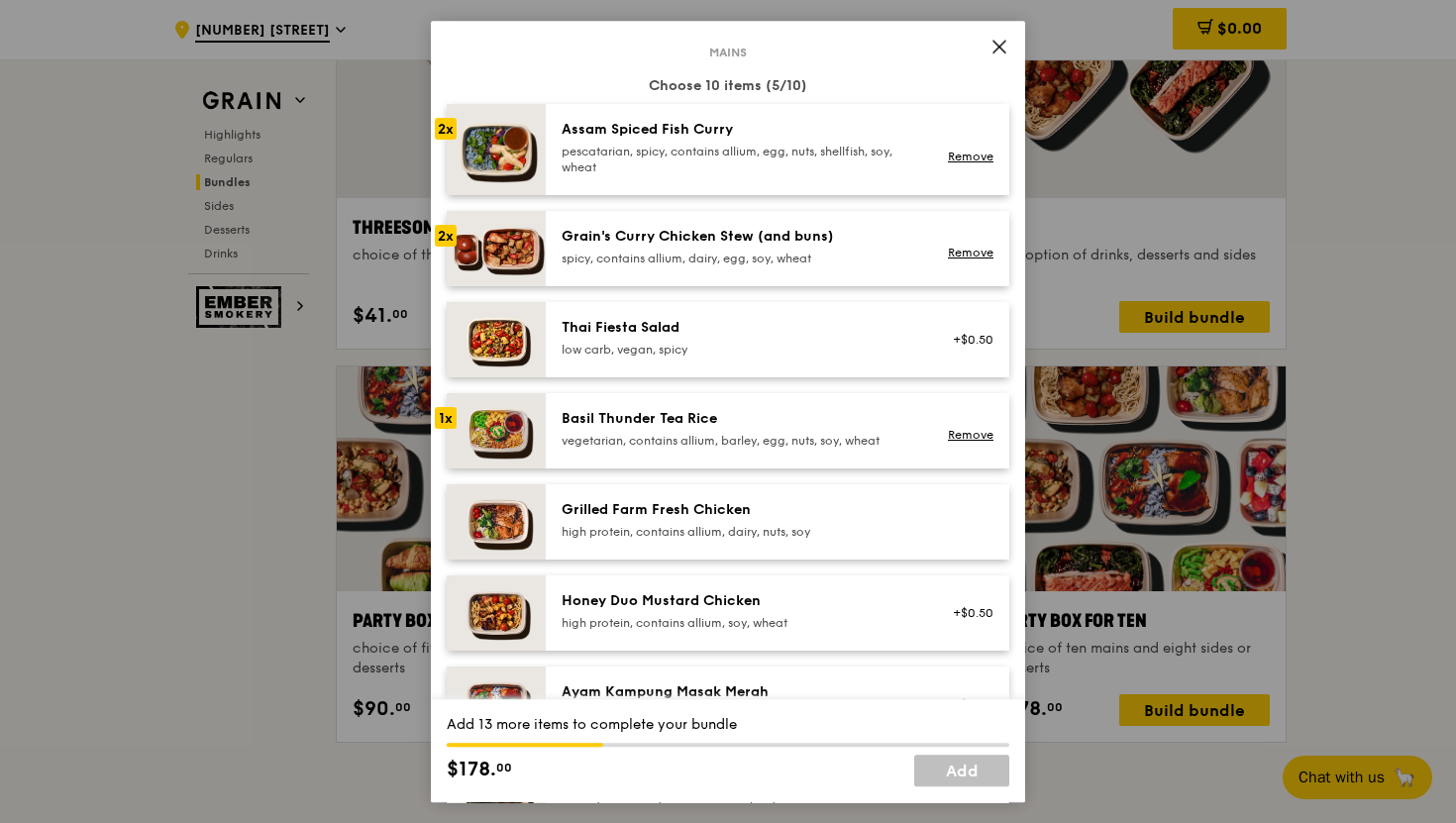 click on "vegetarian, contains allium, barley, egg, nuts, soy, wheat" at bounding box center (739, 441) 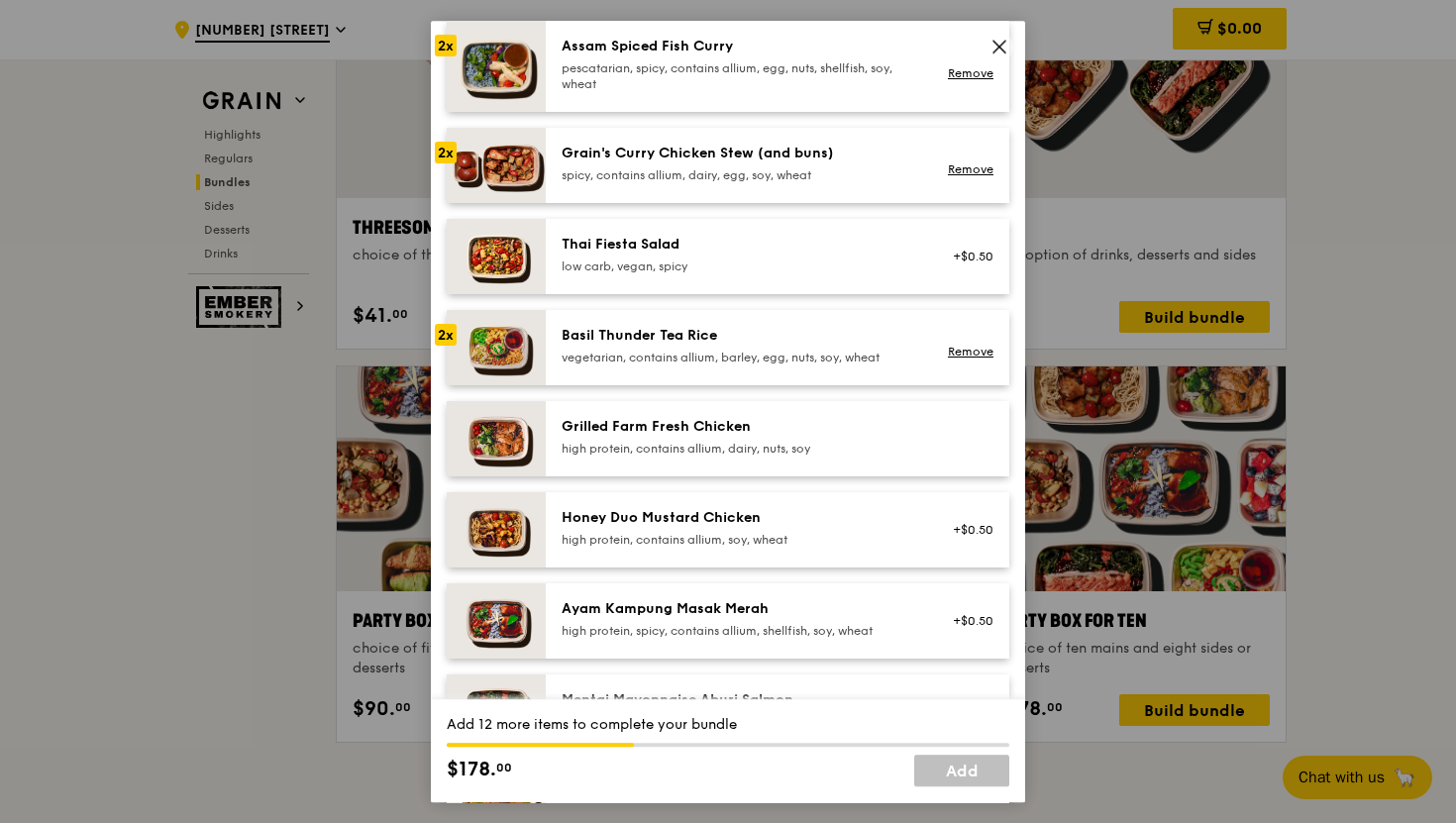 scroll, scrollTop: 201, scrollLeft: 0, axis: vertical 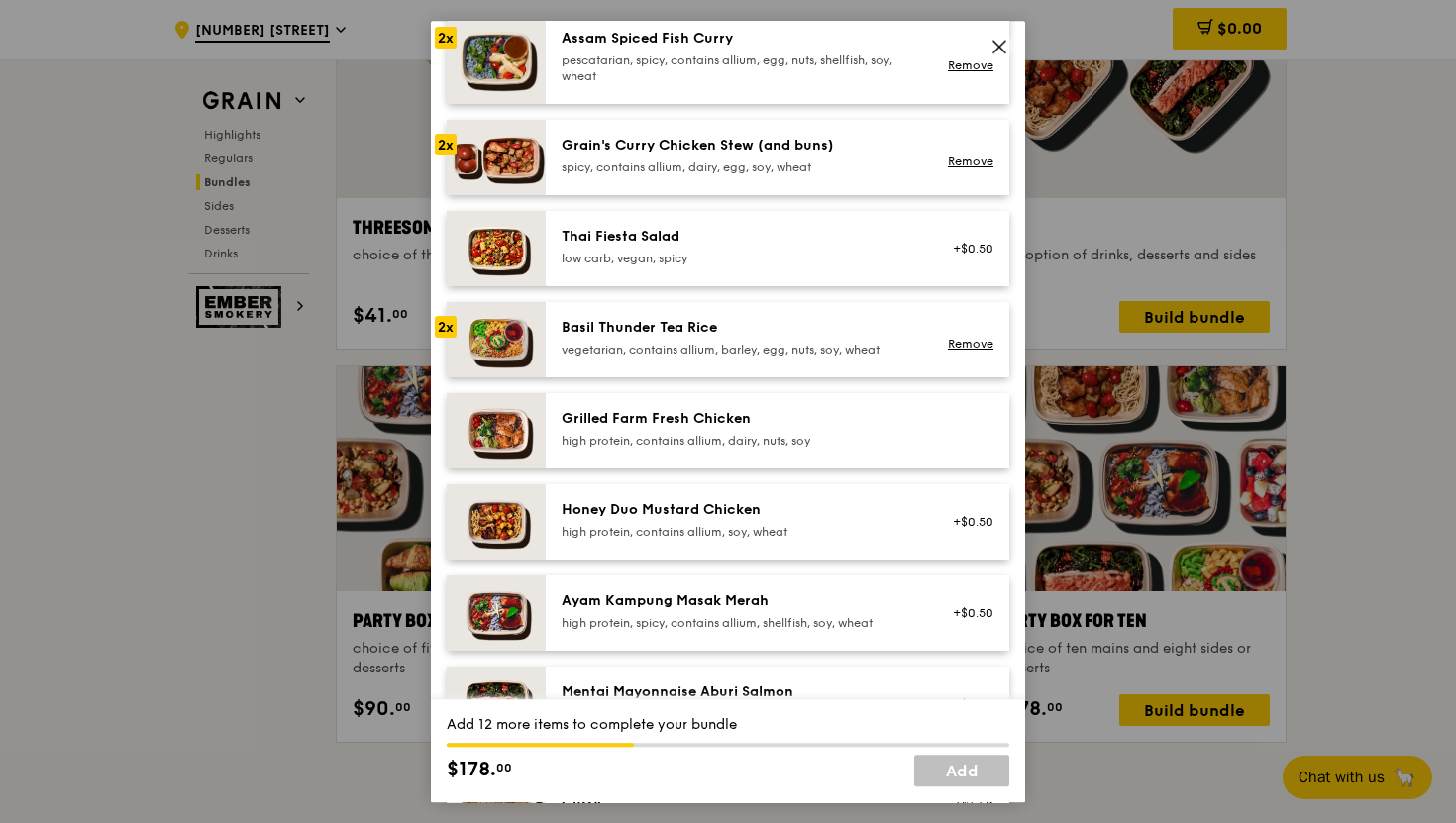 click on "high protein, spicy, contains allium, shellfish, soy, wheat" at bounding box center (739, 623) 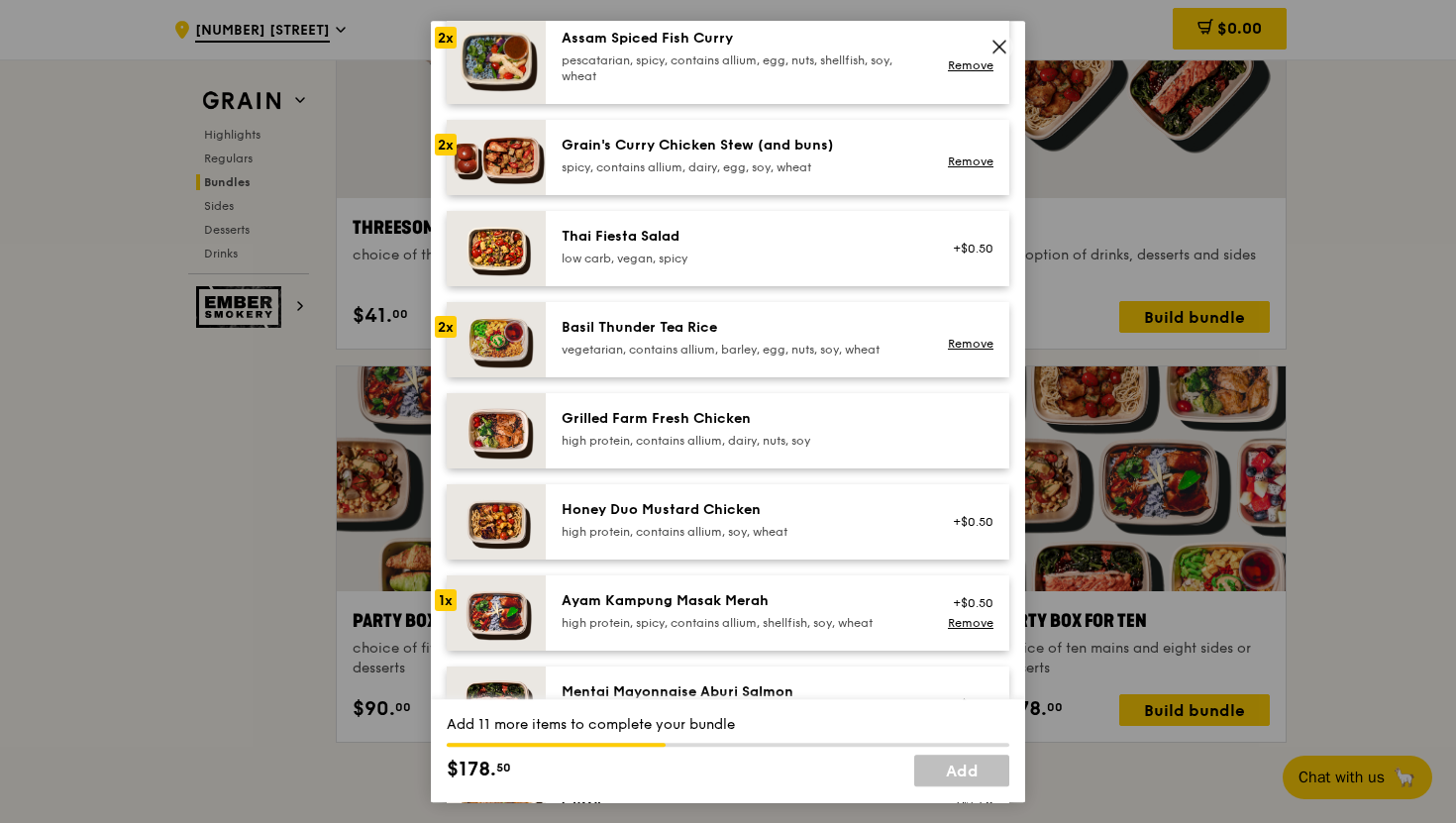 click on "high protein, spicy, contains allium, shellfish, soy, wheat" at bounding box center (739, 623) 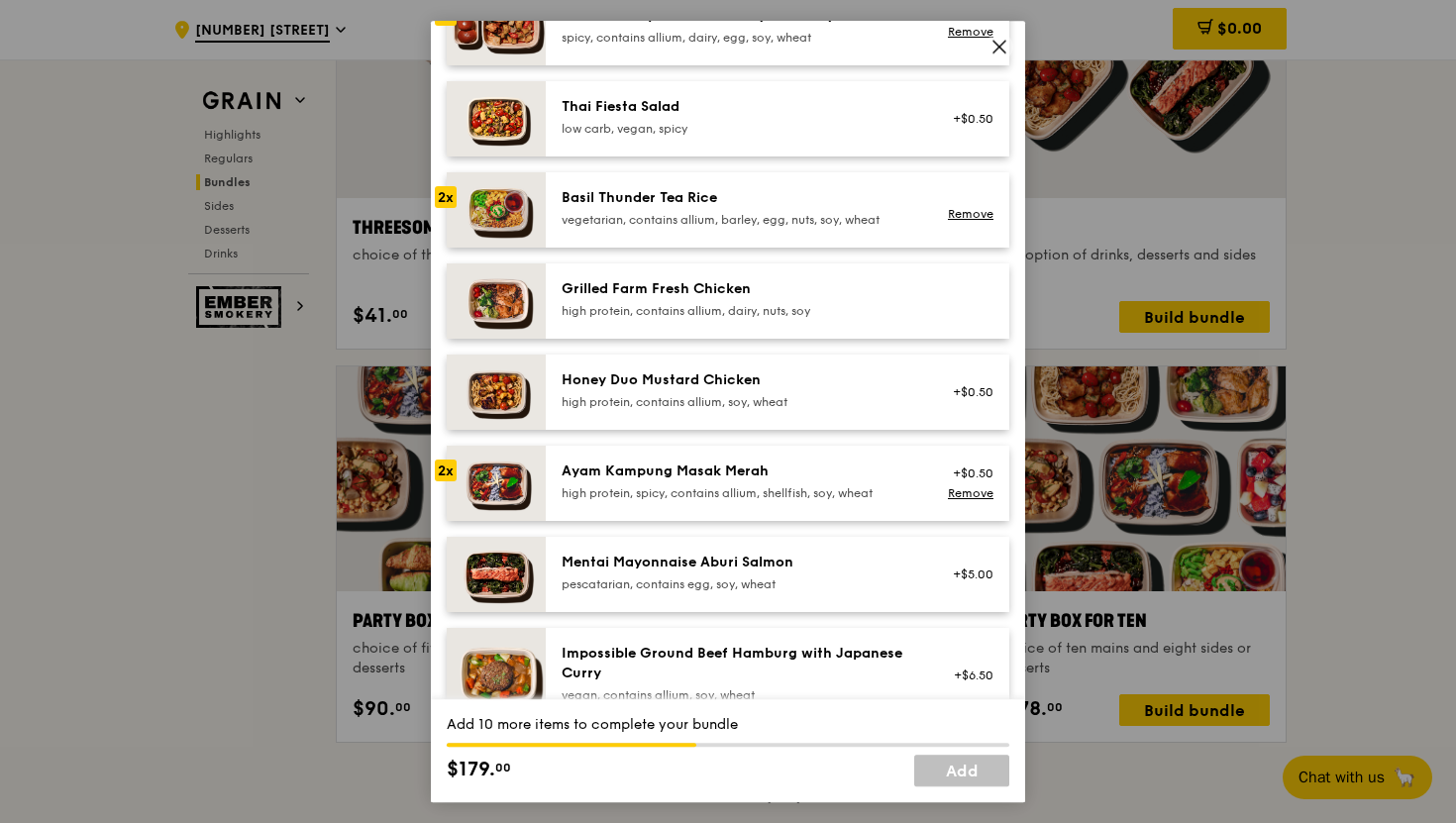 scroll, scrollTop: 305, scrollLeft: 0, axis: vertical 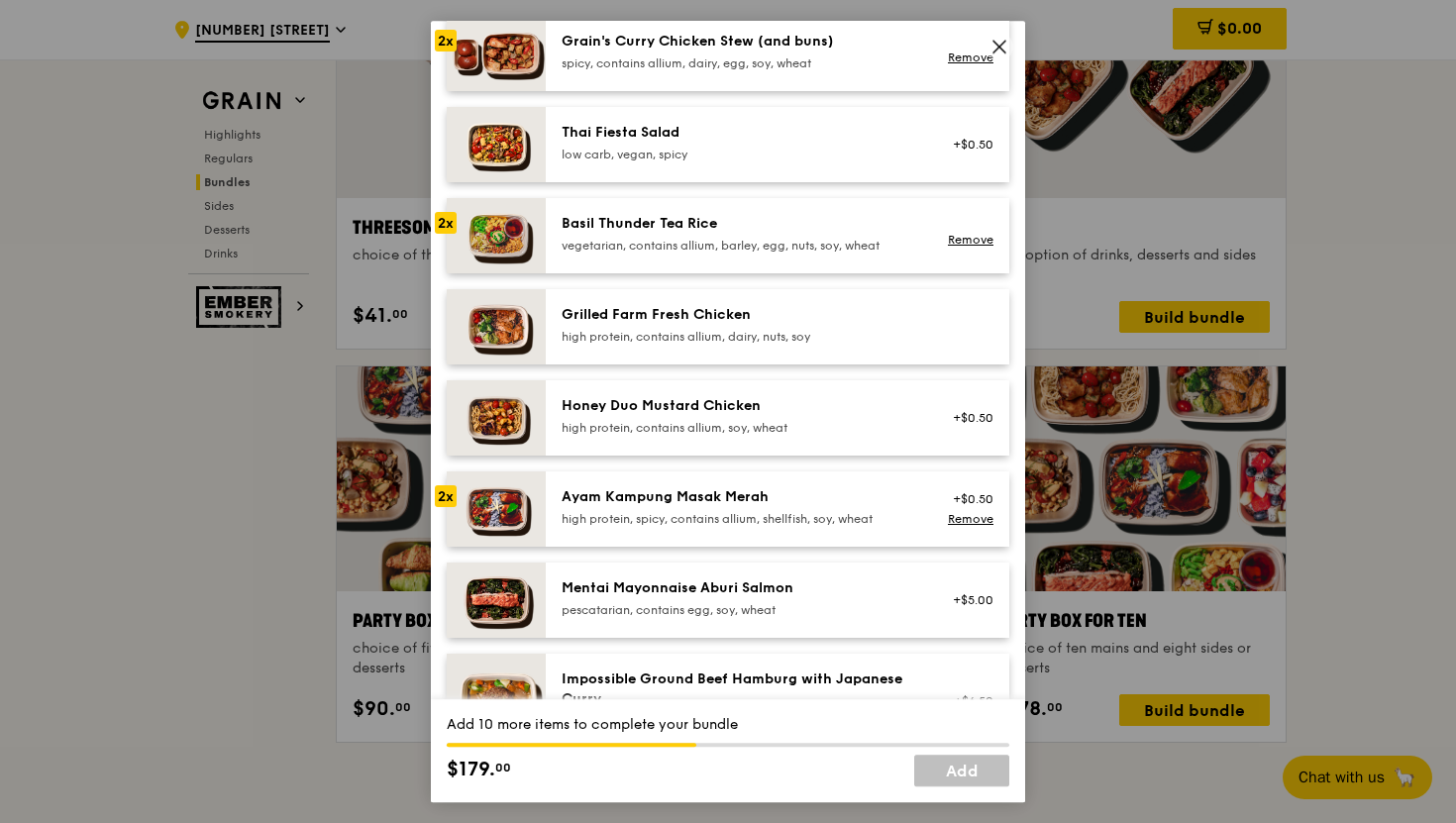 click on "Honey Duo Mustard Chicken" at bounding box center (739, 406) 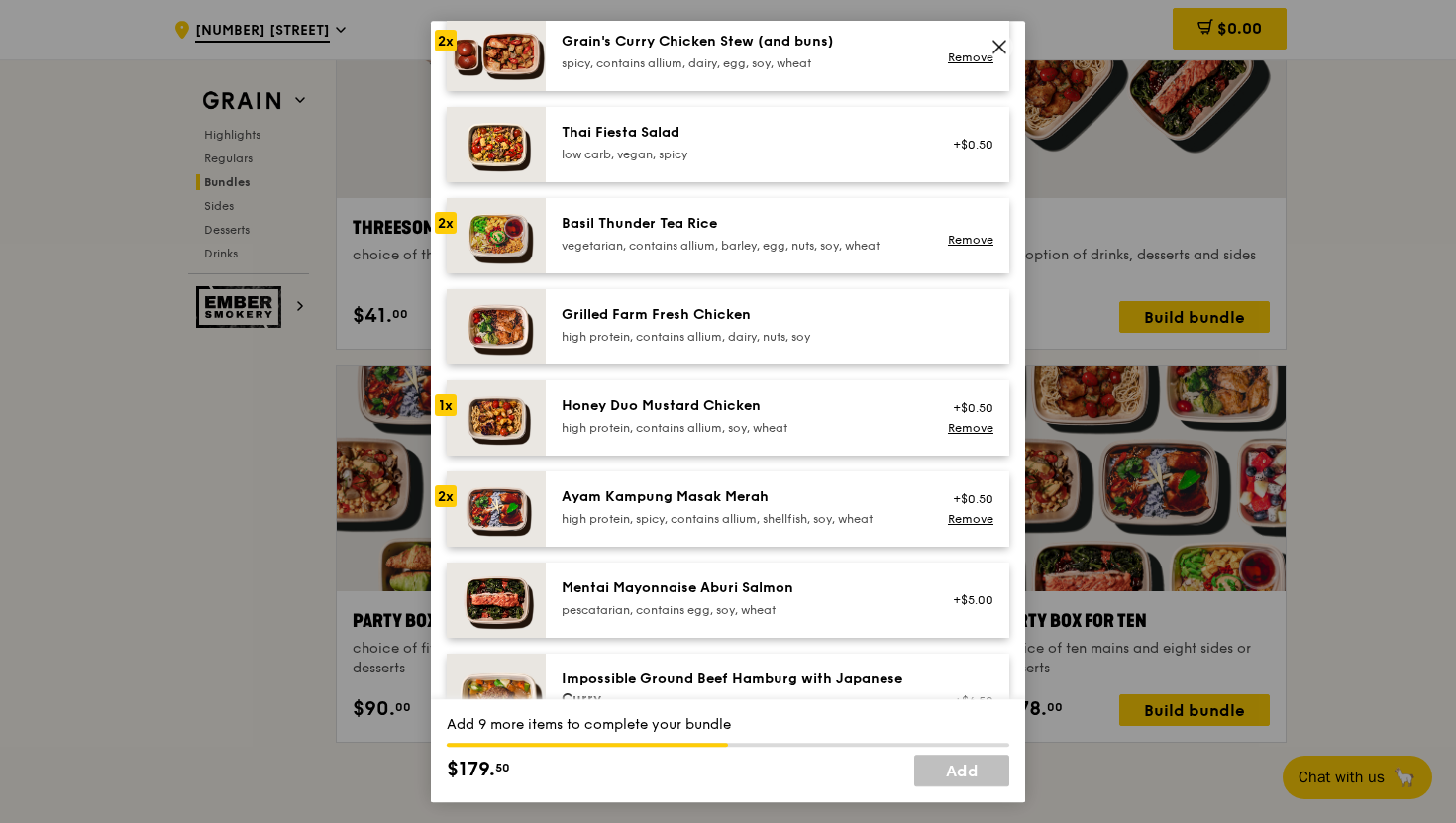 click on "Honey Duo Mustard Chicken" at bounding box center (739, 406) 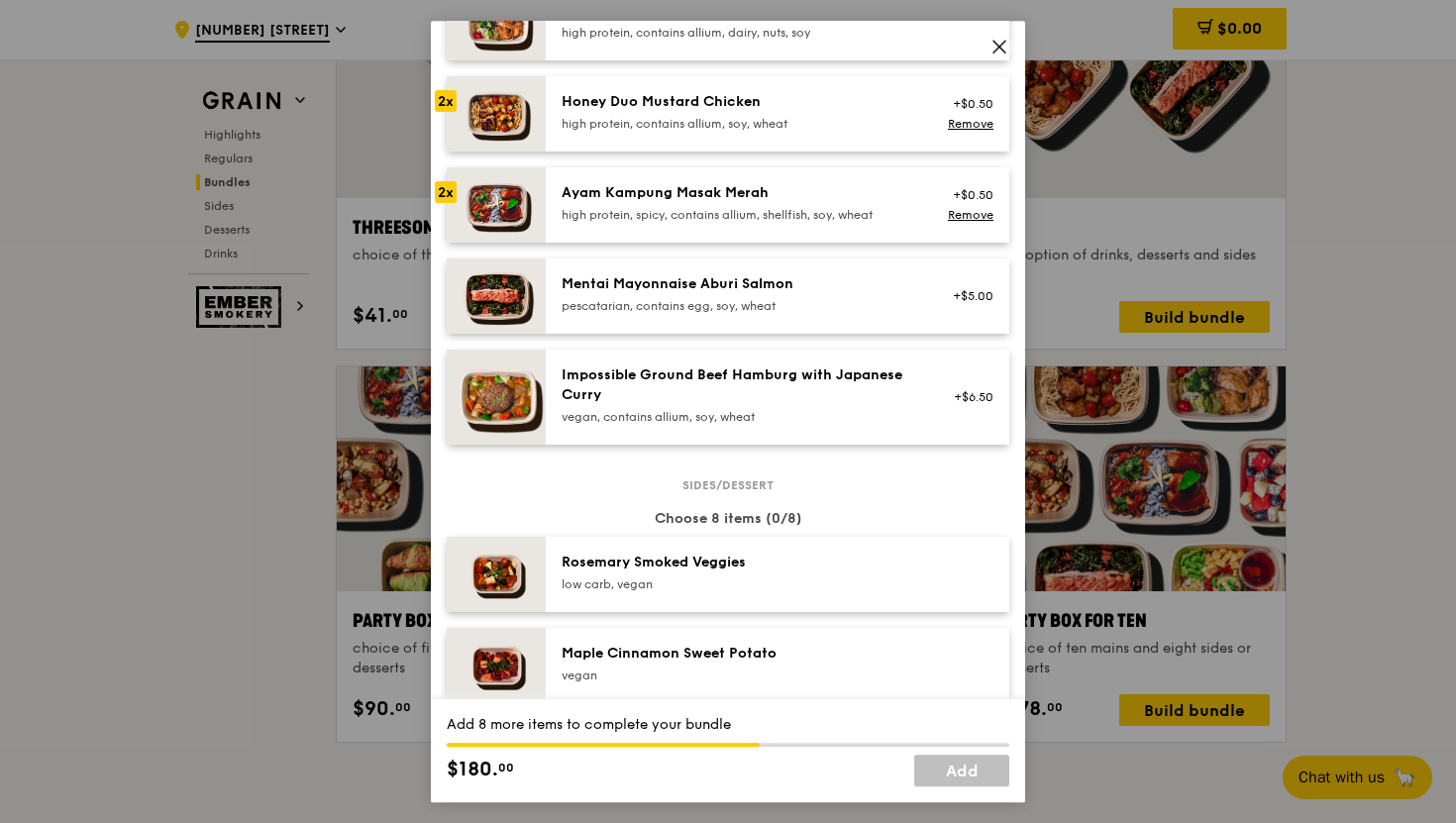 scroll, scrollTop: 412, scrollLeft: 0, axis: vertical 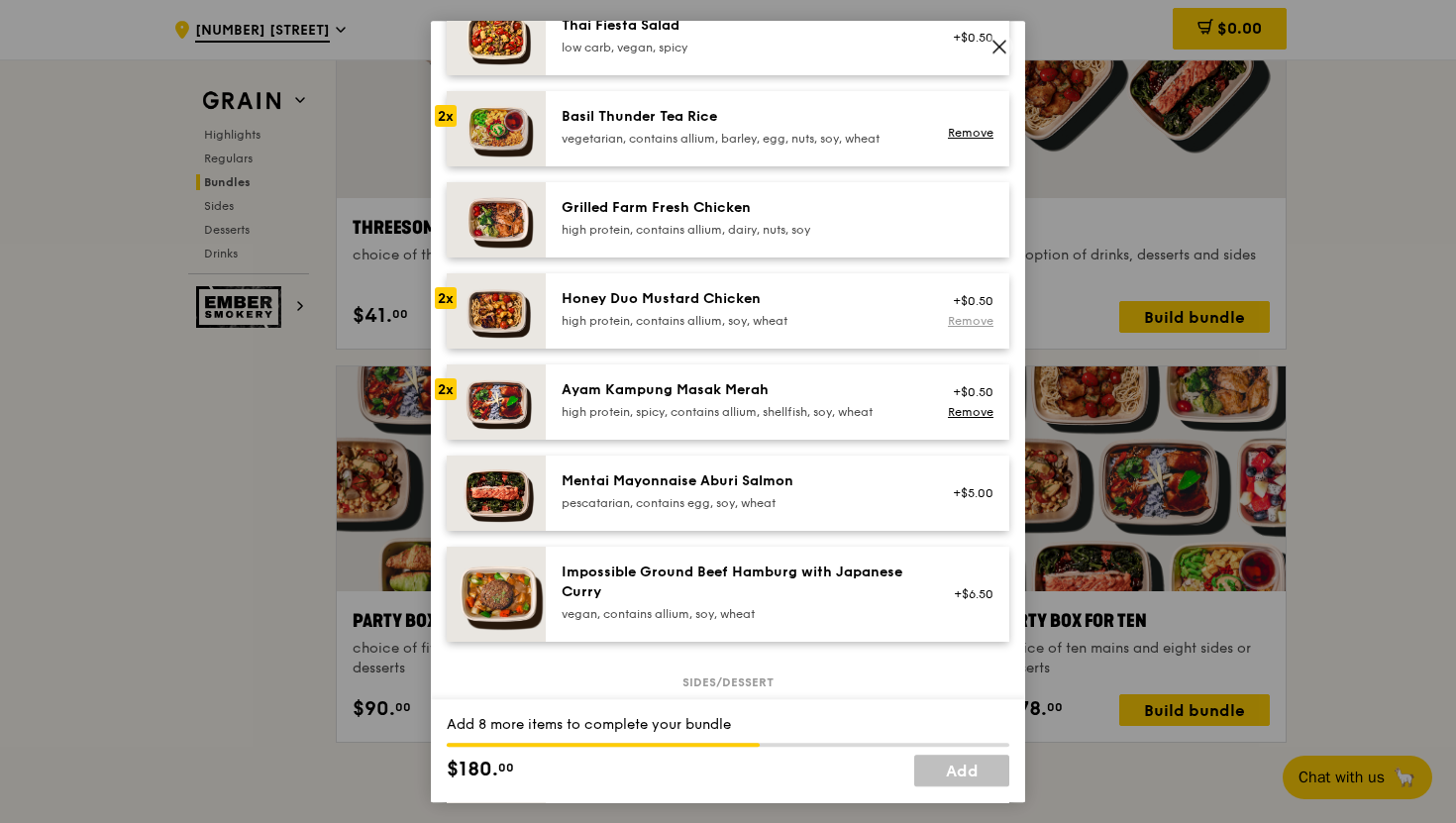 click on "Remove" at bounding box center [971, 321] 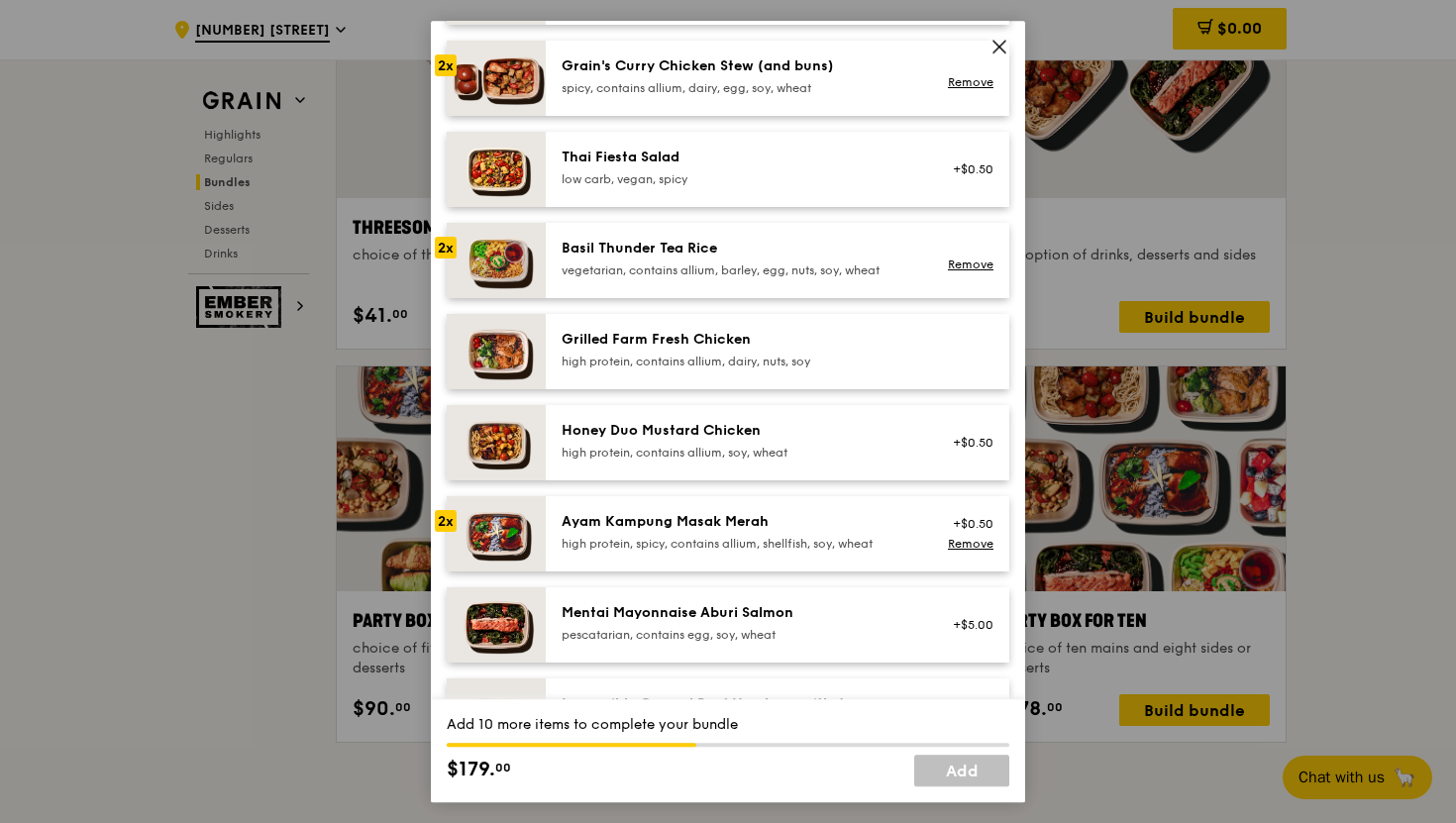 scroll, scrollTop: 304, scrollLeft: 0, axis: vertical 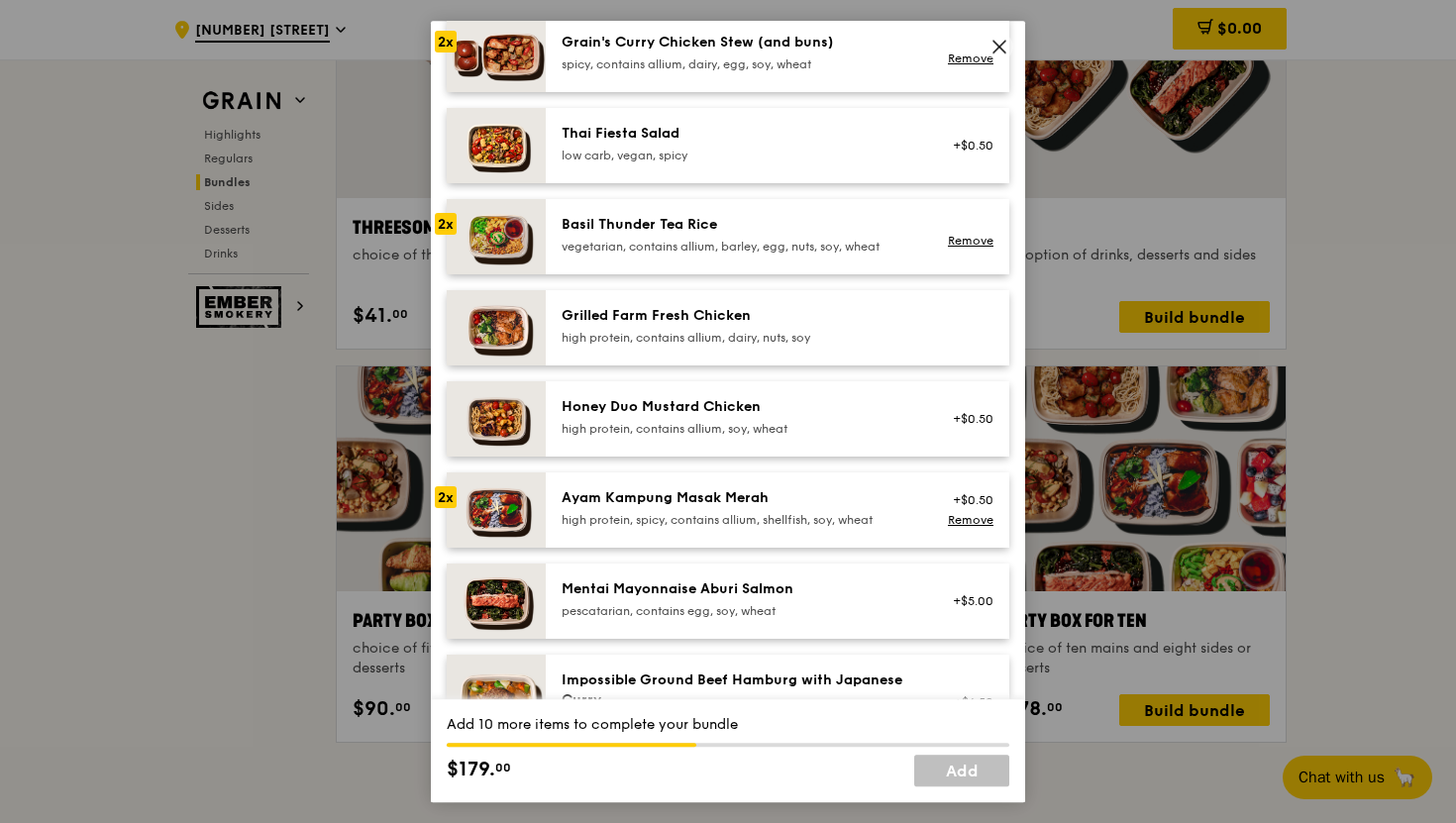 click on "Ayam Kampung Masak Merah" at bounding box center (739, 498) 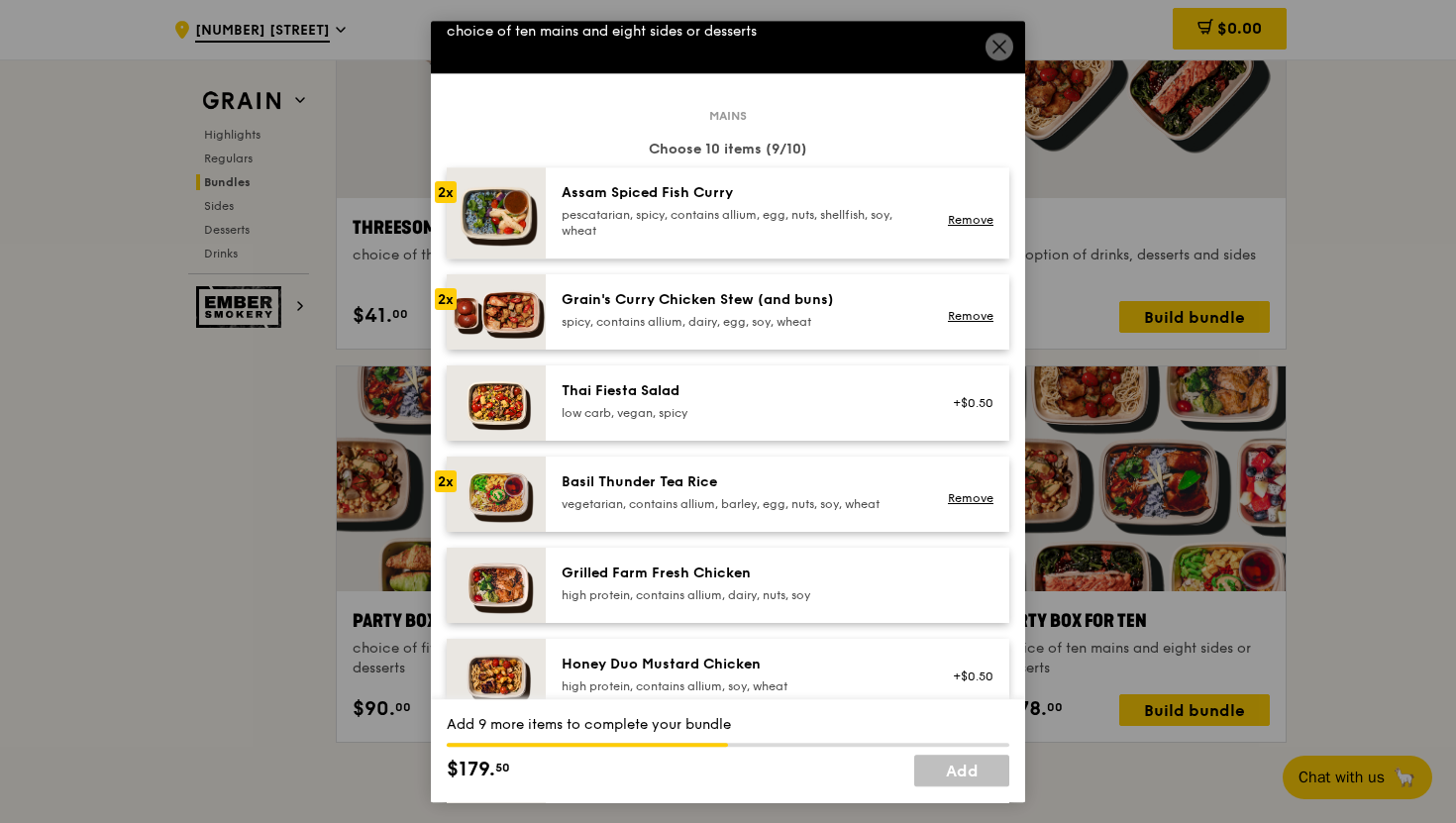 scroll, scrollTop: 46, scrollLeft: 0, axis: vertical 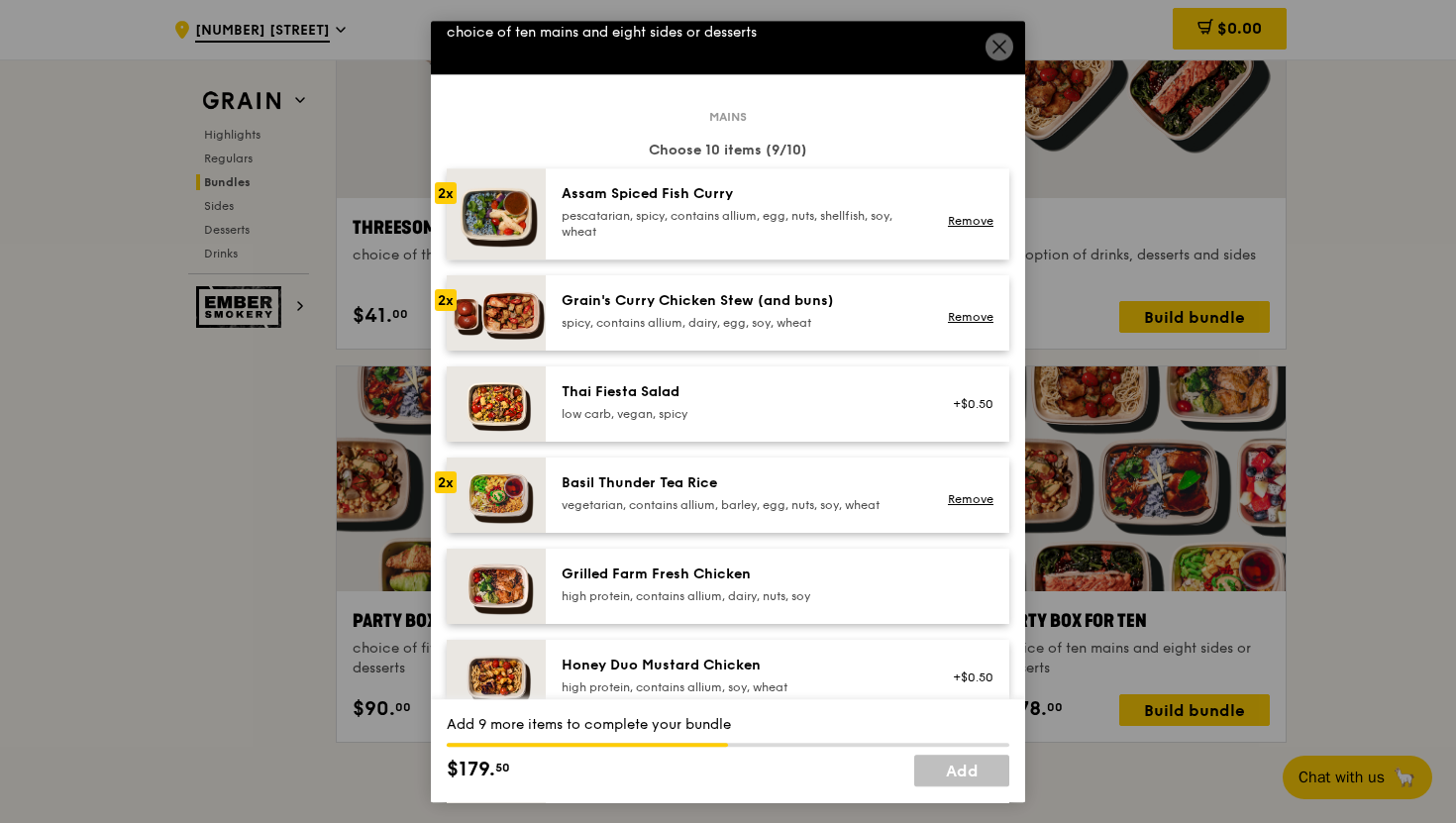 click on "Grain's Curry Chicken Stew (and buns)" at bounding box center (739, 301) 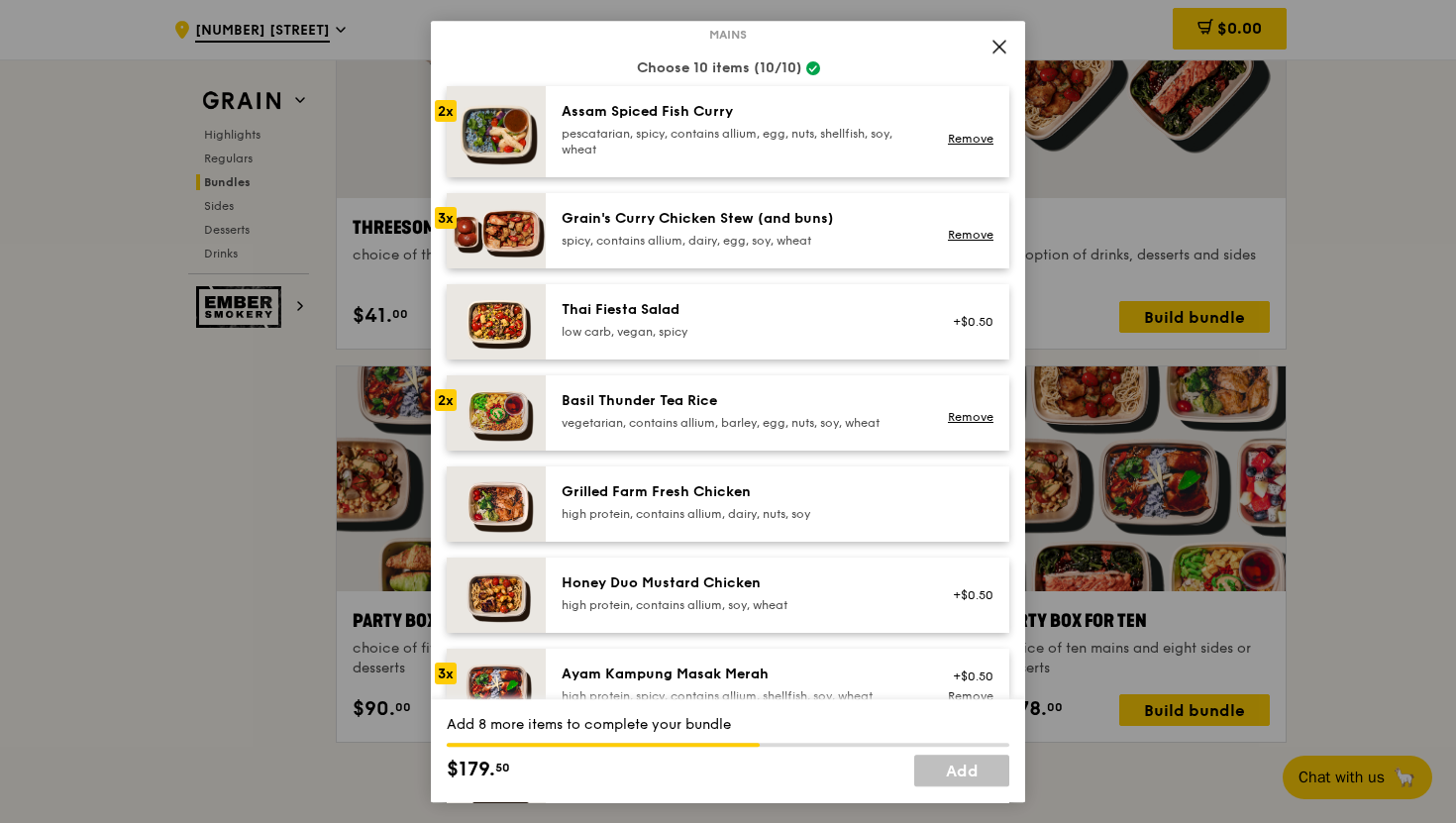 scroll, scrollTop: 94, scrollLeft: 0, axis: vertical 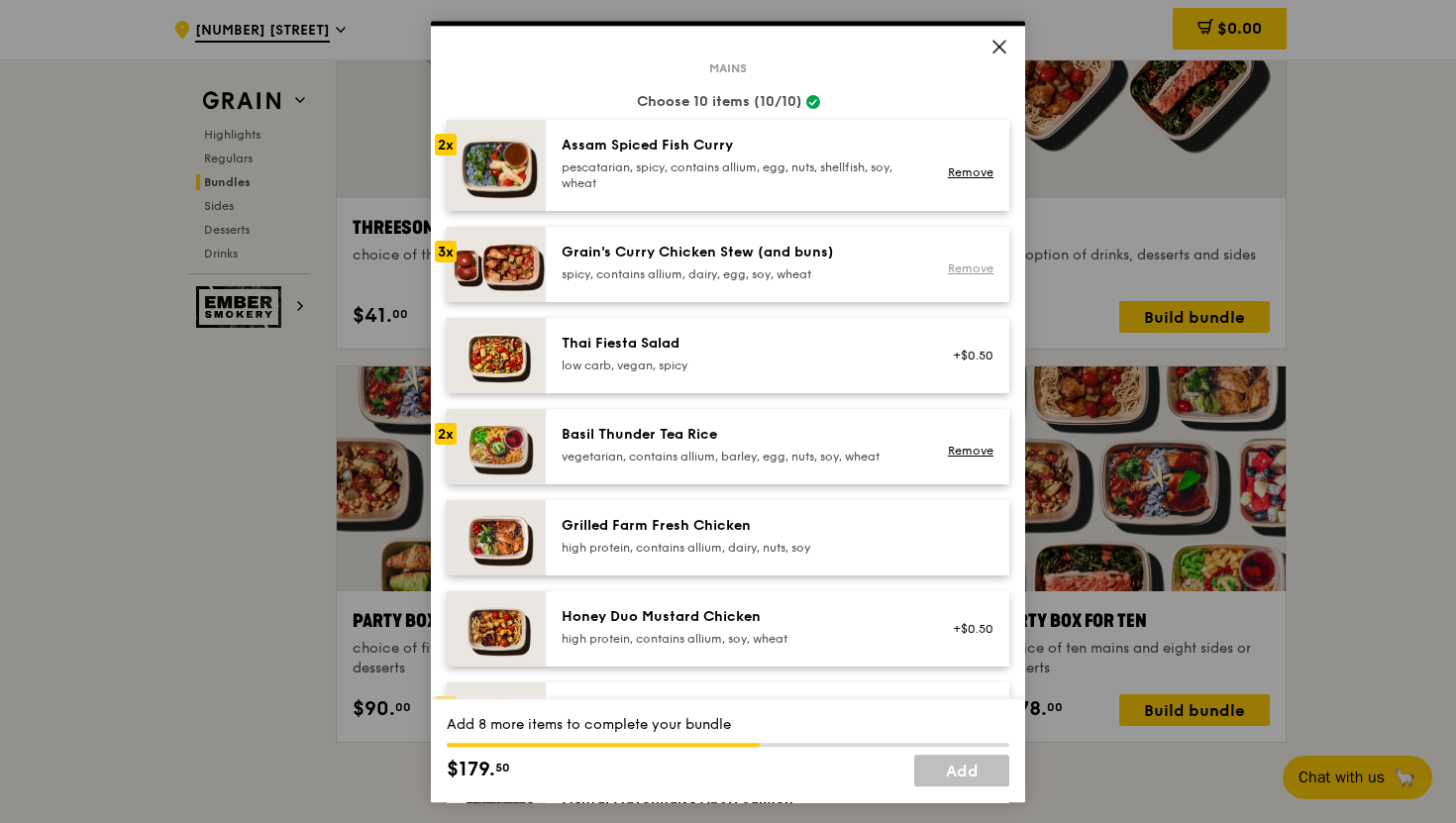 click on "Remove" at bounding box center [971, 268] 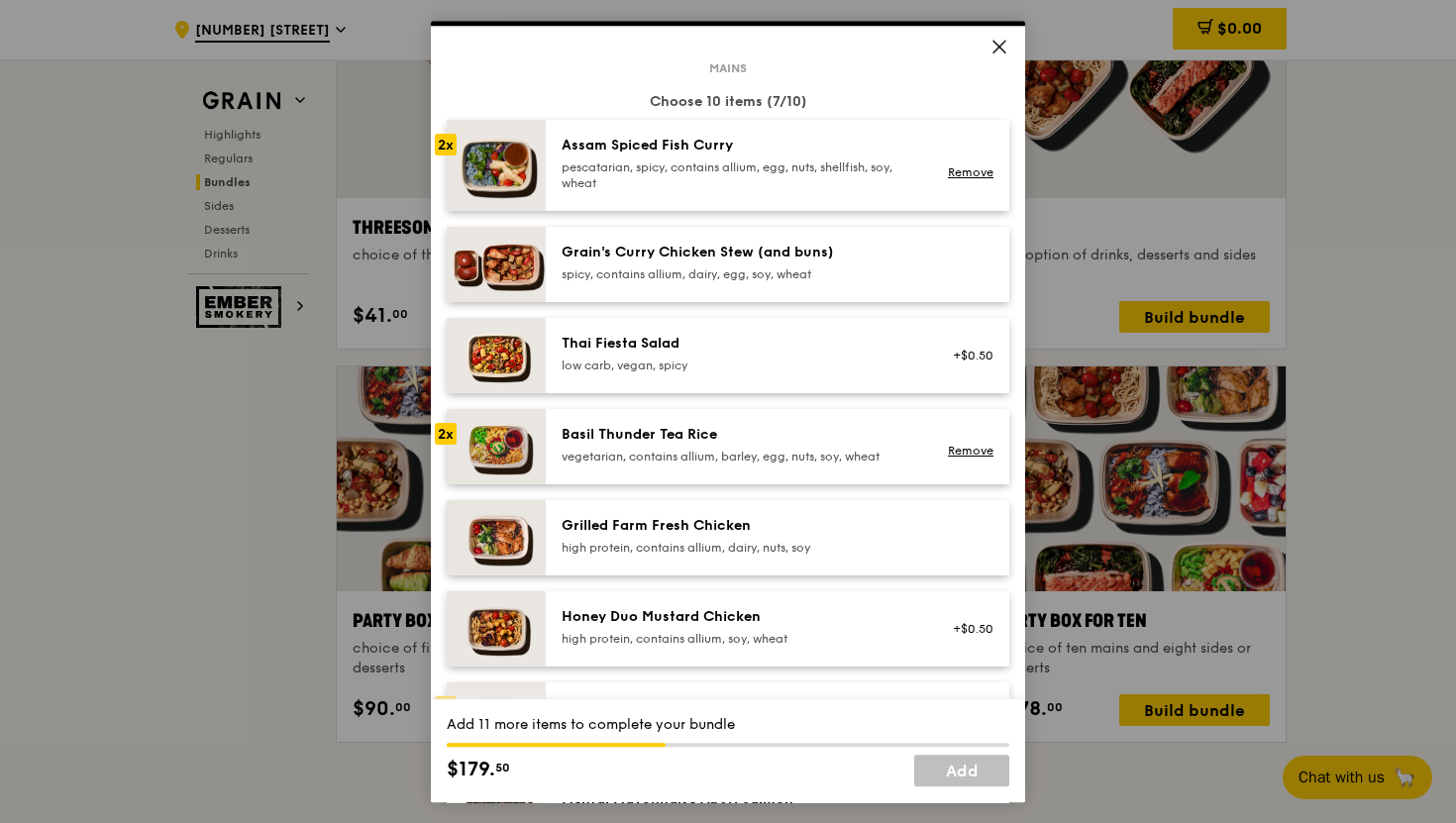 click on "Grain's Curry Chicken Stew (and buns)
spicy, contains allium, dairy, egg, soy, wheat" at bounding box center (739, 262) 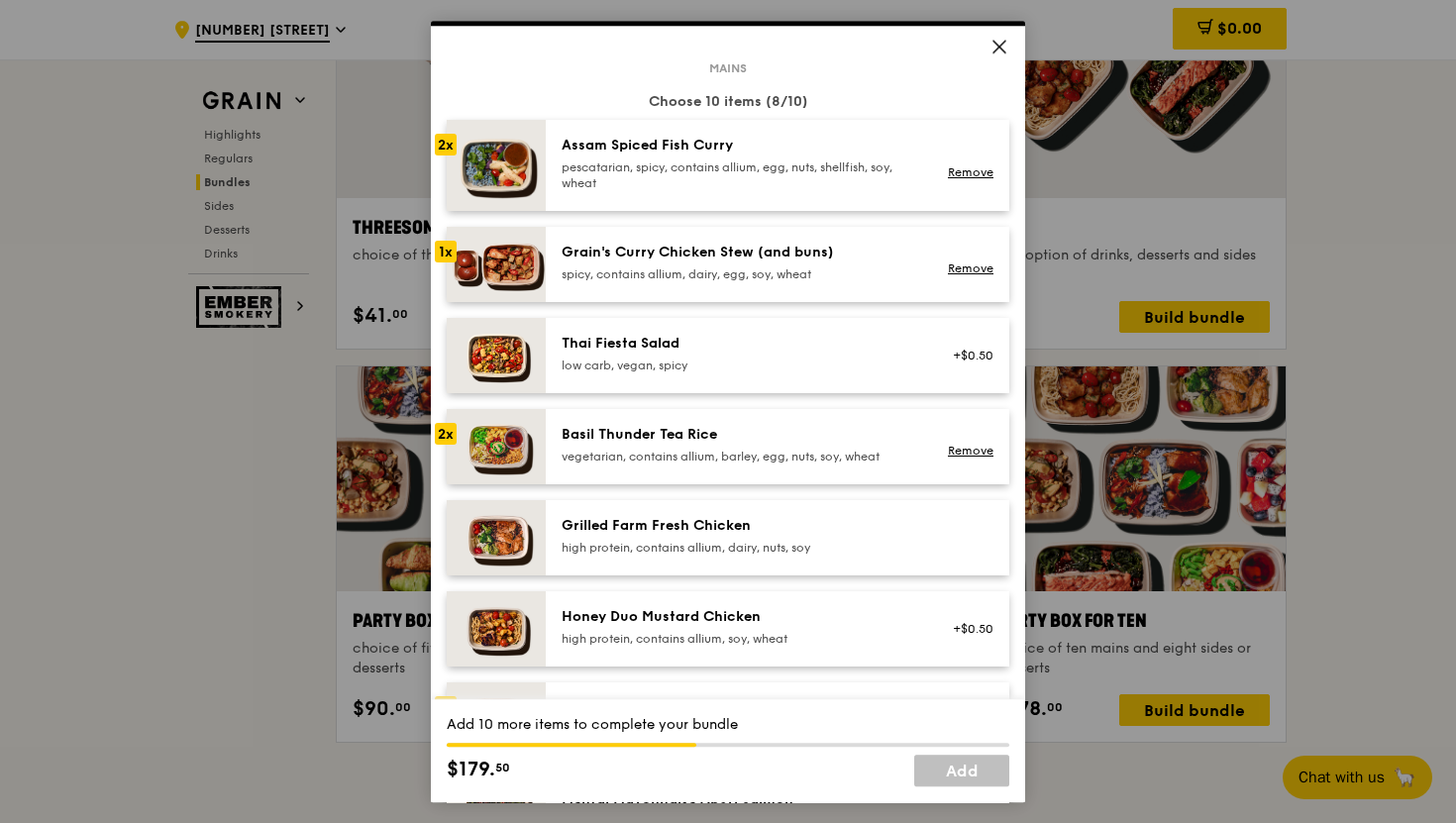 click on "Grain's Curry Chicken Stew (and buns)
spicy, contains allium, dairy, egg, soy, wheat" at bounding box center [739, 262] 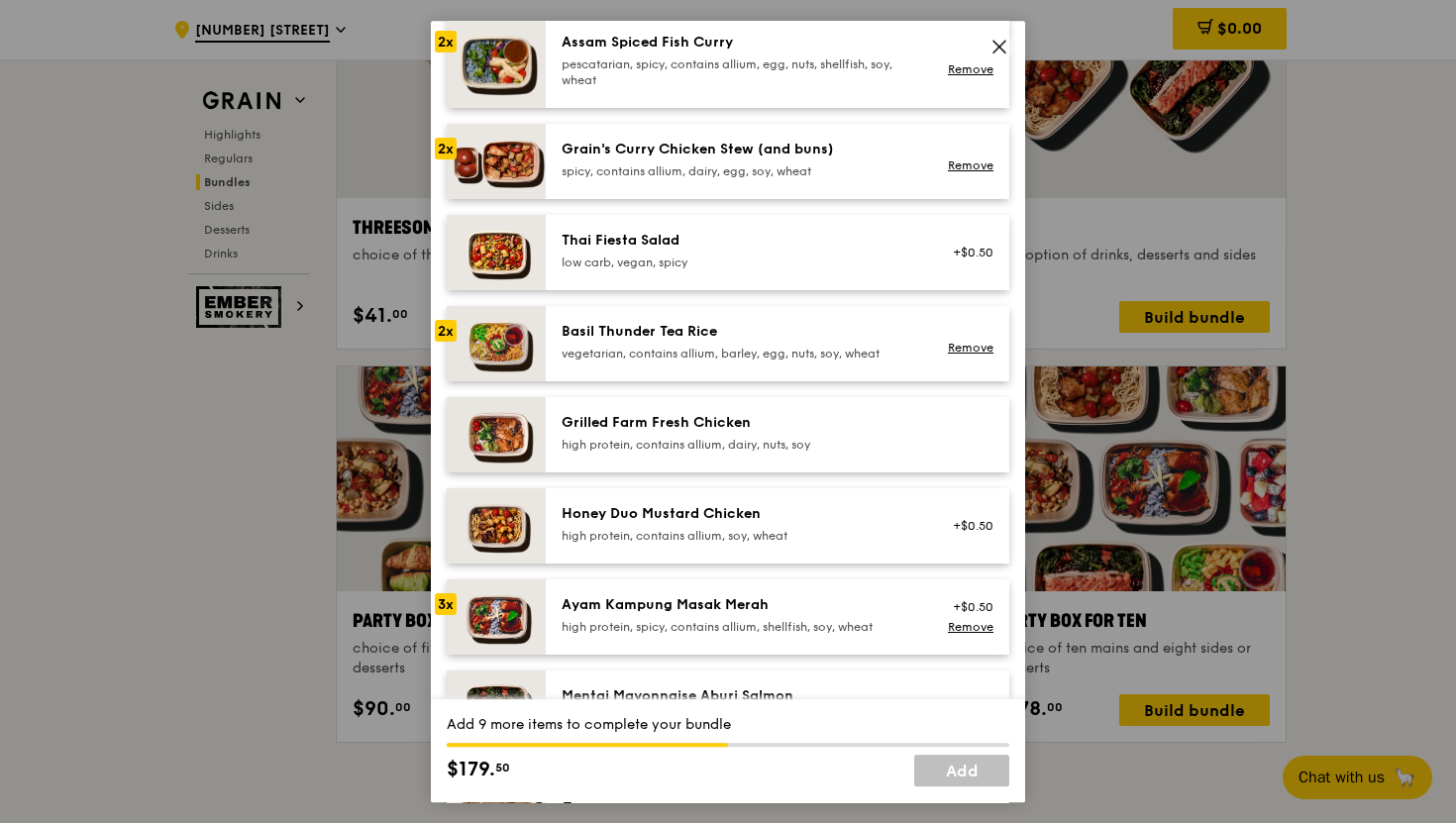 scroll, scrollTop: 175, scrollLeft: 0, axis: vertical 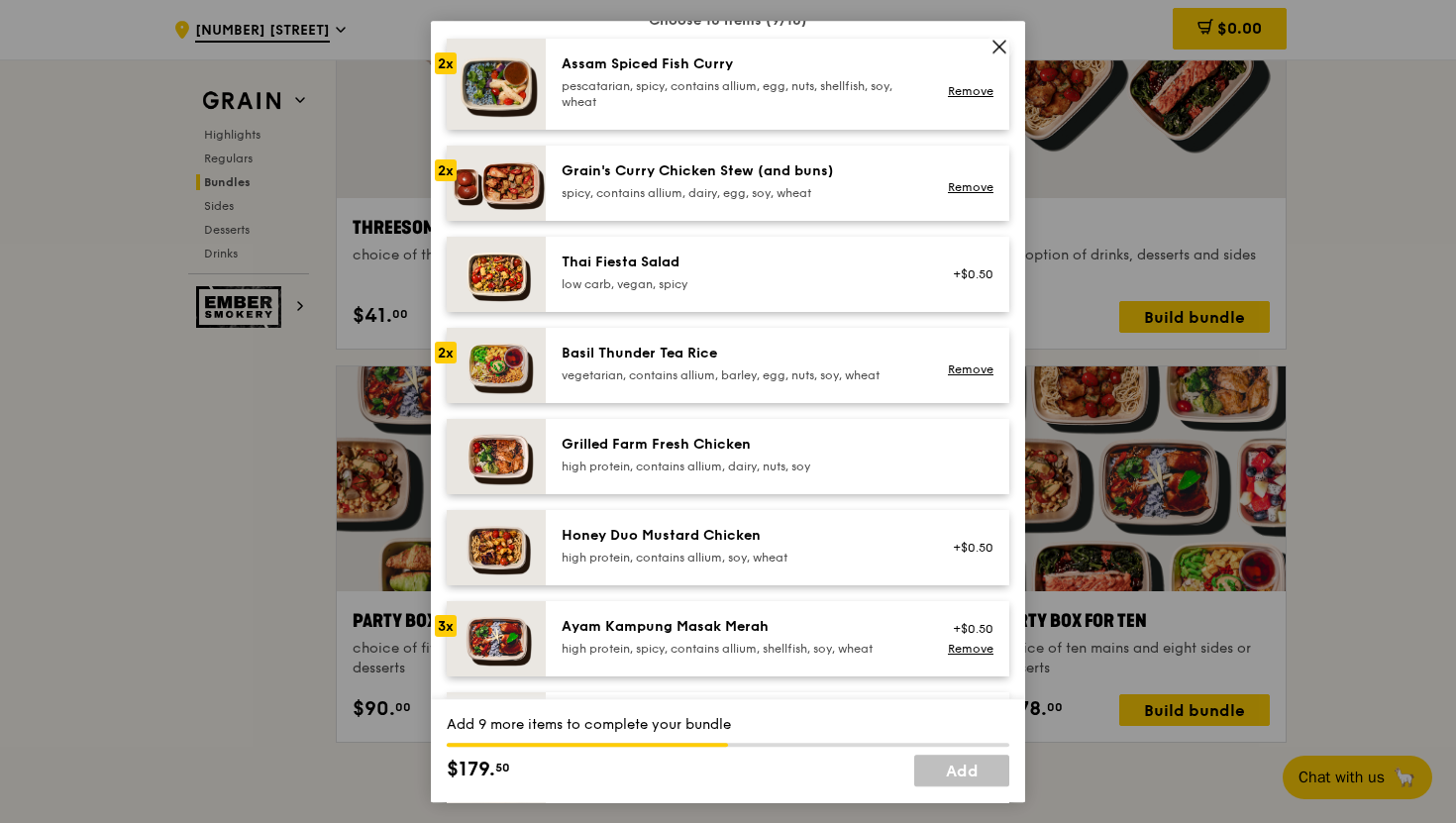 click on "spicy, contains allium, dairy, egg, soy, wheat" at bounding box center [739, 193] 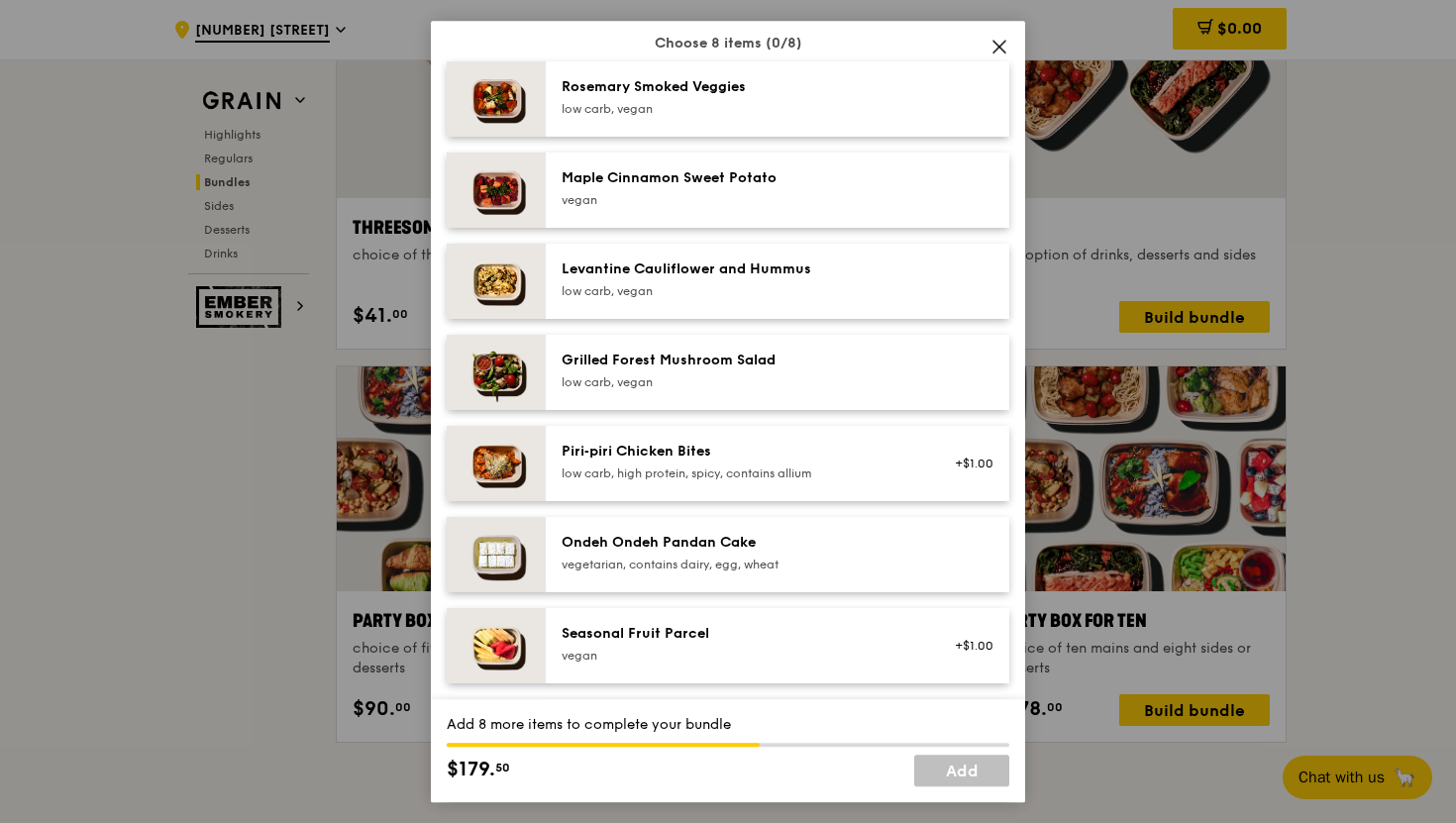 scroll, scrollTop: 1098, scrollLeft: 0, axis: vertical 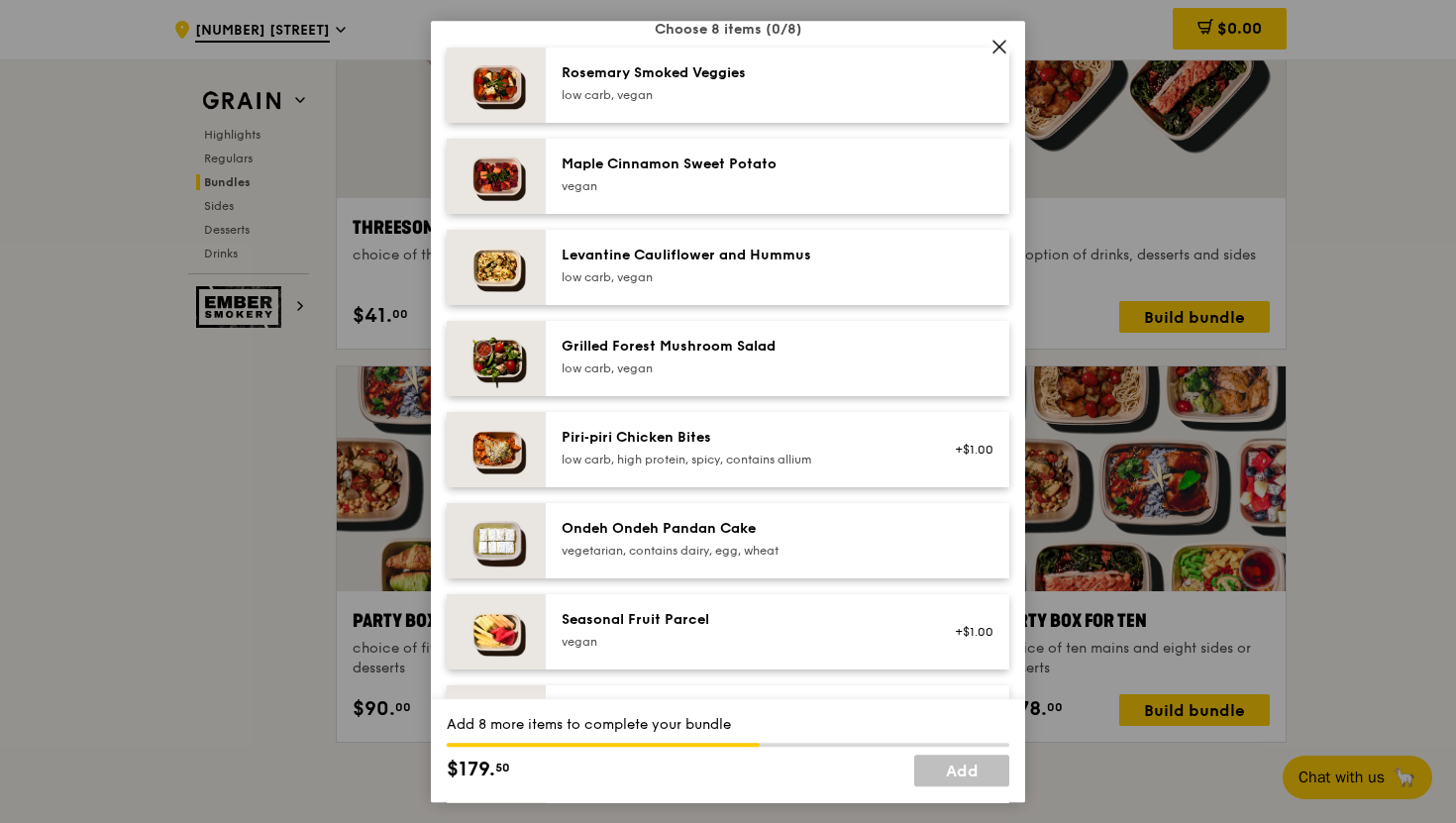 click on "Ondeh Ondeh Pandan Cake
vegetarian, contains dairy, egg, wheat" at bounding box center [739, 539] 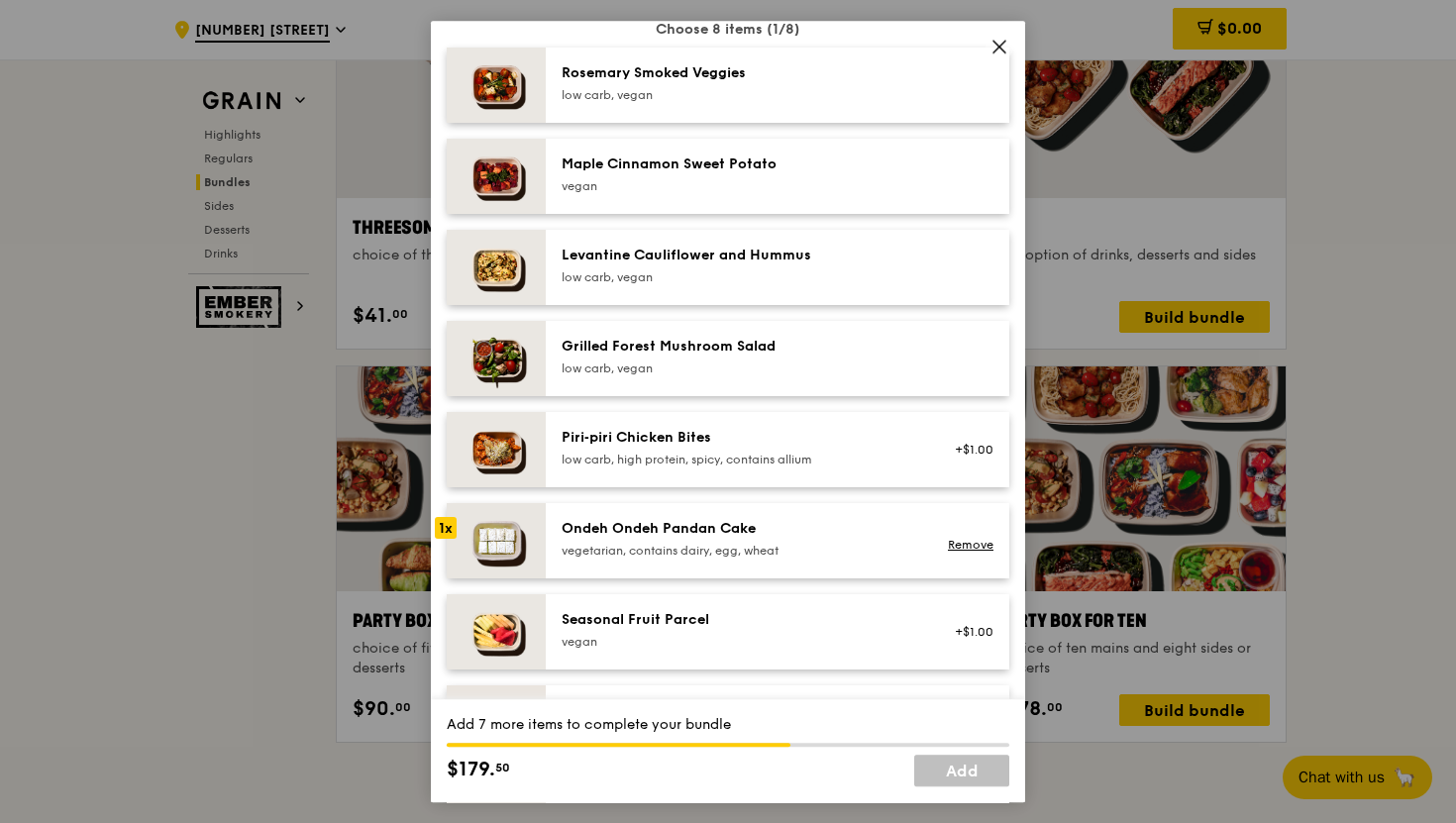 click on "Maple Cinnamon Sweet Potato" at bounding box center (739, 164) 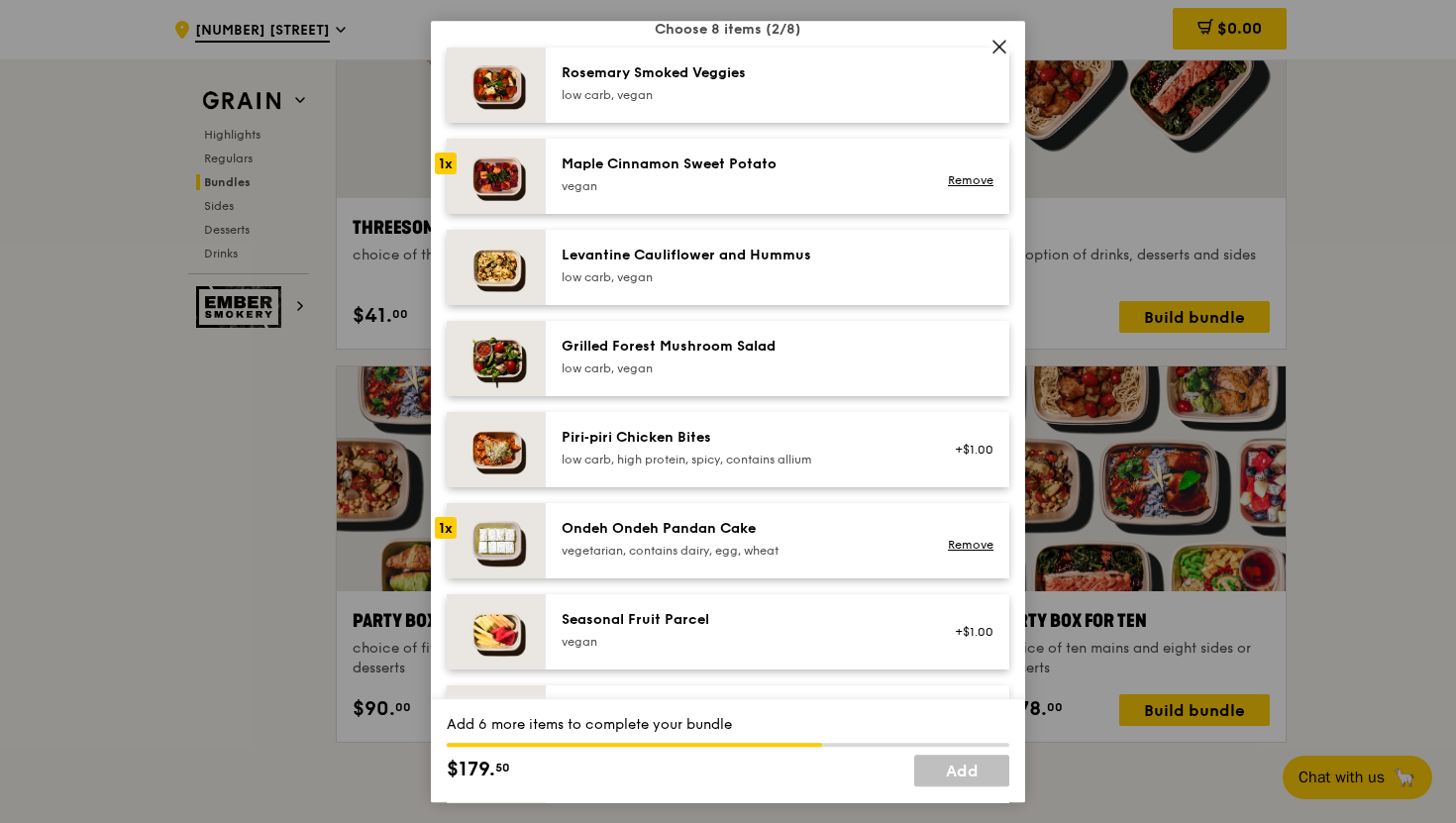click on "Maple Cinnamon Sweet Potato" at bounding box center (739, 164) 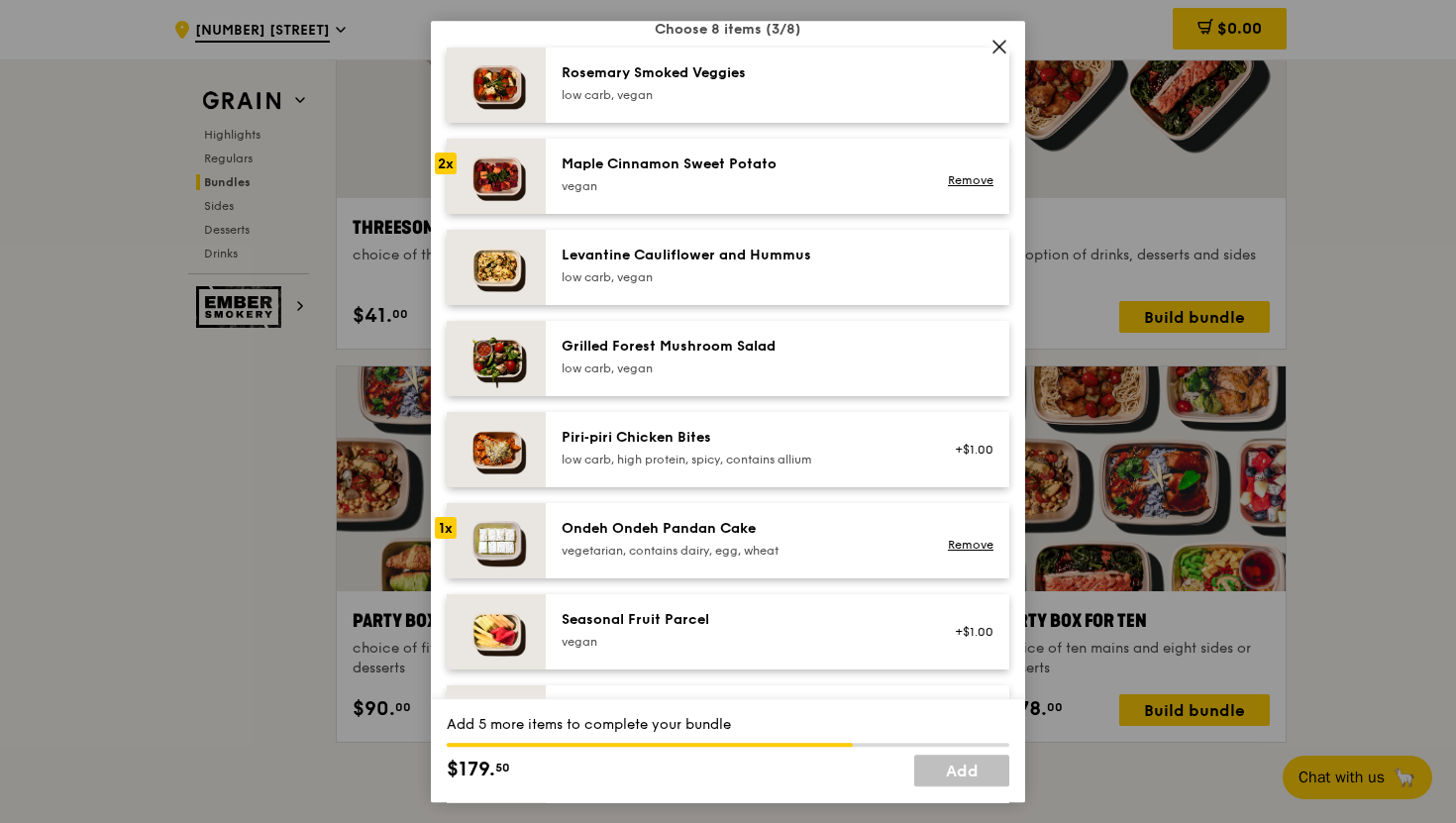 click on "Ondeh Ondeh Pandan Cake" at bounding box center [739, 529] 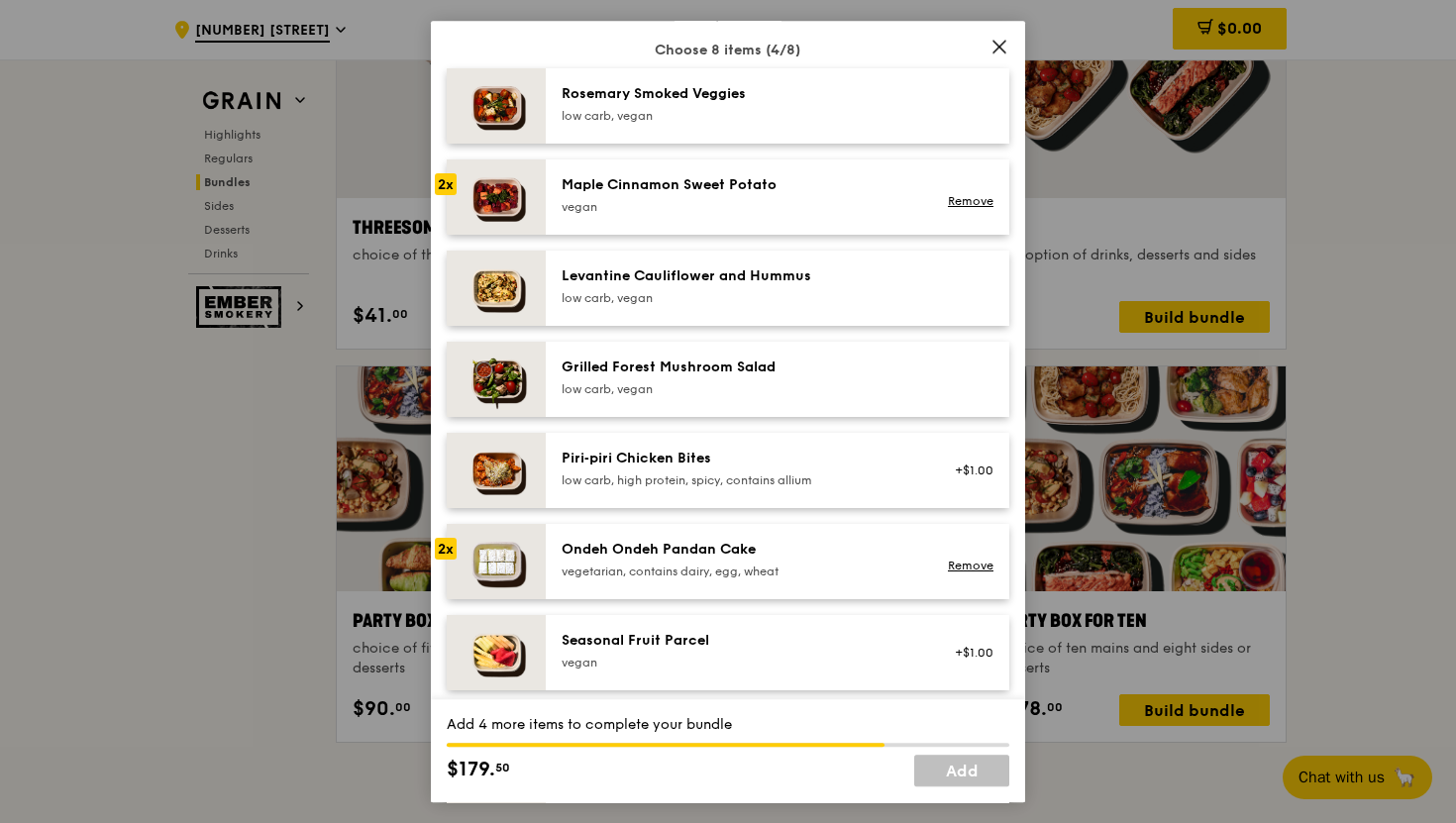 scroll, scrollTop: 1072, scrollLeft: 0, axis: vertical 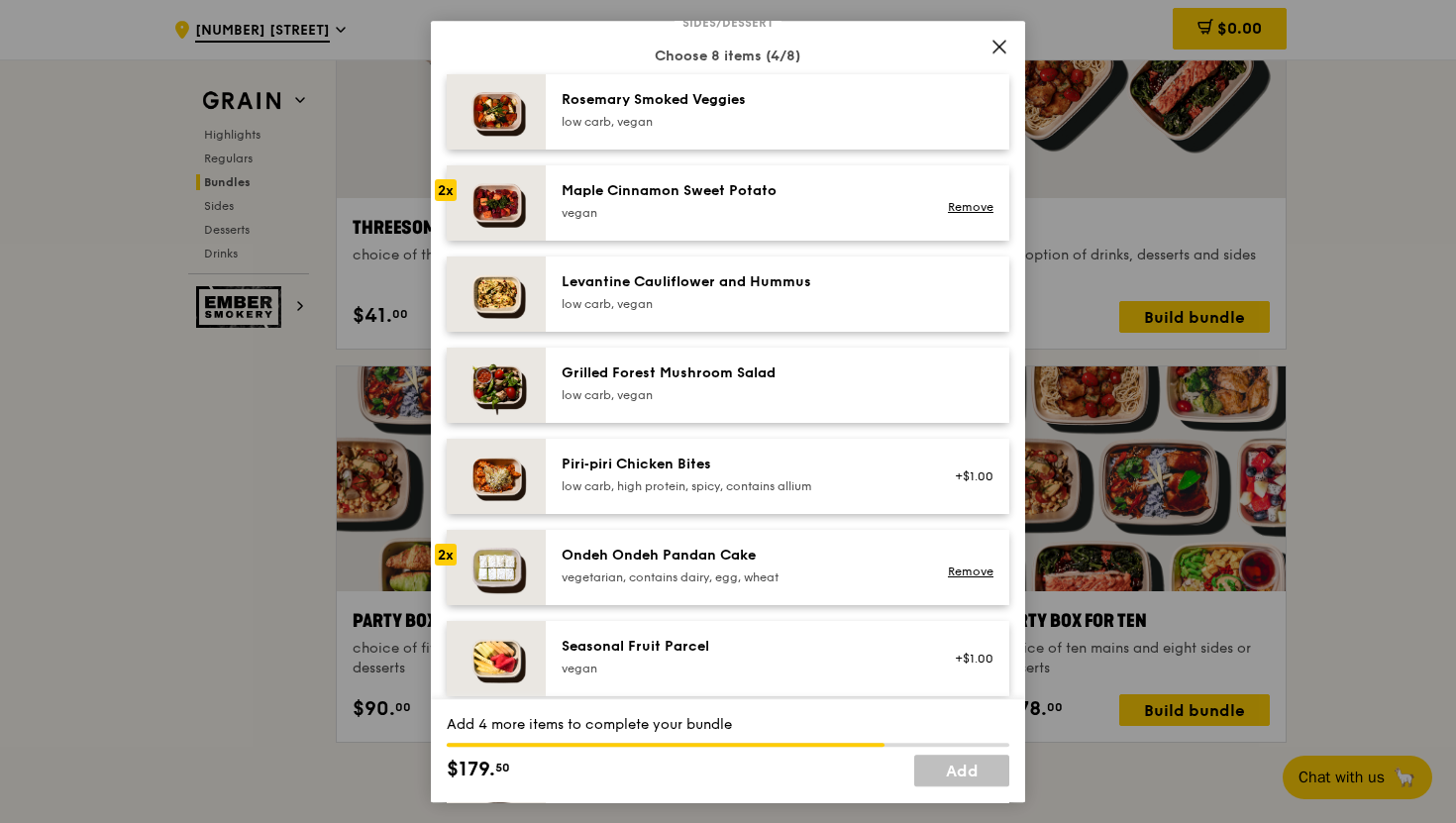 click on "low carb, vegan" at bounding box center (739, 122) 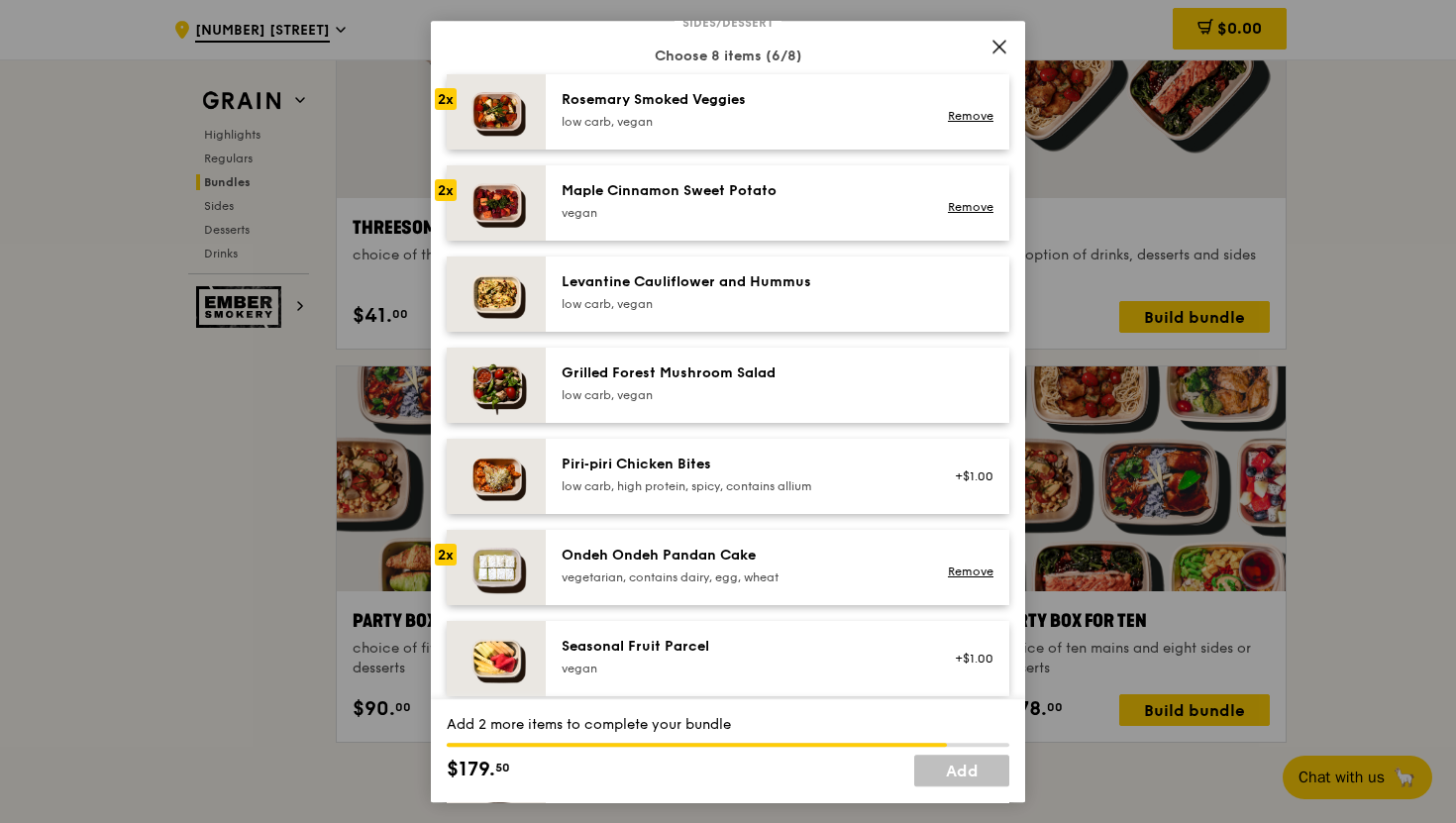 click on "Grilled Forest Mushroom Salad" at bounding box center (739, 373) 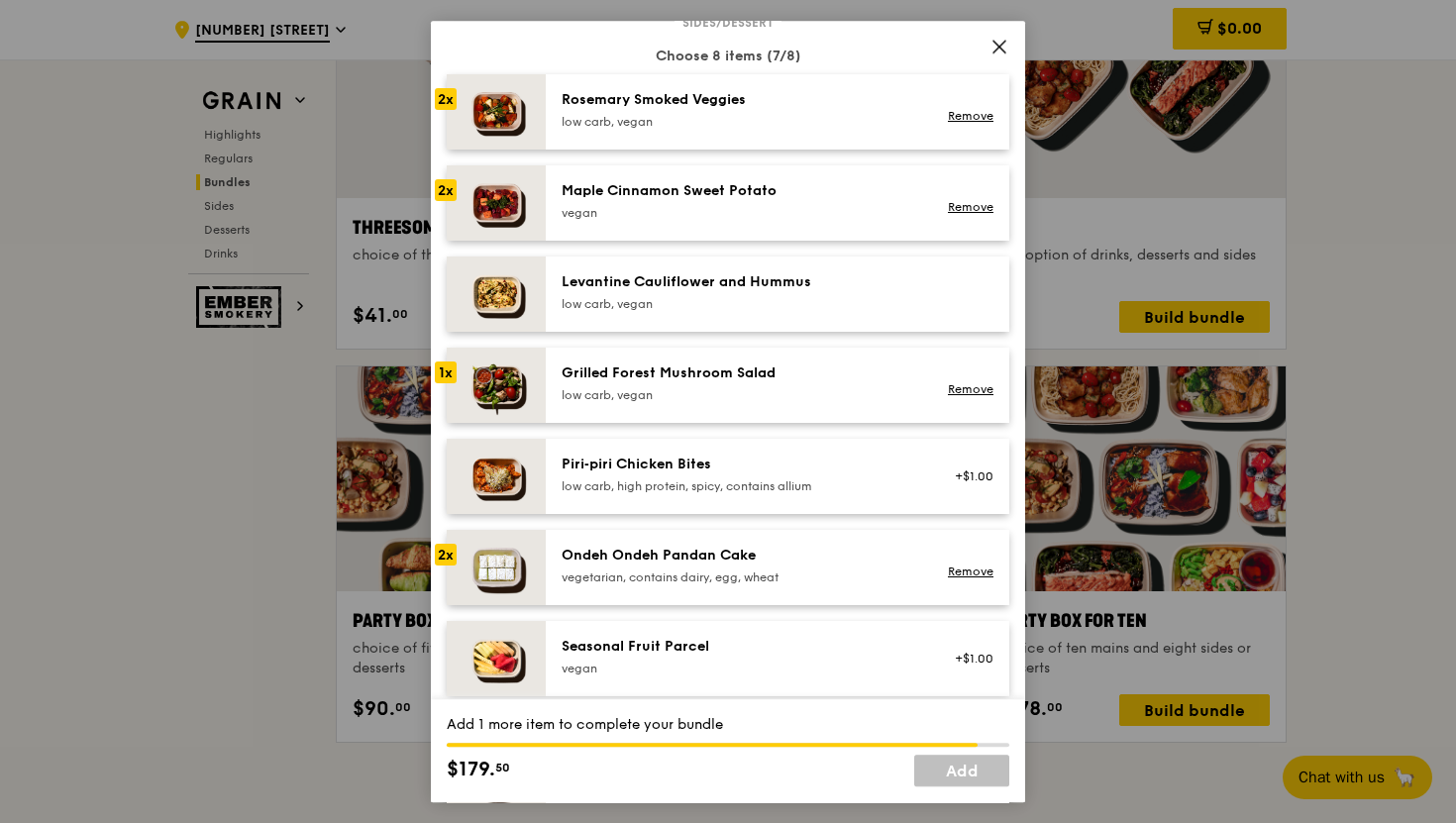 click on "Grilled Forest Mushroom Salad" at bounding box center (739, 373) 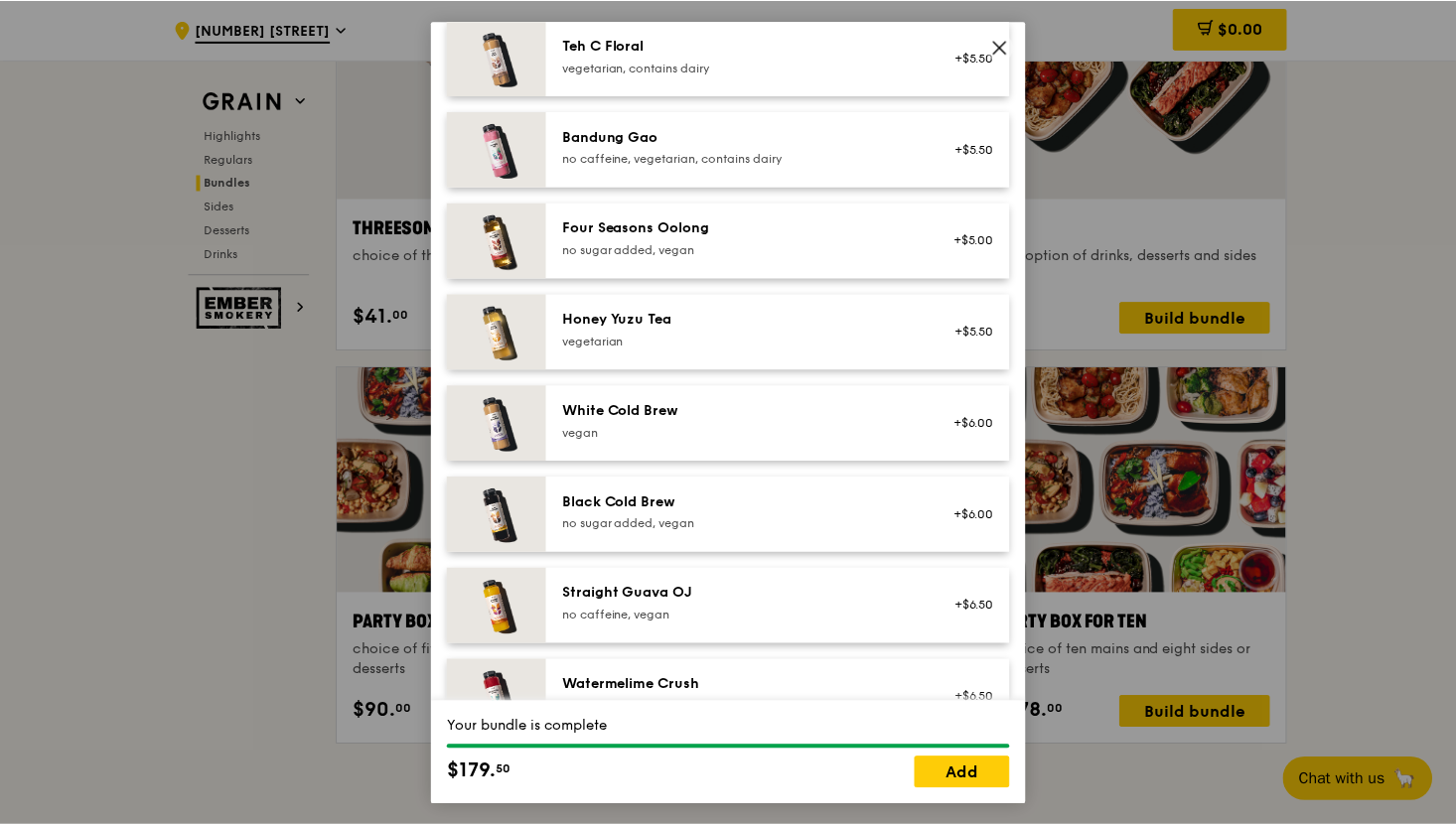 scroll, scrollTop: 2282, scrollLeft: 0, axis: vertical 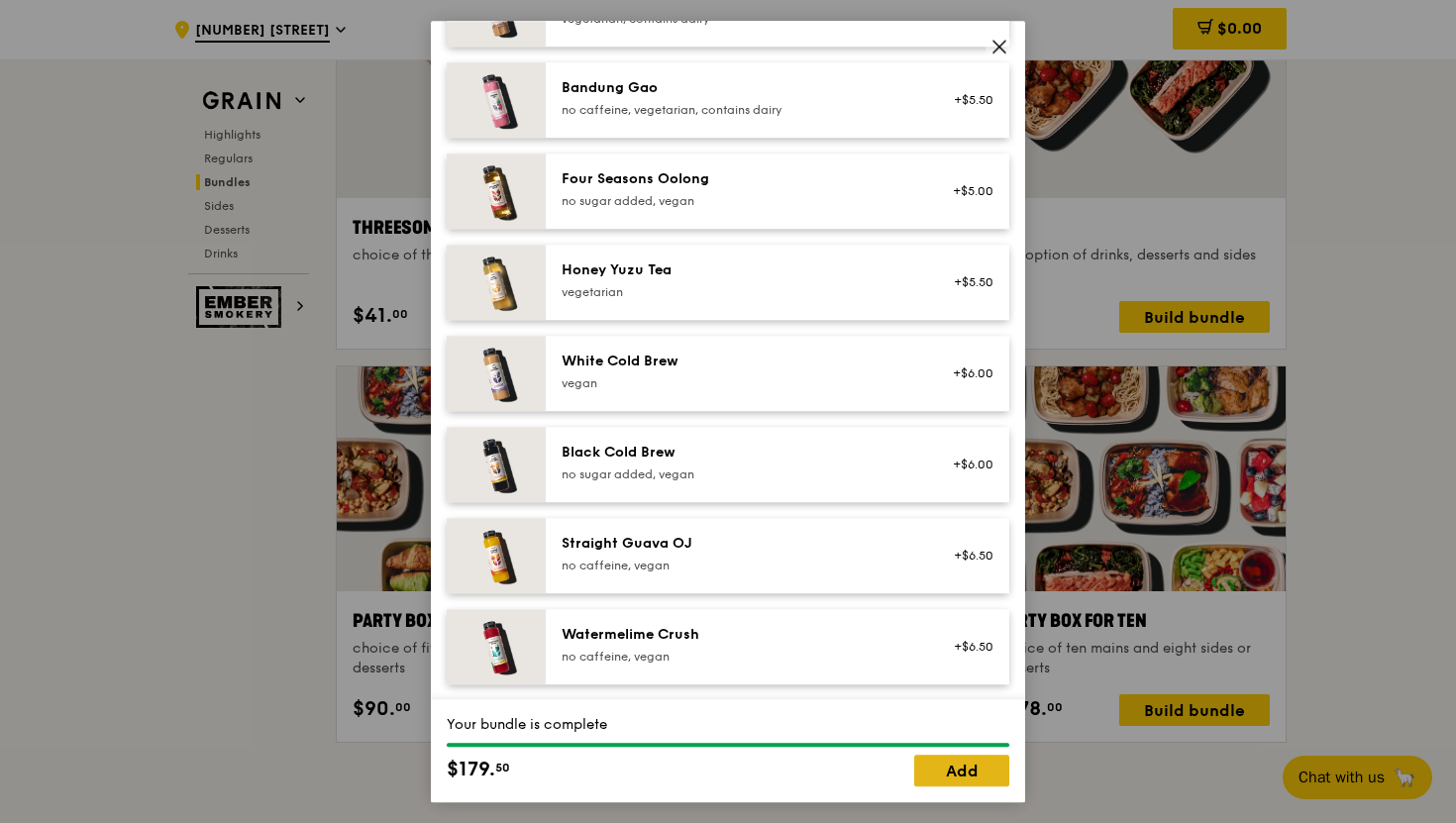 click on "Add" at bounding box center [962, 771] 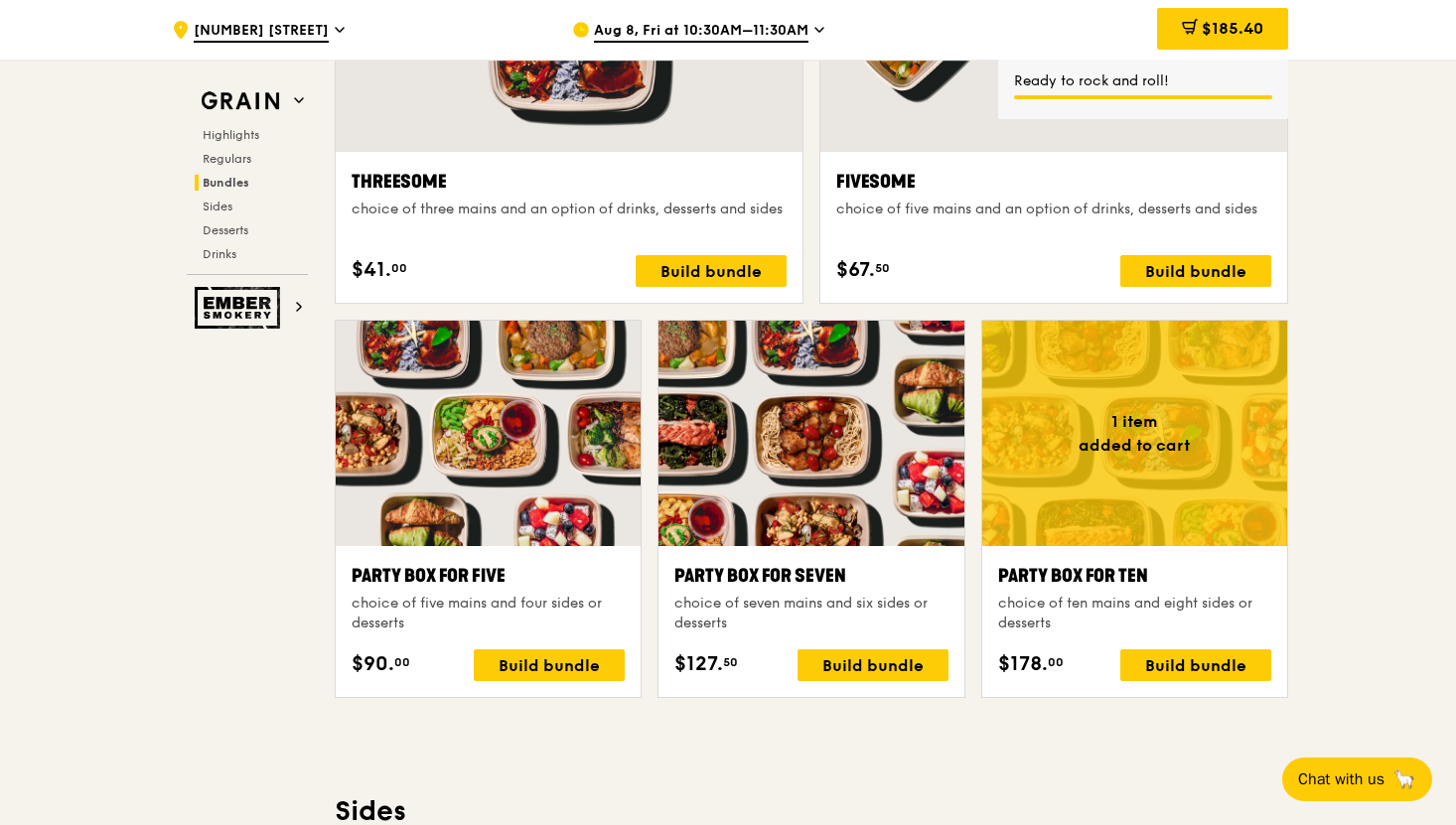 scroll, scrollTop: 3715, scrollLeft: 0, axis: vertical 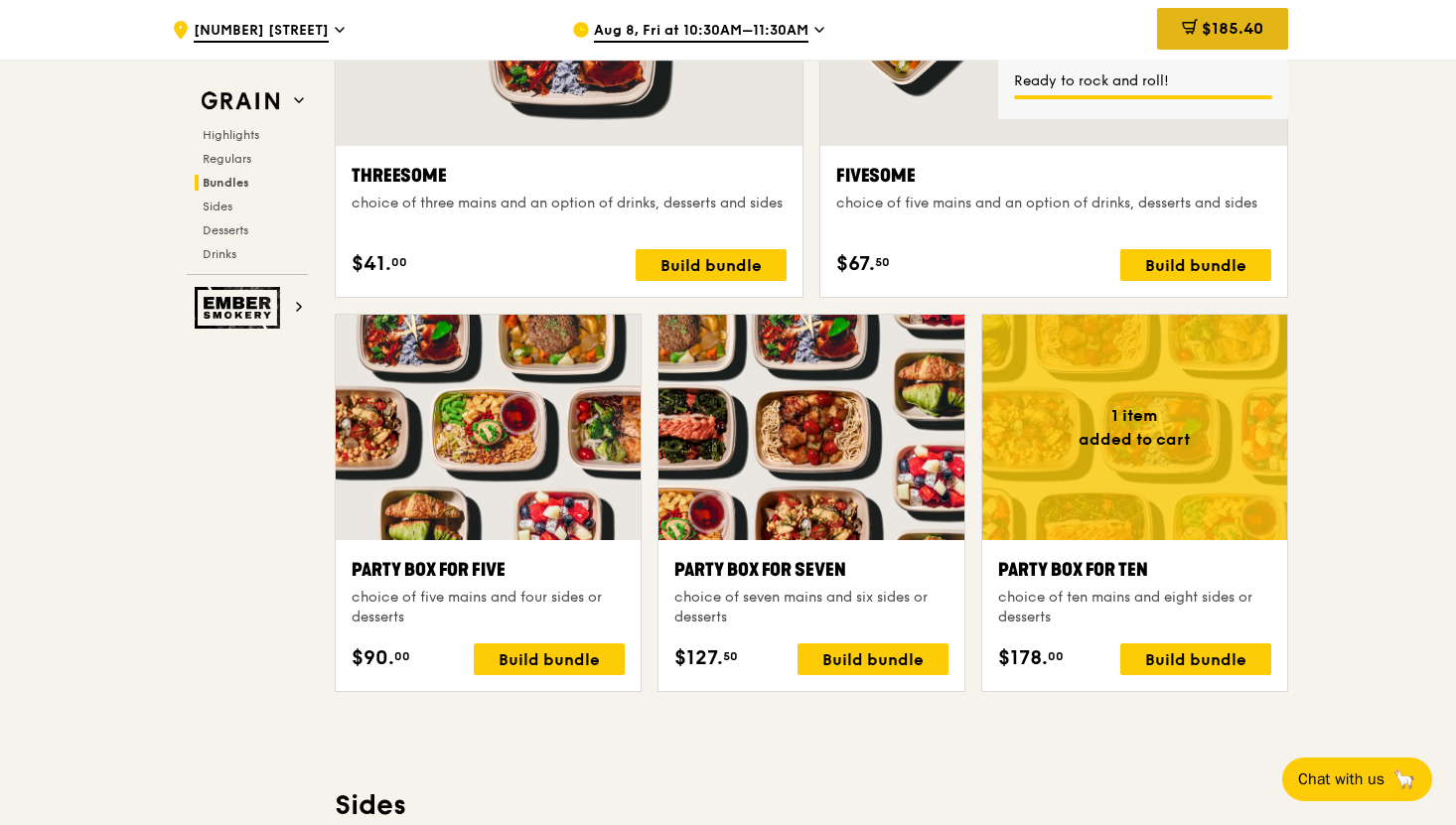 click on "$185.40" at bounding box center (1233, 28) 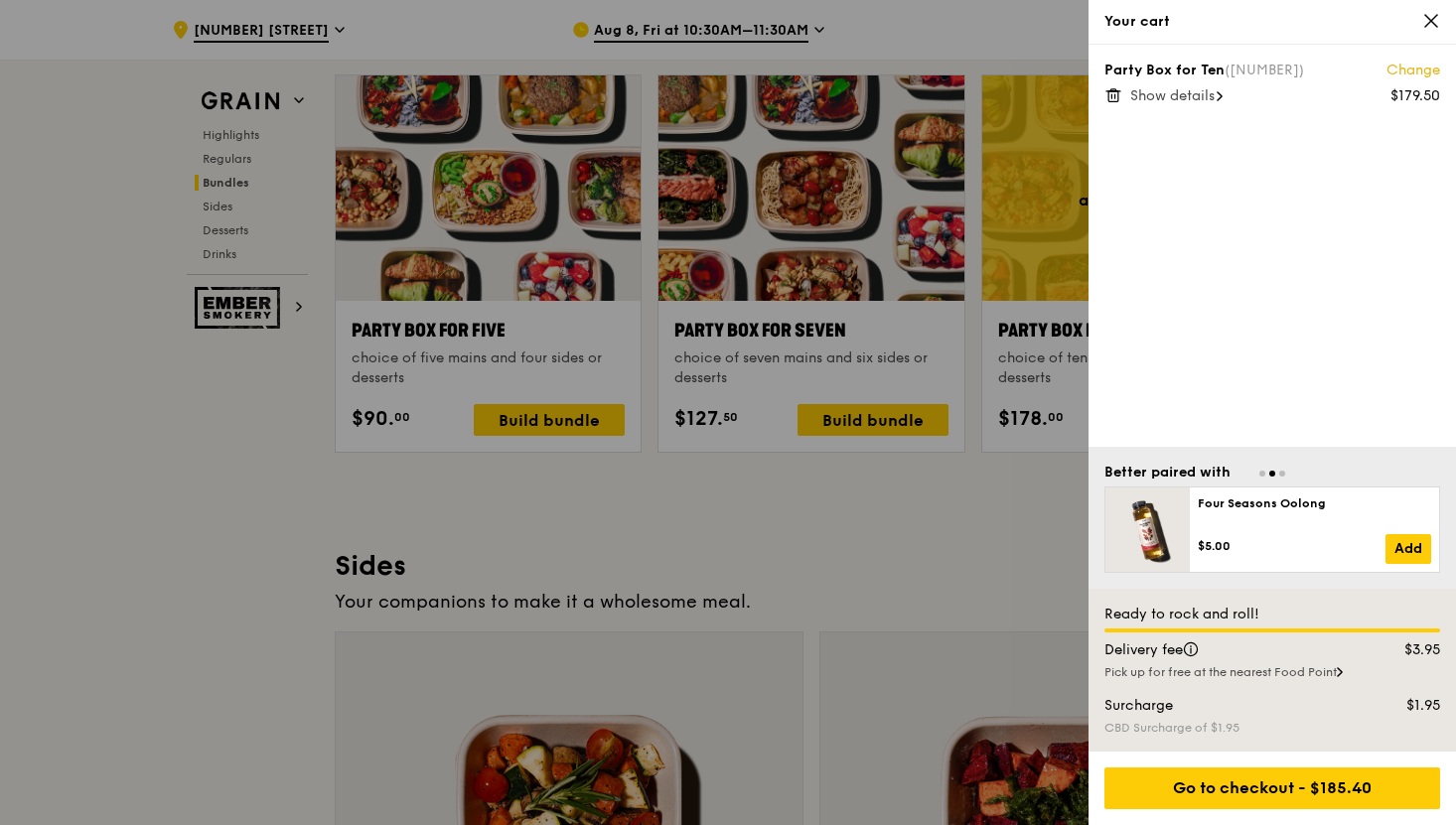 scroll, scrollTop: 3958, scrollLeft: 0, axis: vertical 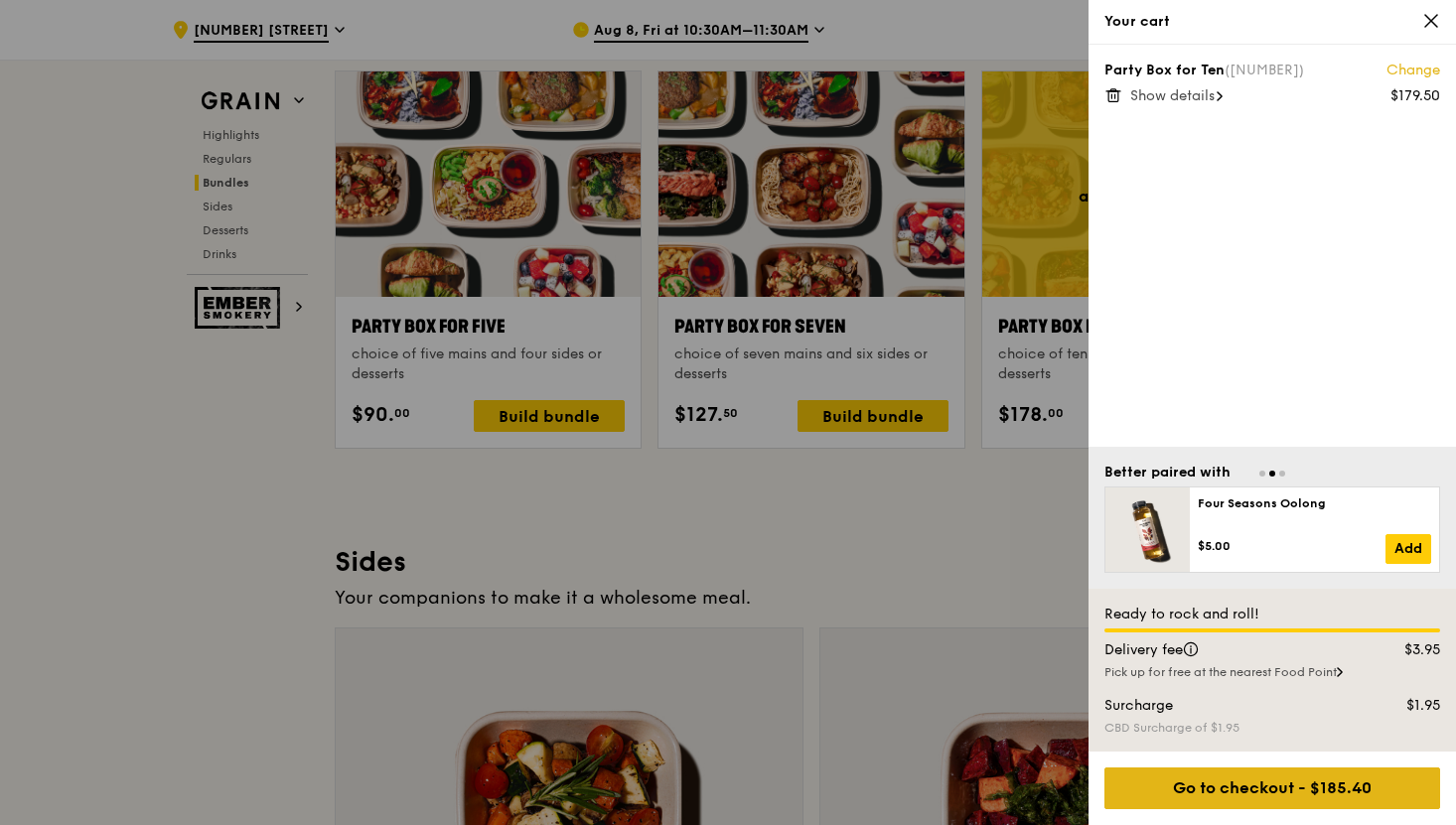 click on "Go to checkout - $185.40" at bounding box center [1272, 788] 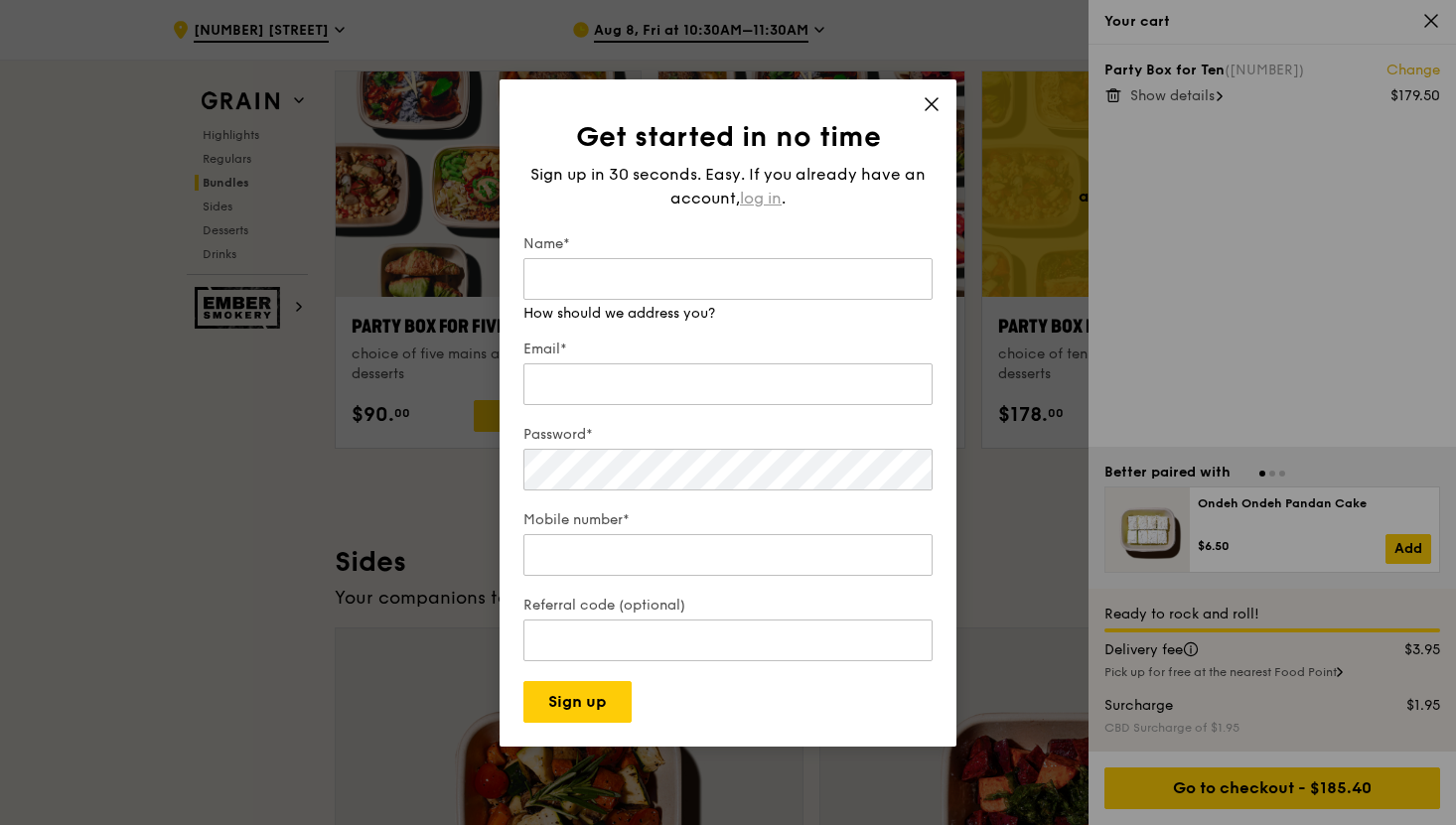 click on "log in" at bounding box center [761, 199] 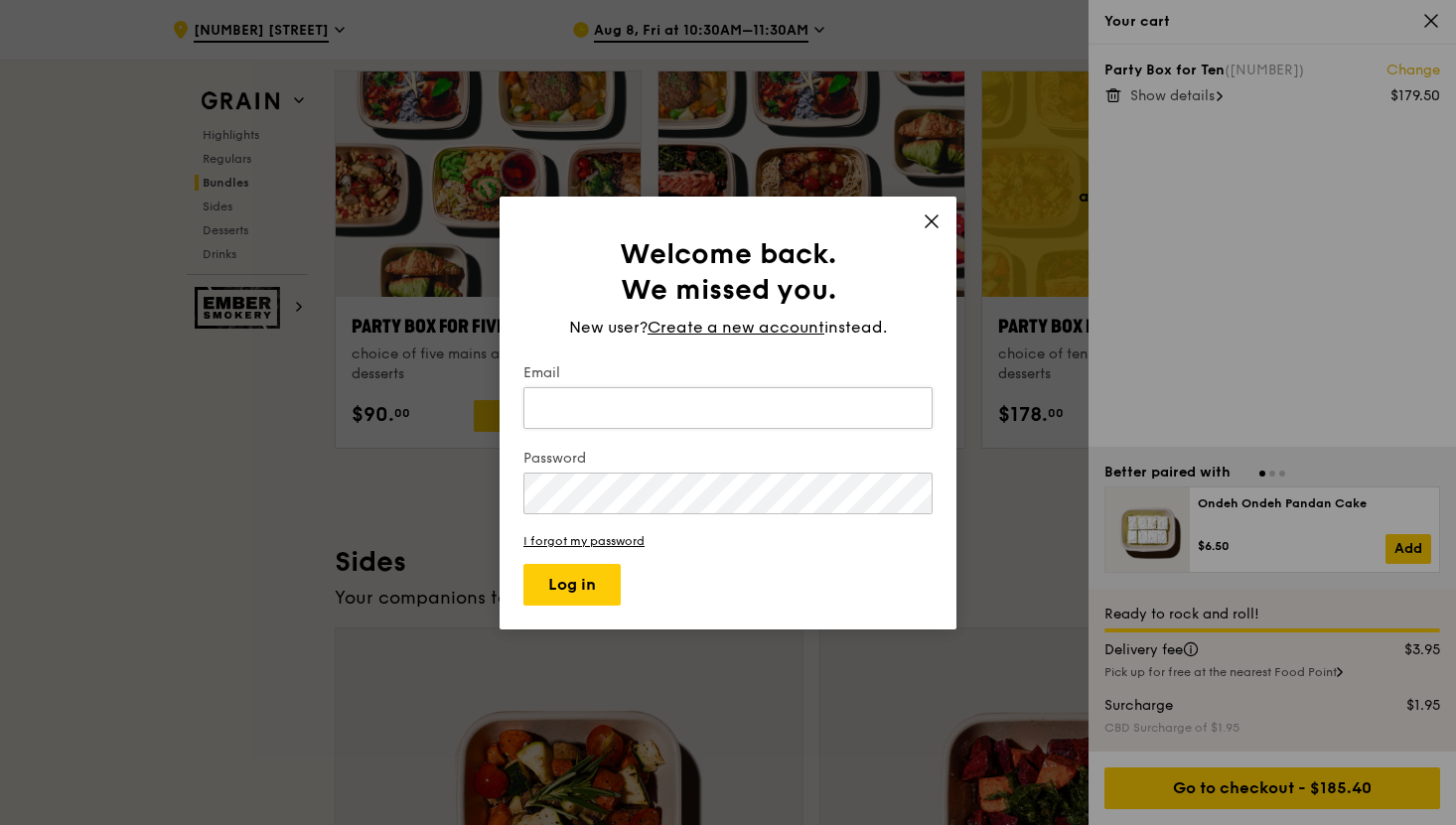 click on "Email" at bounding box center [728, 408] 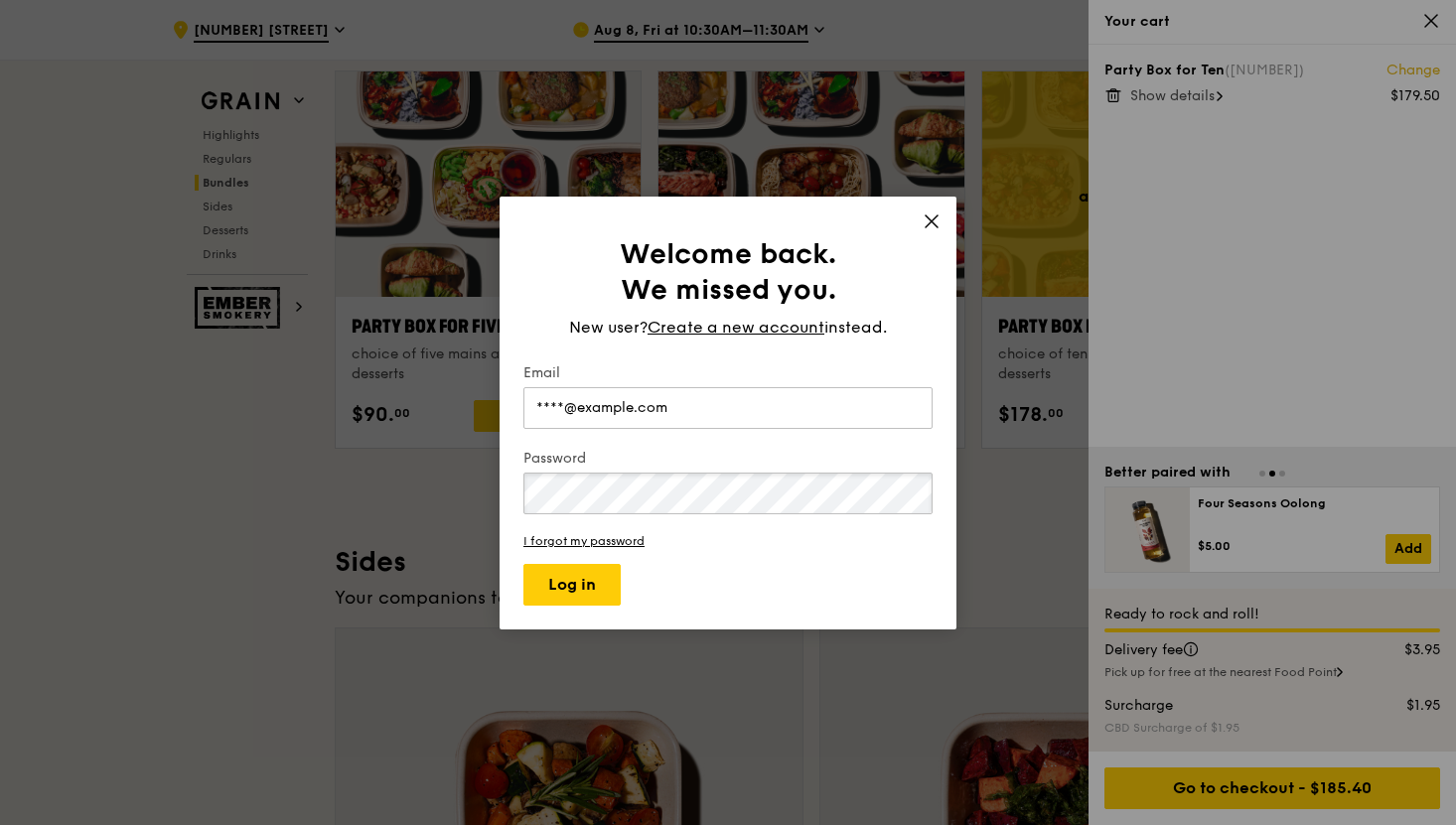 click on "Log in" at bounding box center (572, 585) 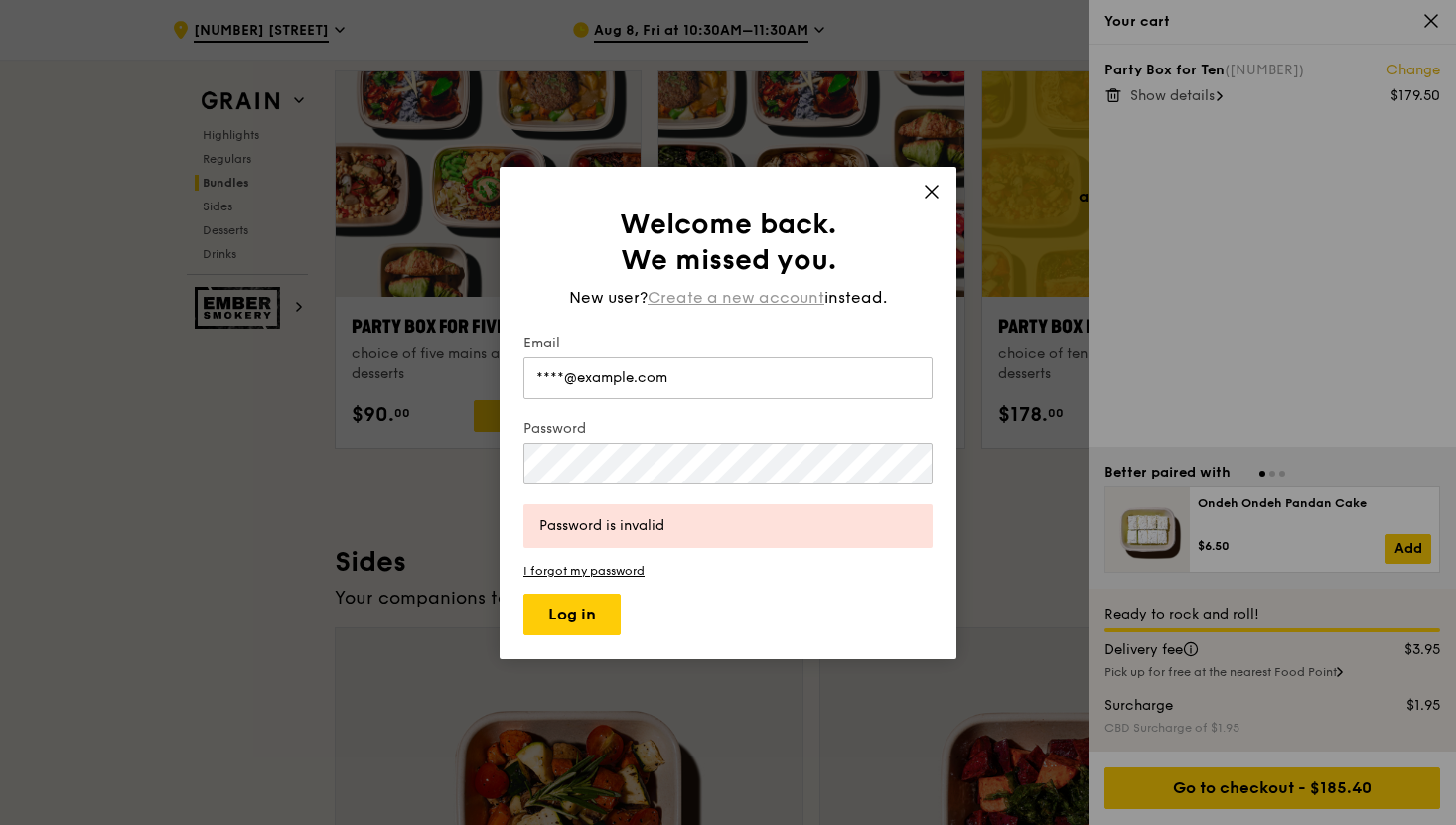 click on "Create a new account" at bounding box center [736, 298] 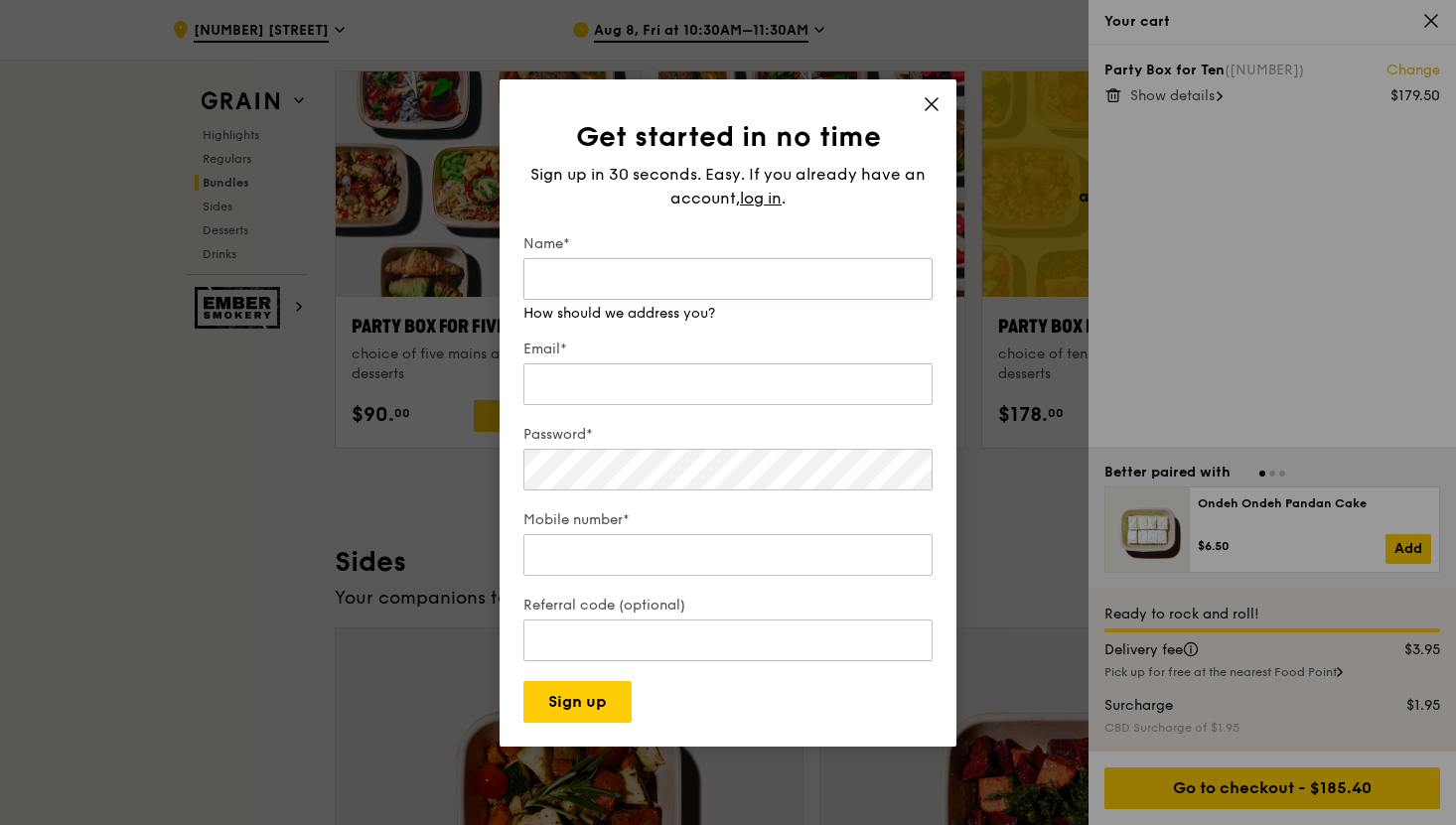 click on "Name*" at bounding box center (728, 279) 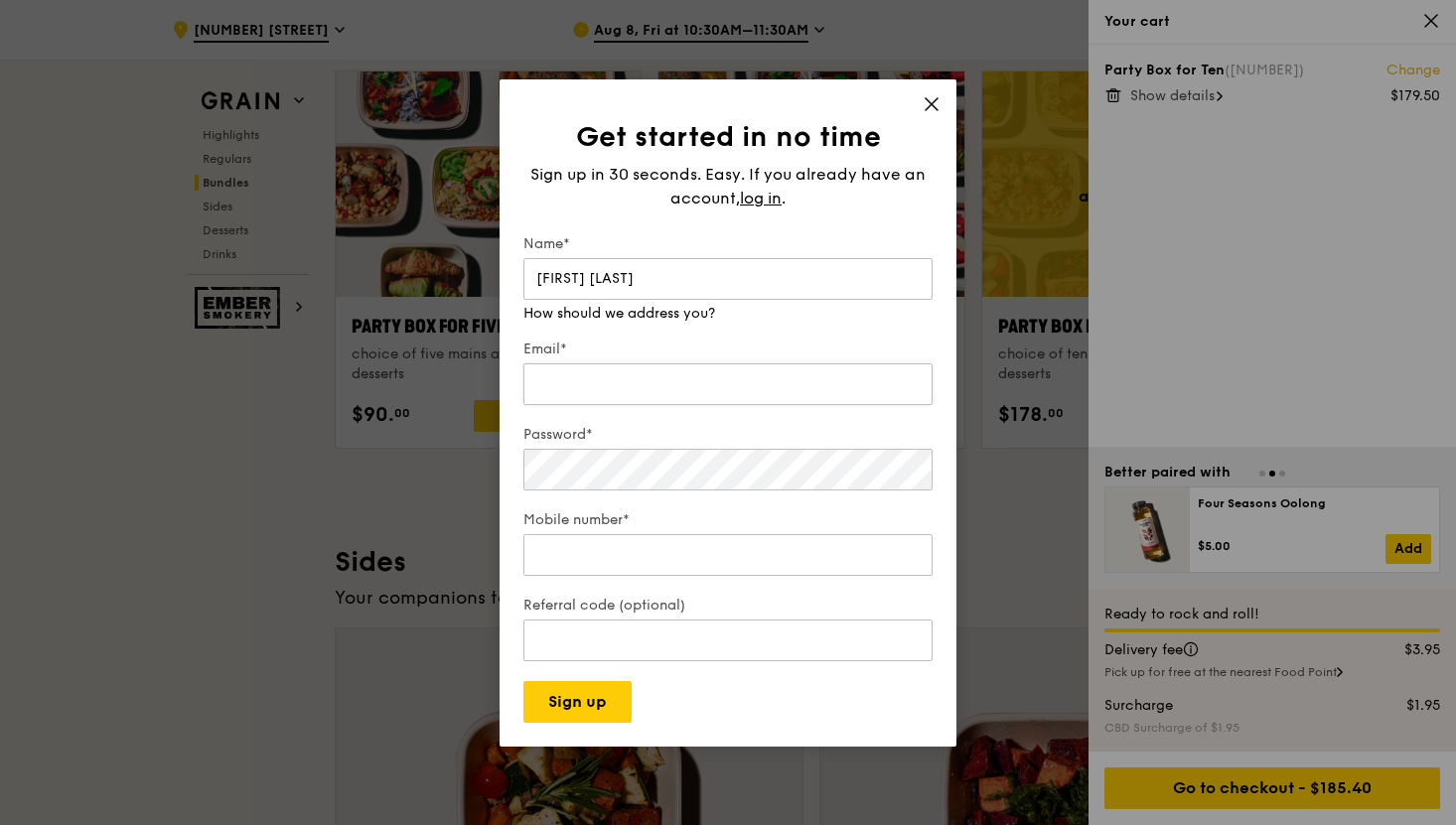 type on "[FIRST] [LAST]" 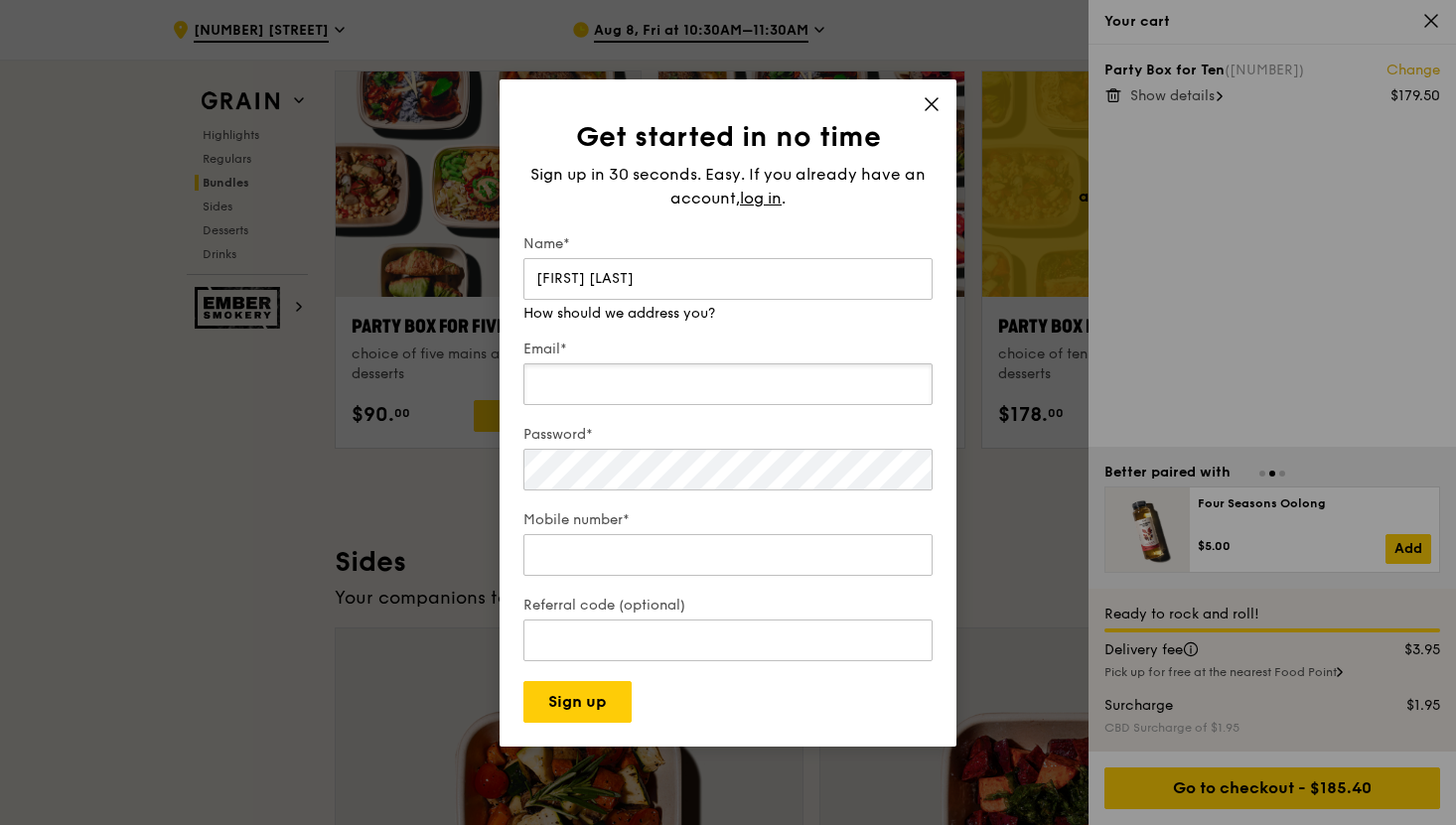 click on "Email*" at bounding box center [728, 374] 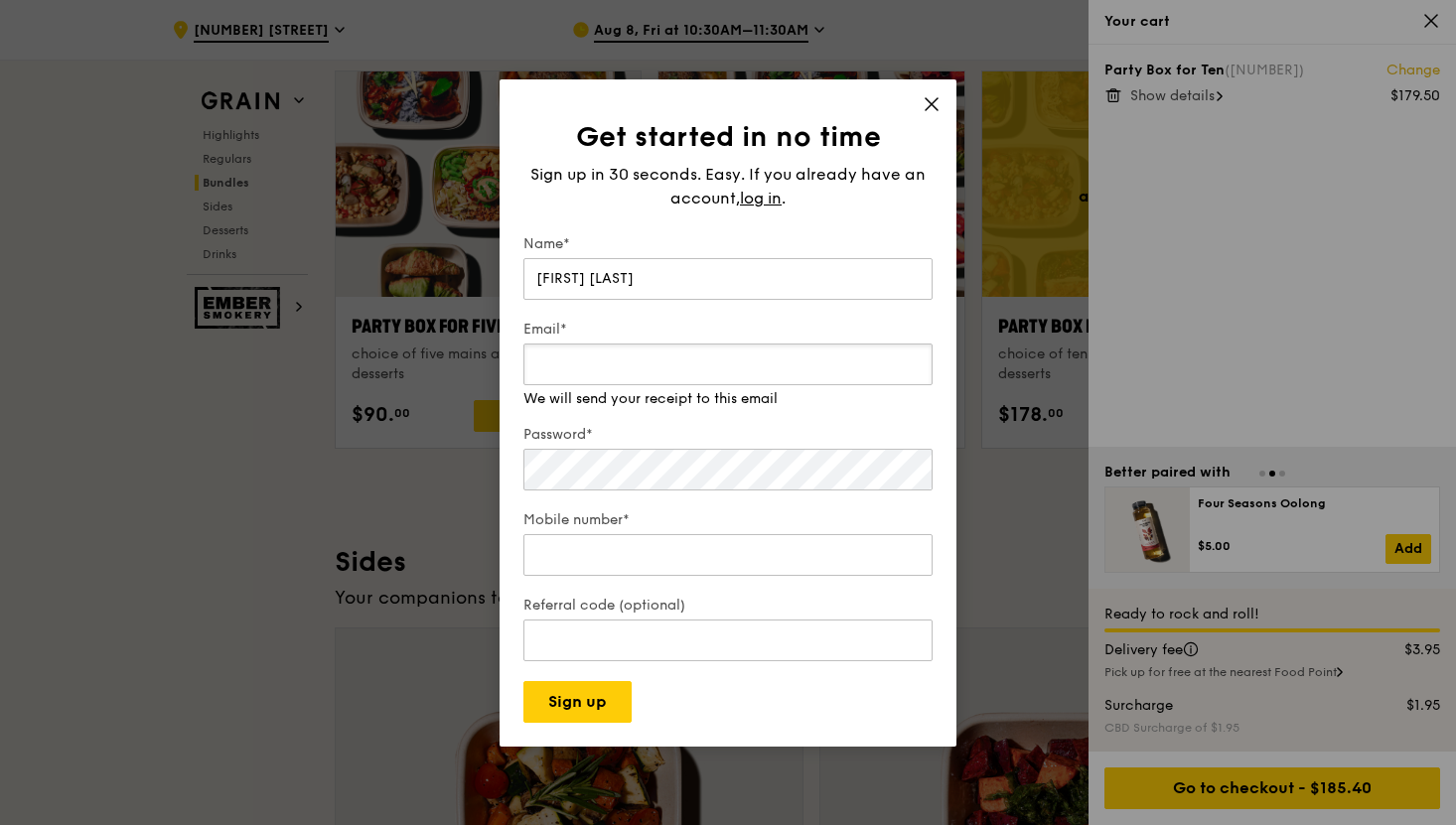 type on "****@example.com" 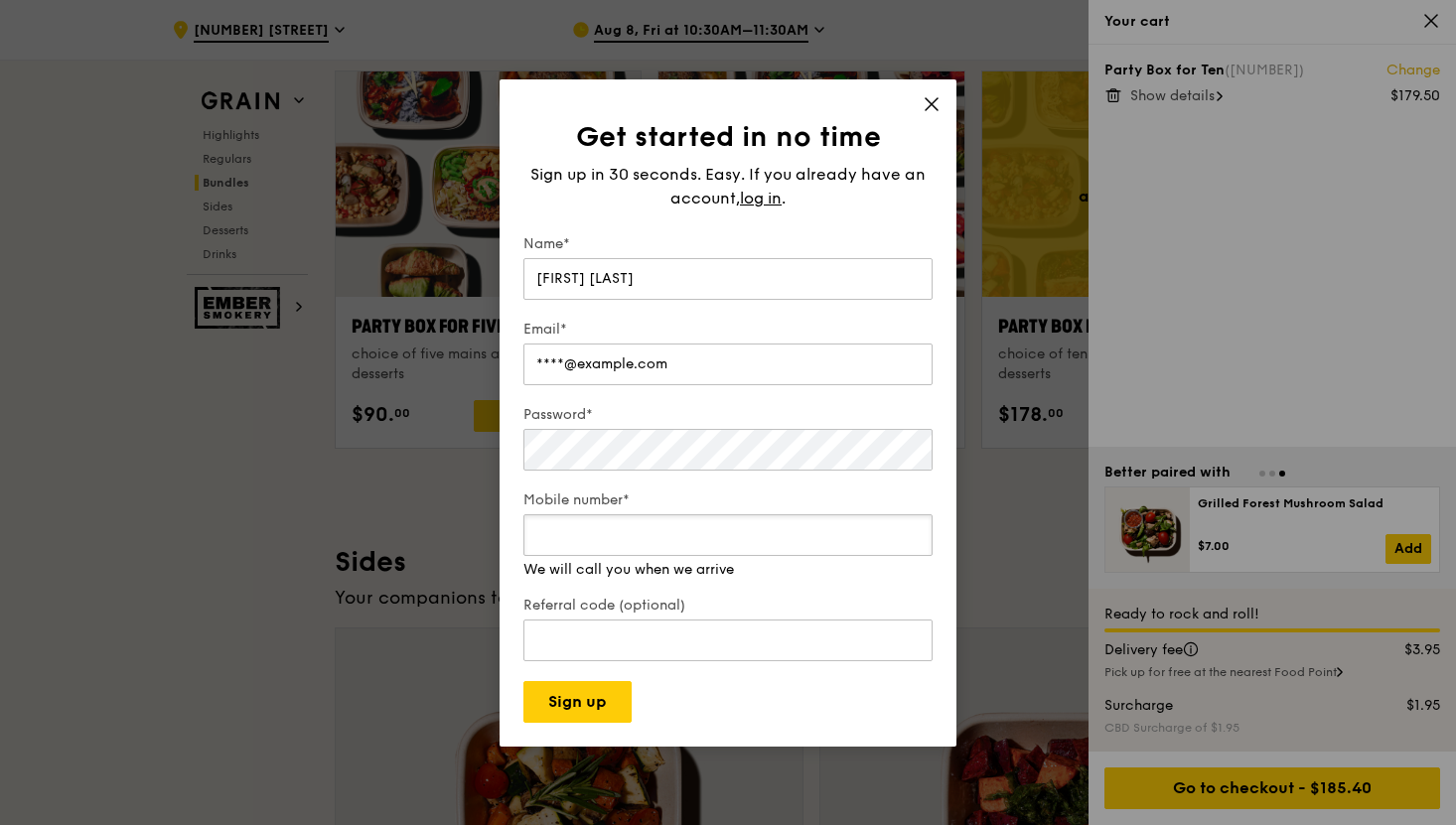 click on "Mobile number*
We will call you when we arrive" at bounding box center (728, 535) 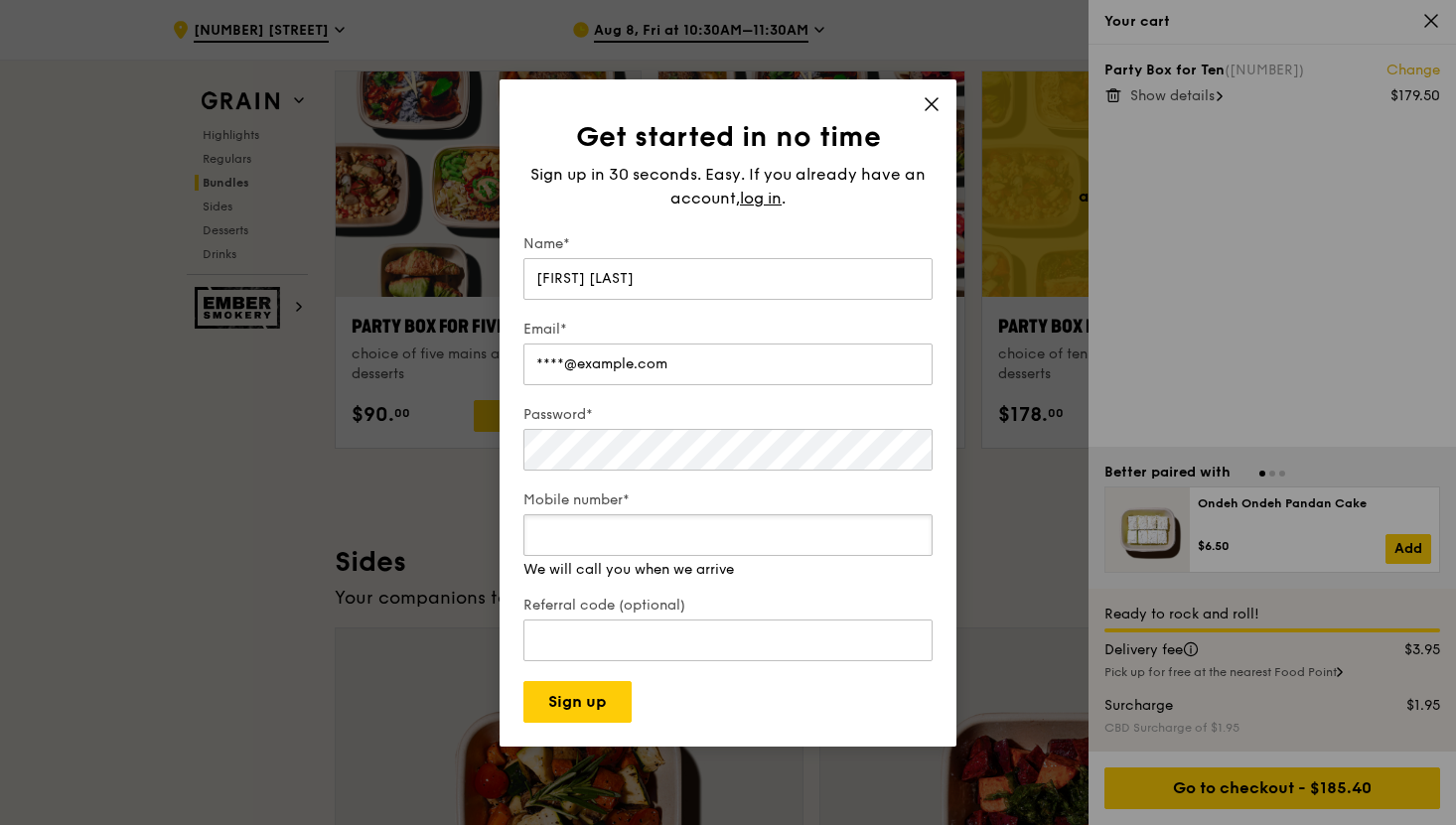type on "81686059" 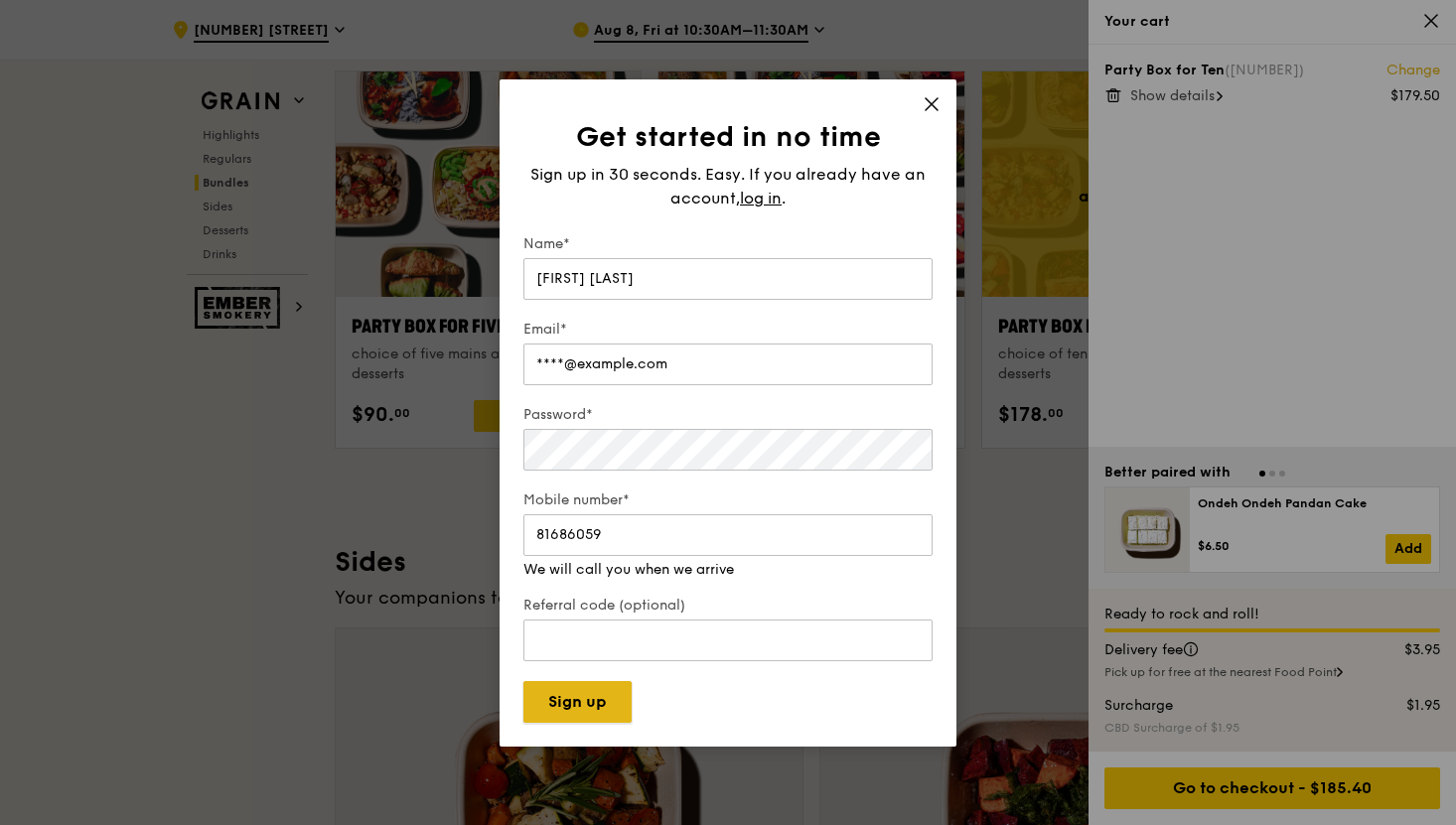click on "Sign up" at bounding box center [577, 702] 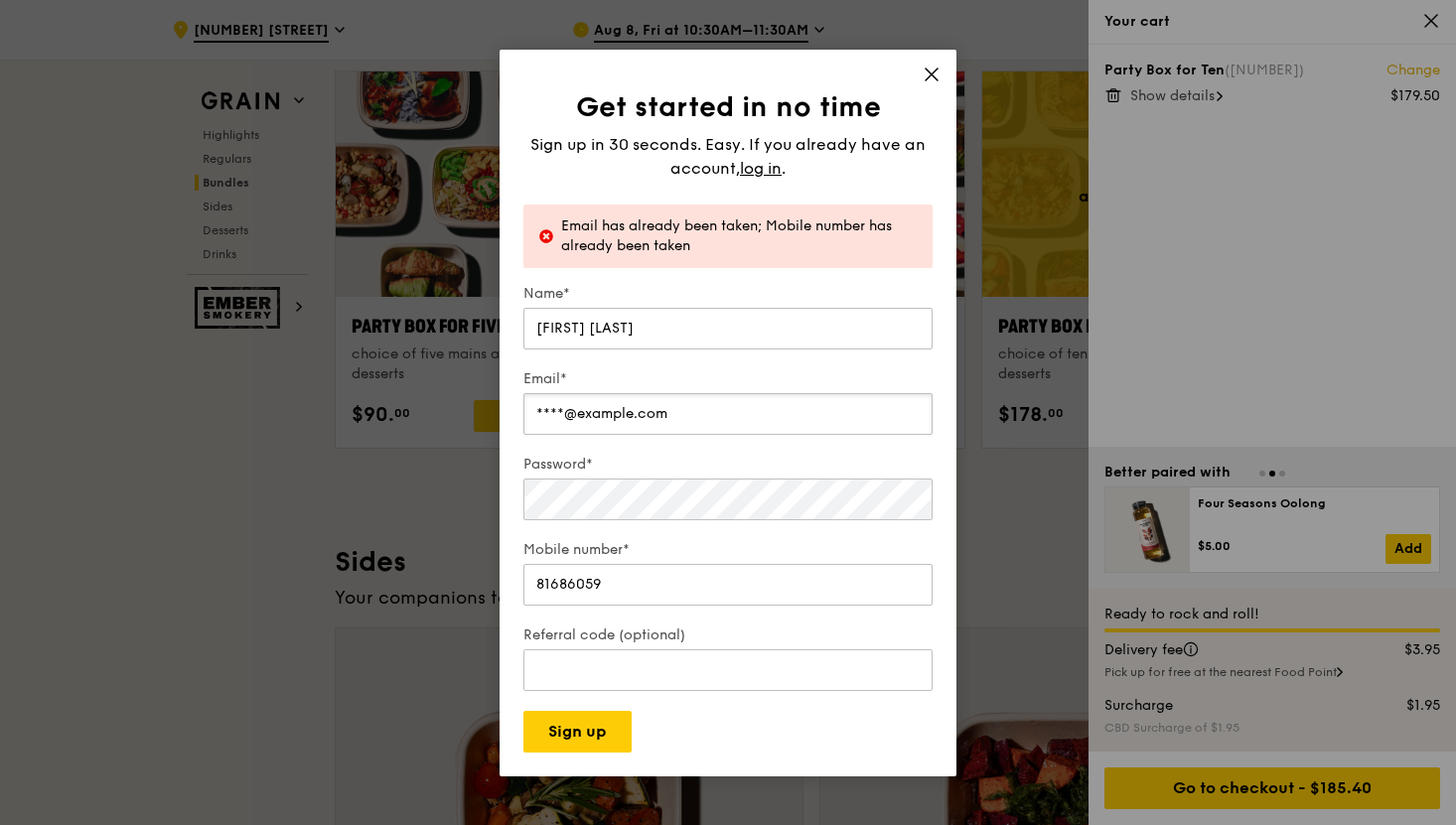 click on "****@example.com" at bounding box center (728, 414) 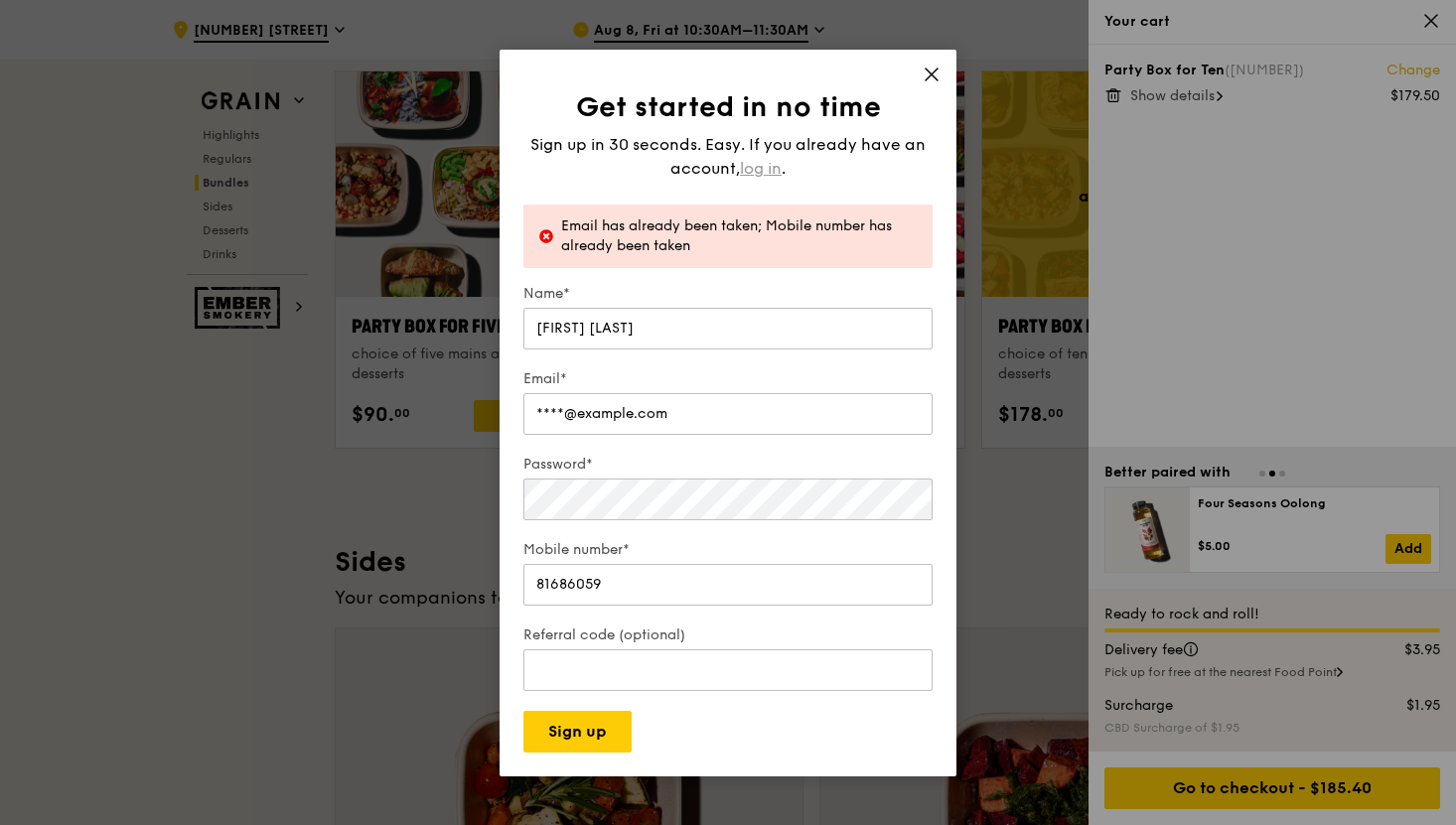 click on "log in" at bounding box center [761, 169] 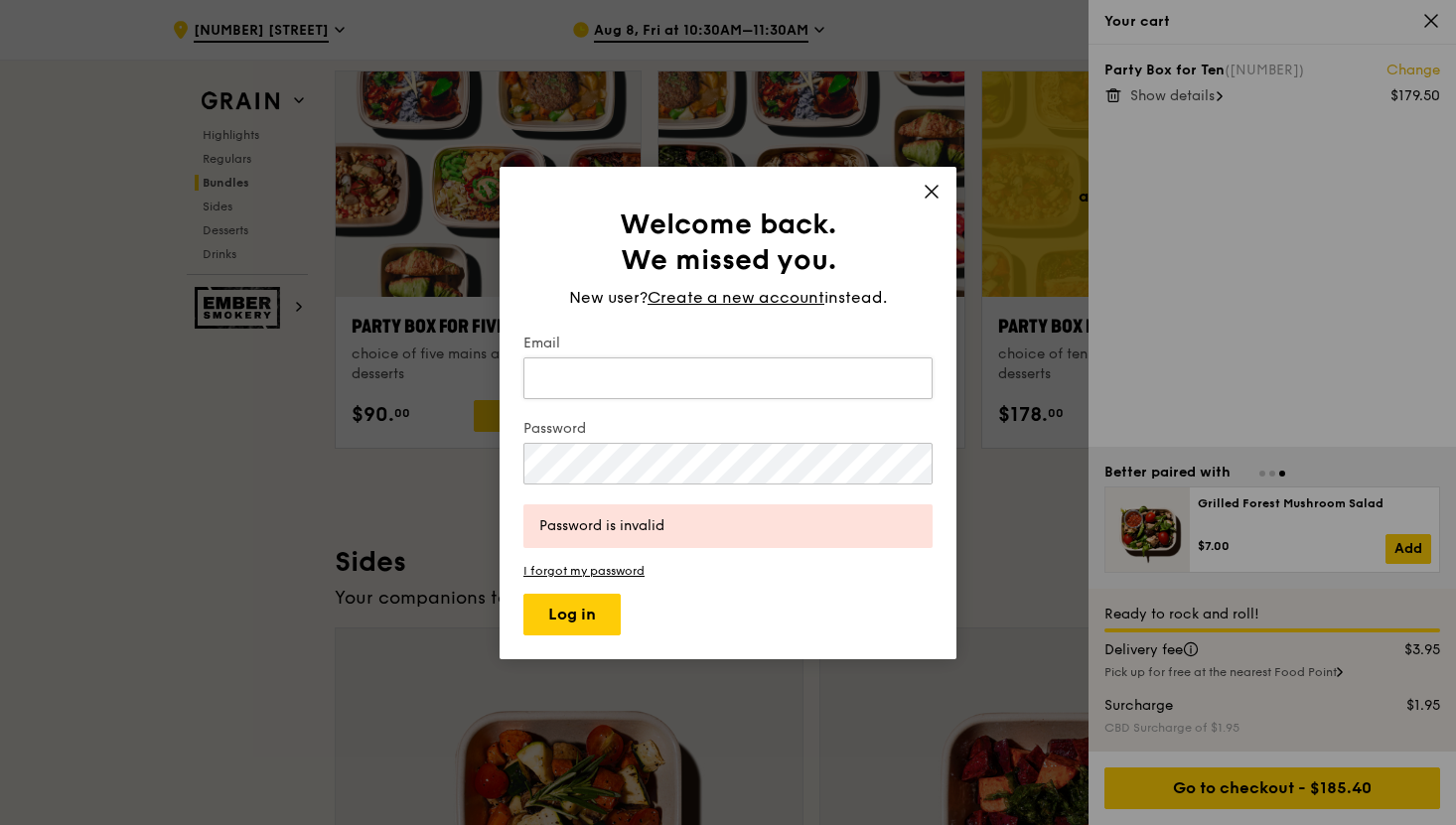 click on "Email" at bounding box center [728, 378] 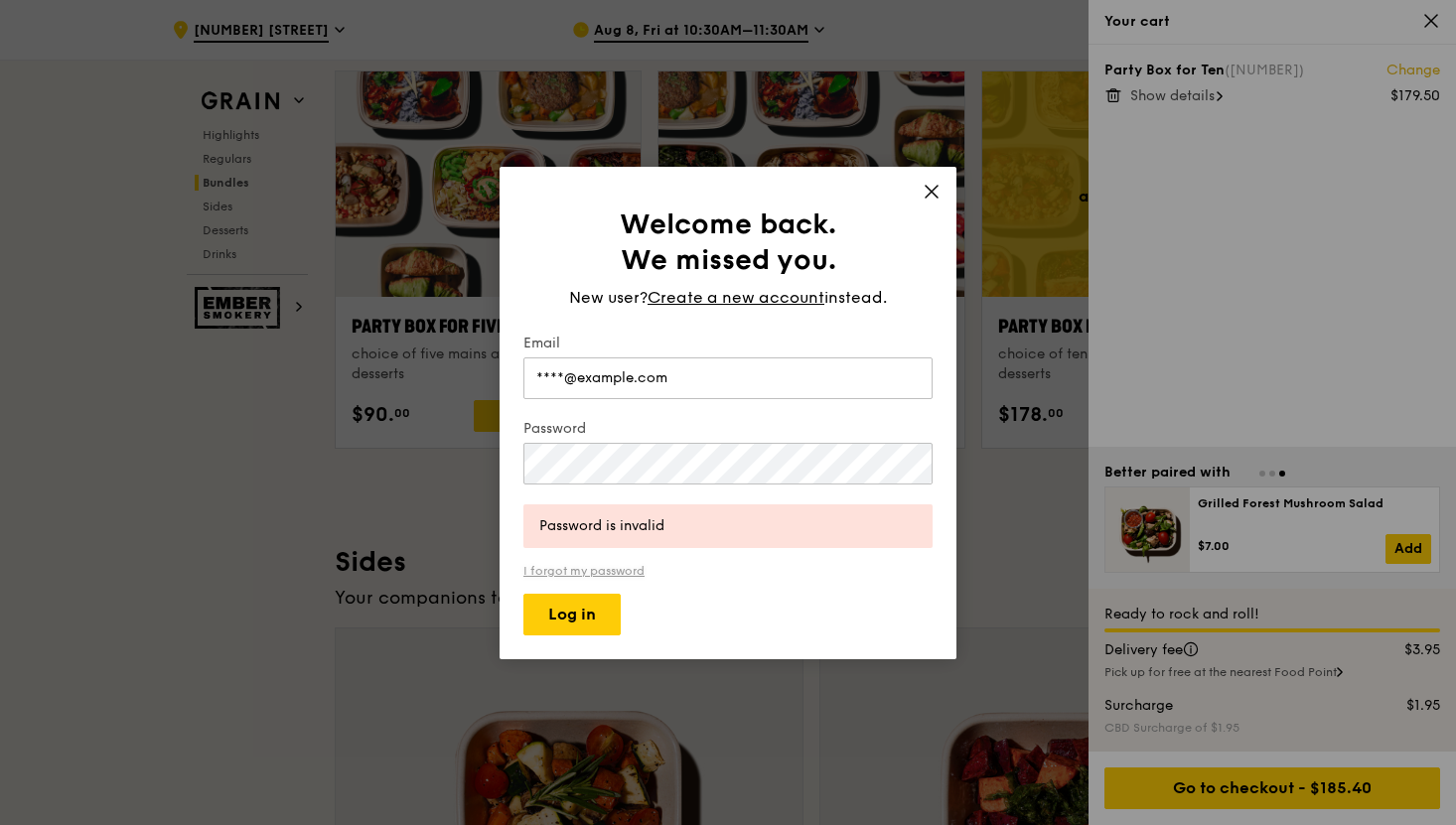 click on "I forgot my password" at bounding box center [728, 571] 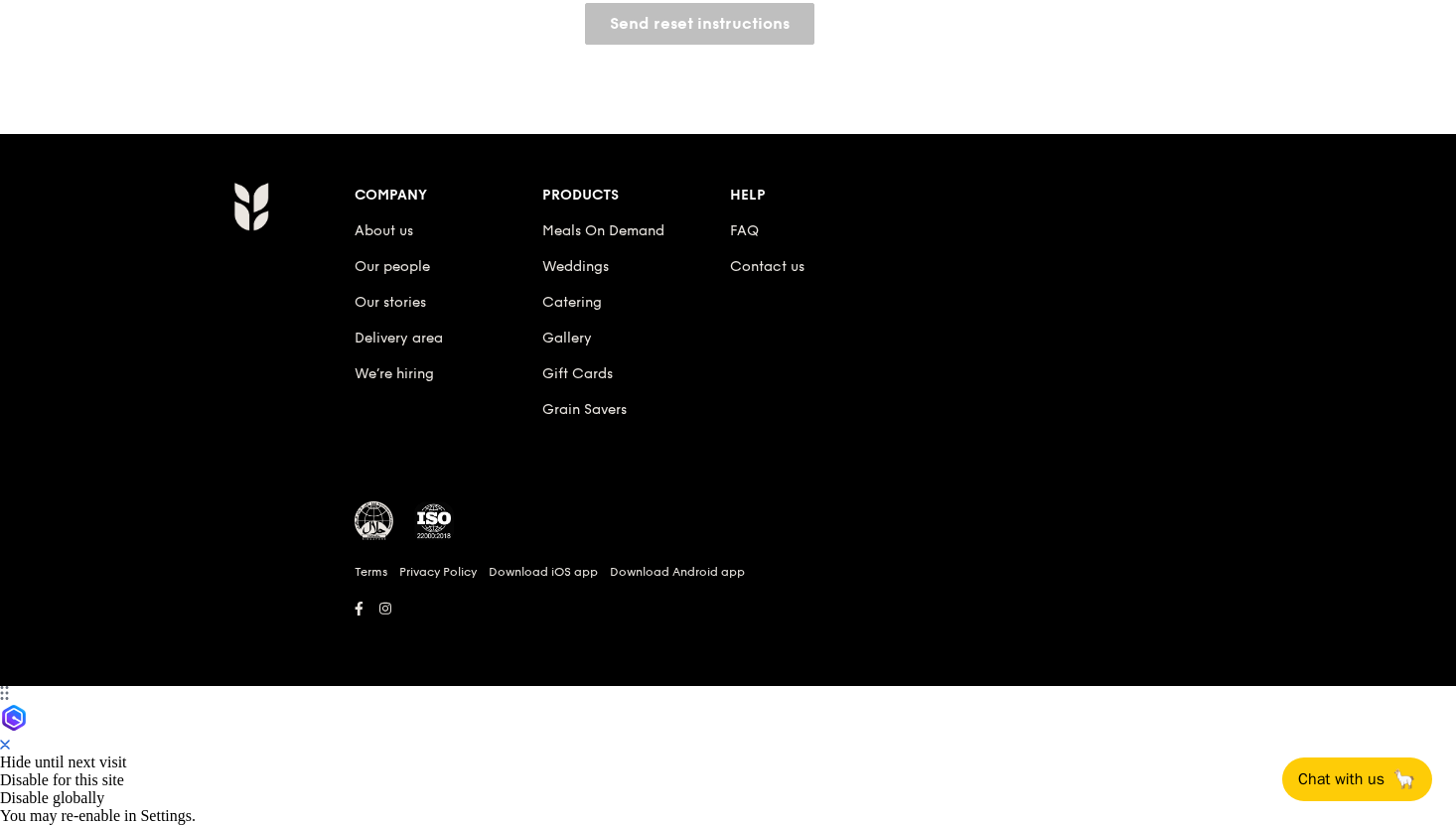 scroll, scrollTop: 0, scrollLeft: 0, axis: both 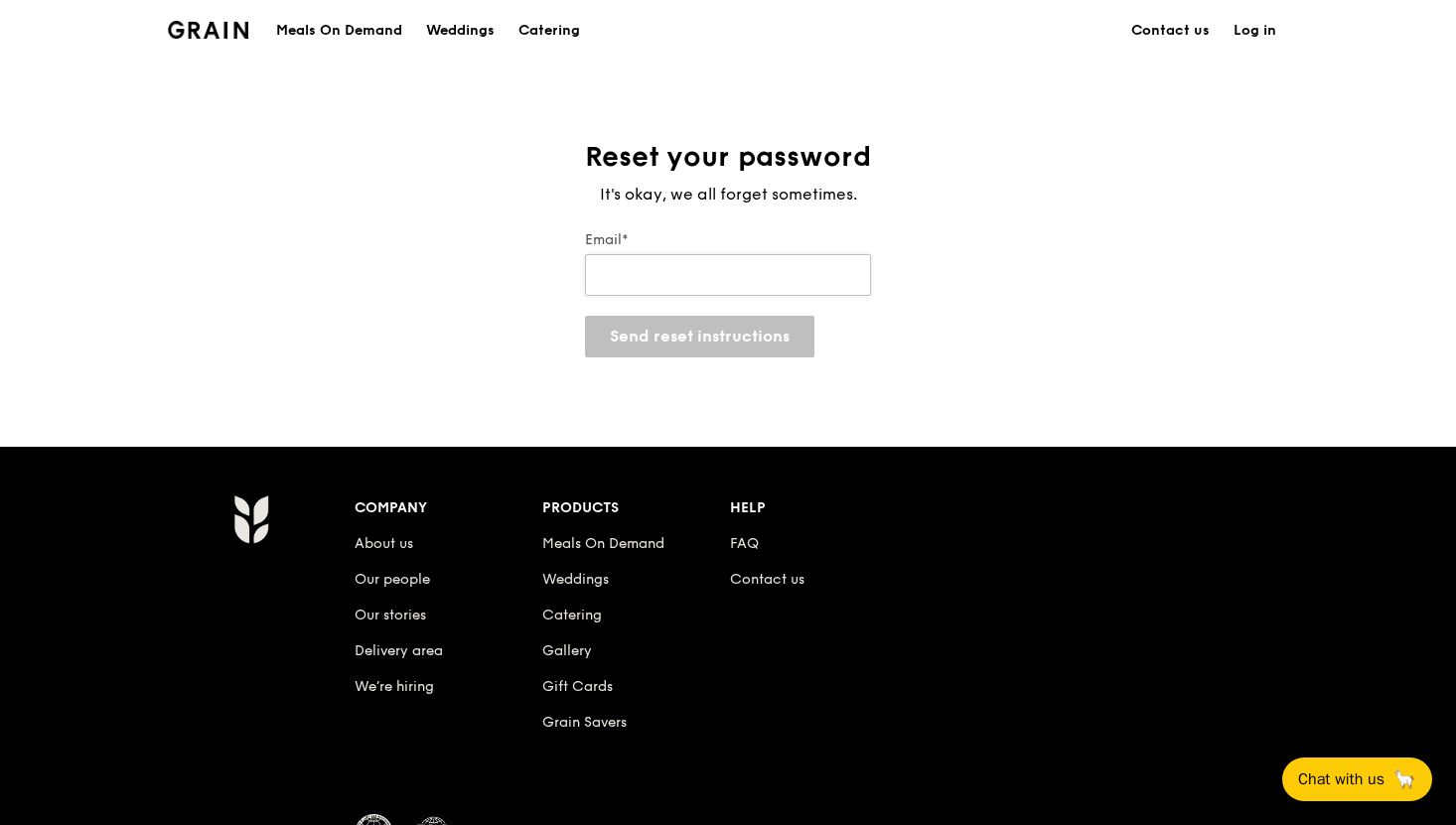 click on "Email*" at bounding box center [728, 275] 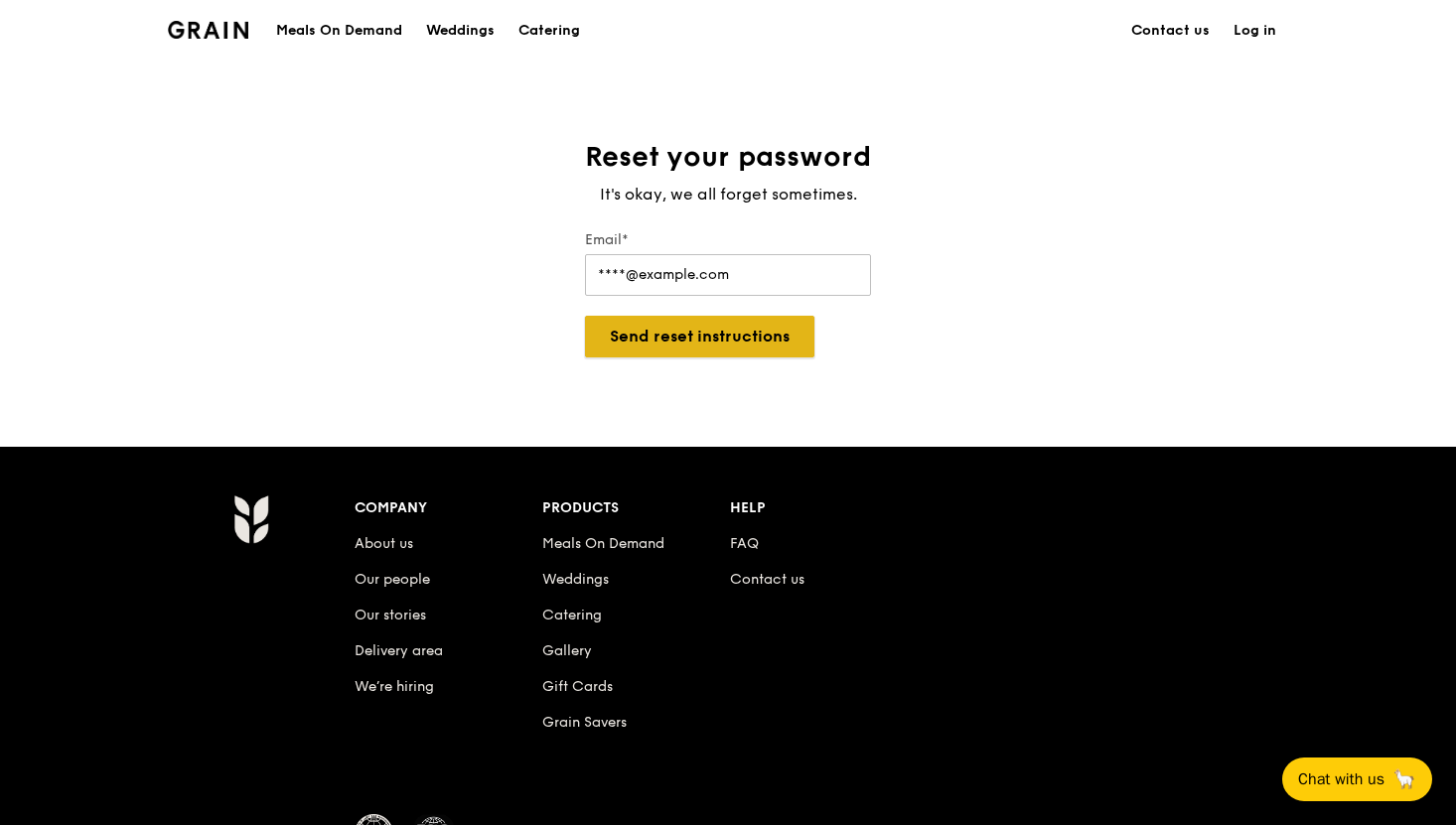 click on "Send reset instructions" at bounding box center [699, 337] 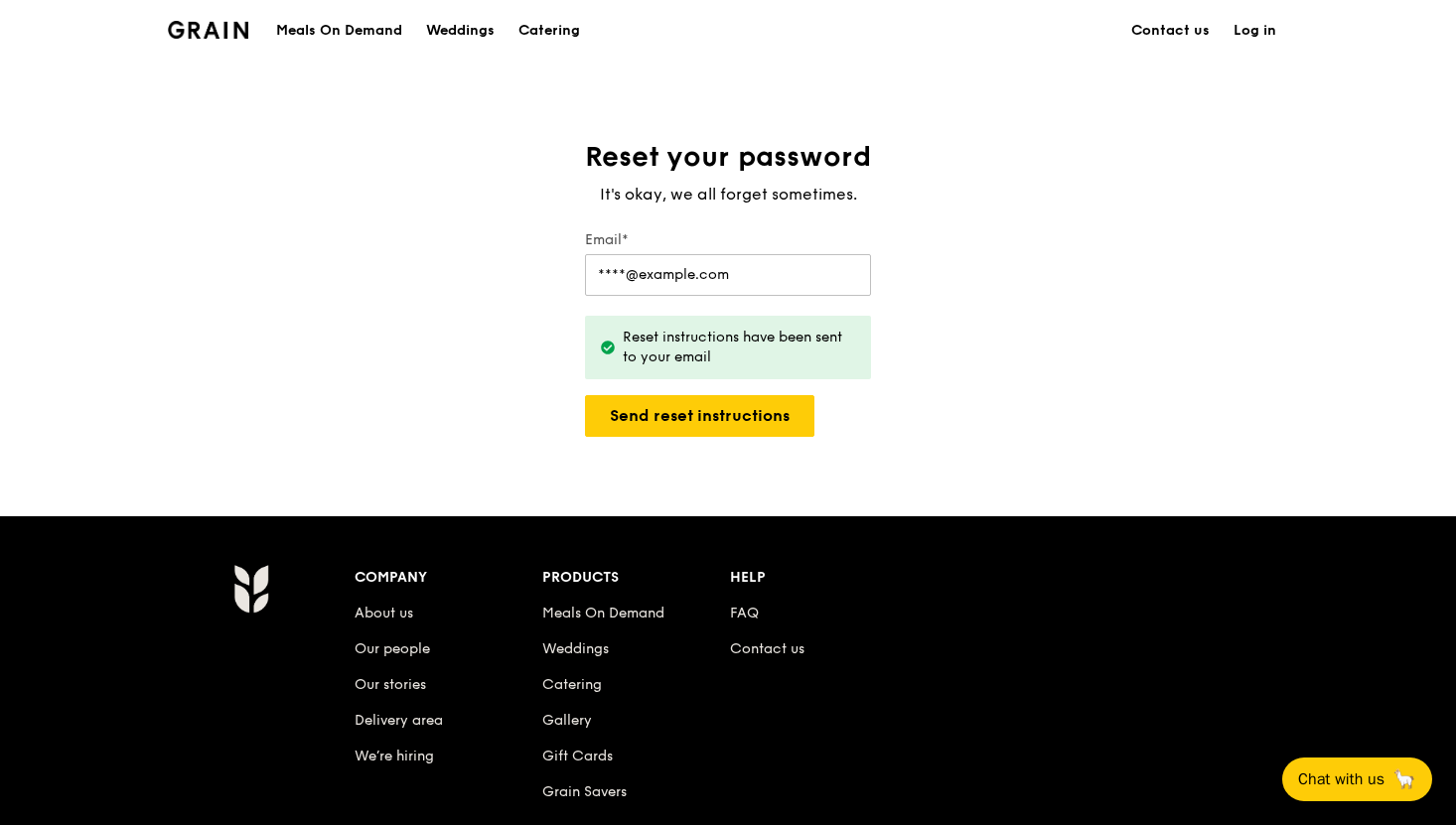 click on "Log in" at bounding box center (1254, 31) 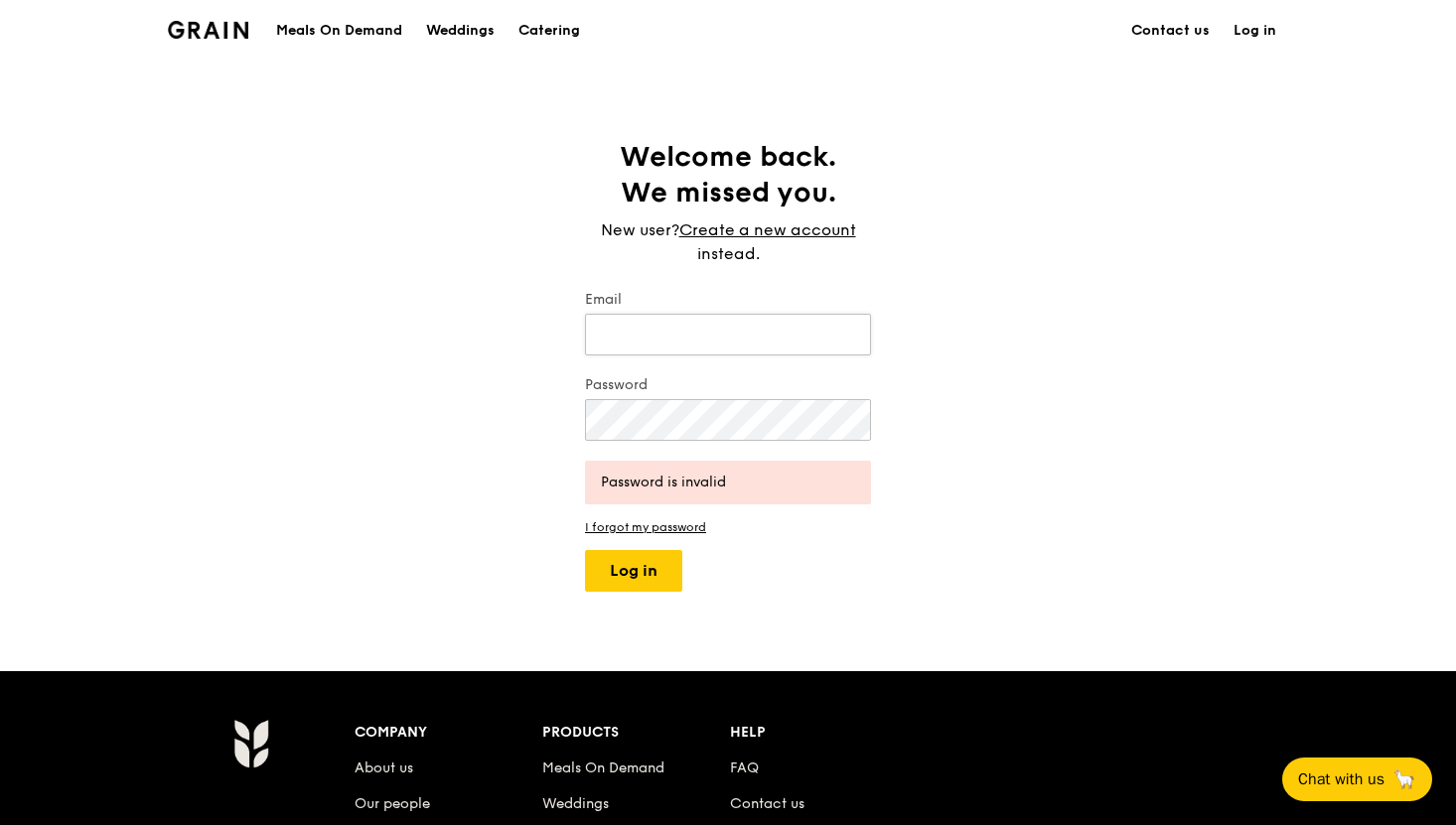 click on "Email" at bounding box center (728, 335) 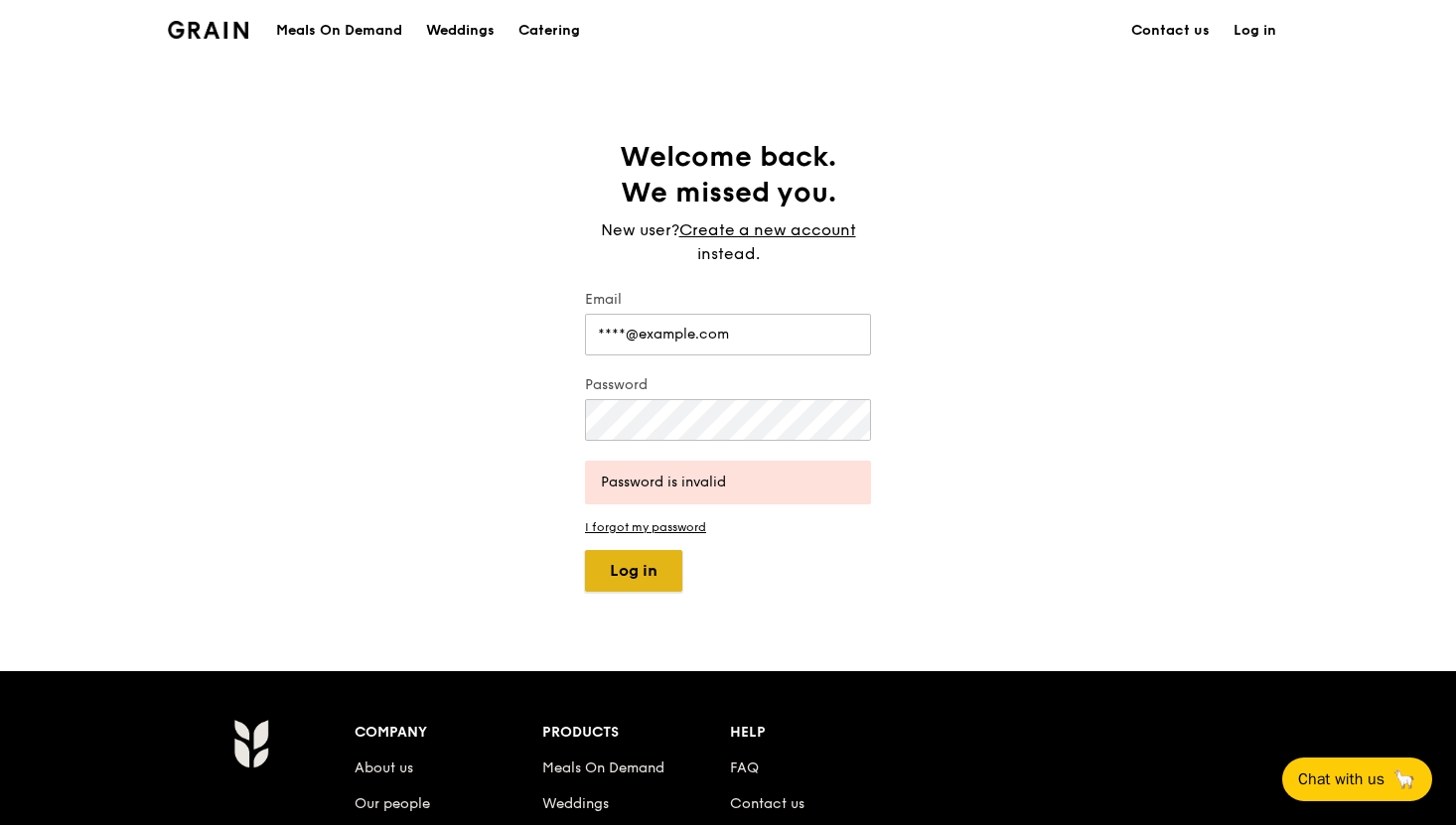 click on "Log in" at bounding box center [634, 571] 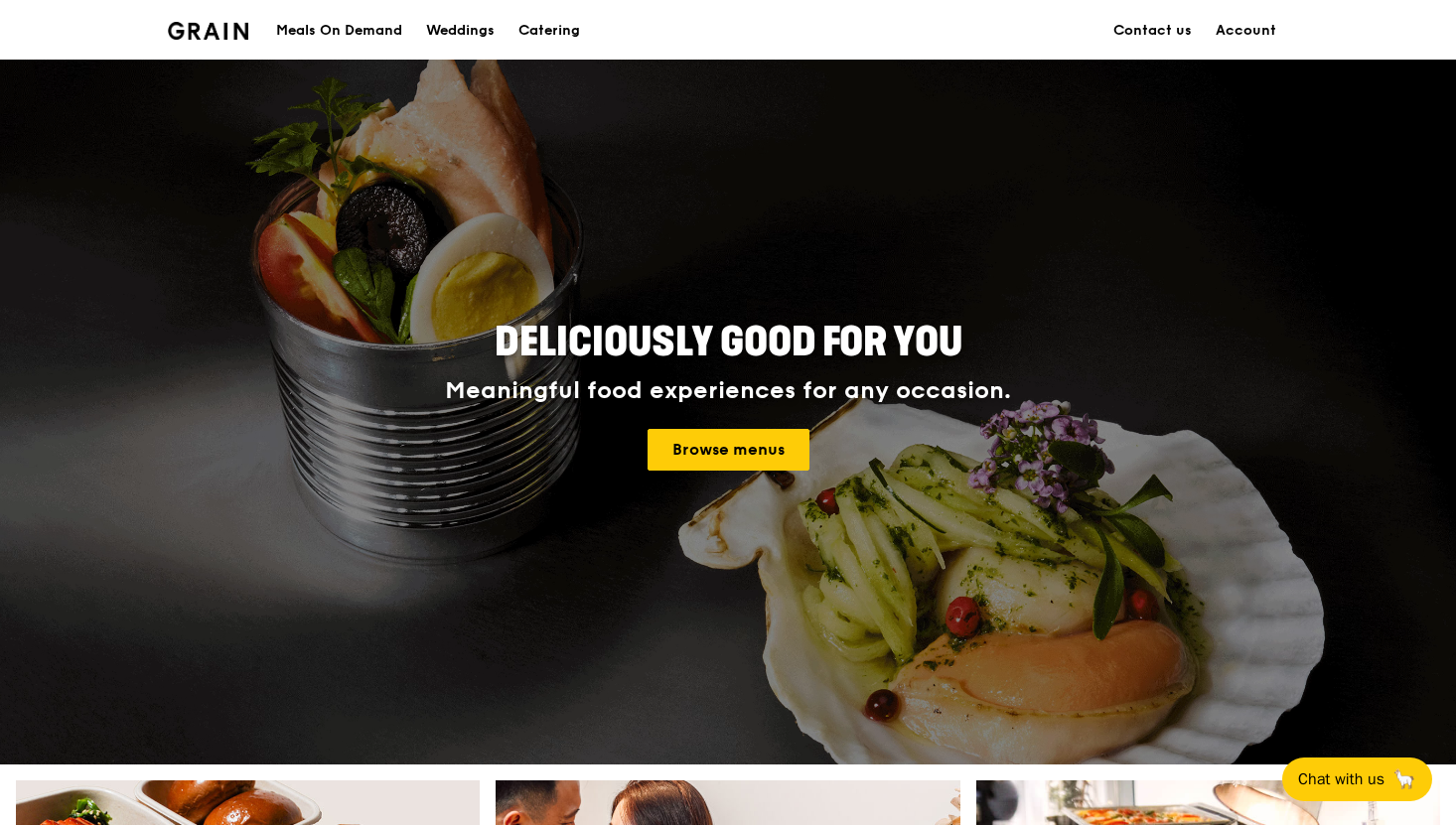 scroll, scrollTop: 0, scrollLeft: 0, axis: both 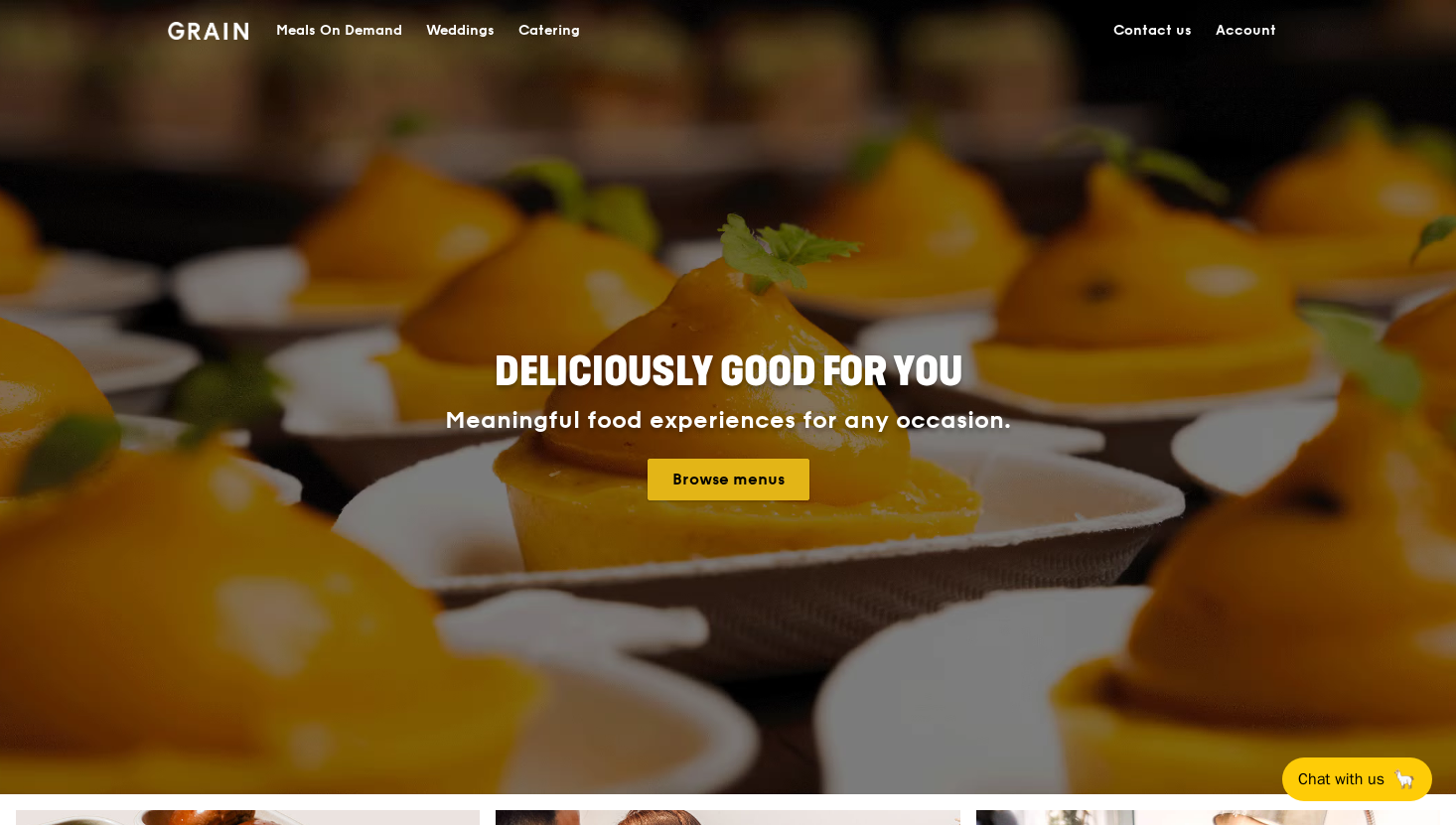 click on "Browse menus" at bounding box center [728, 480] 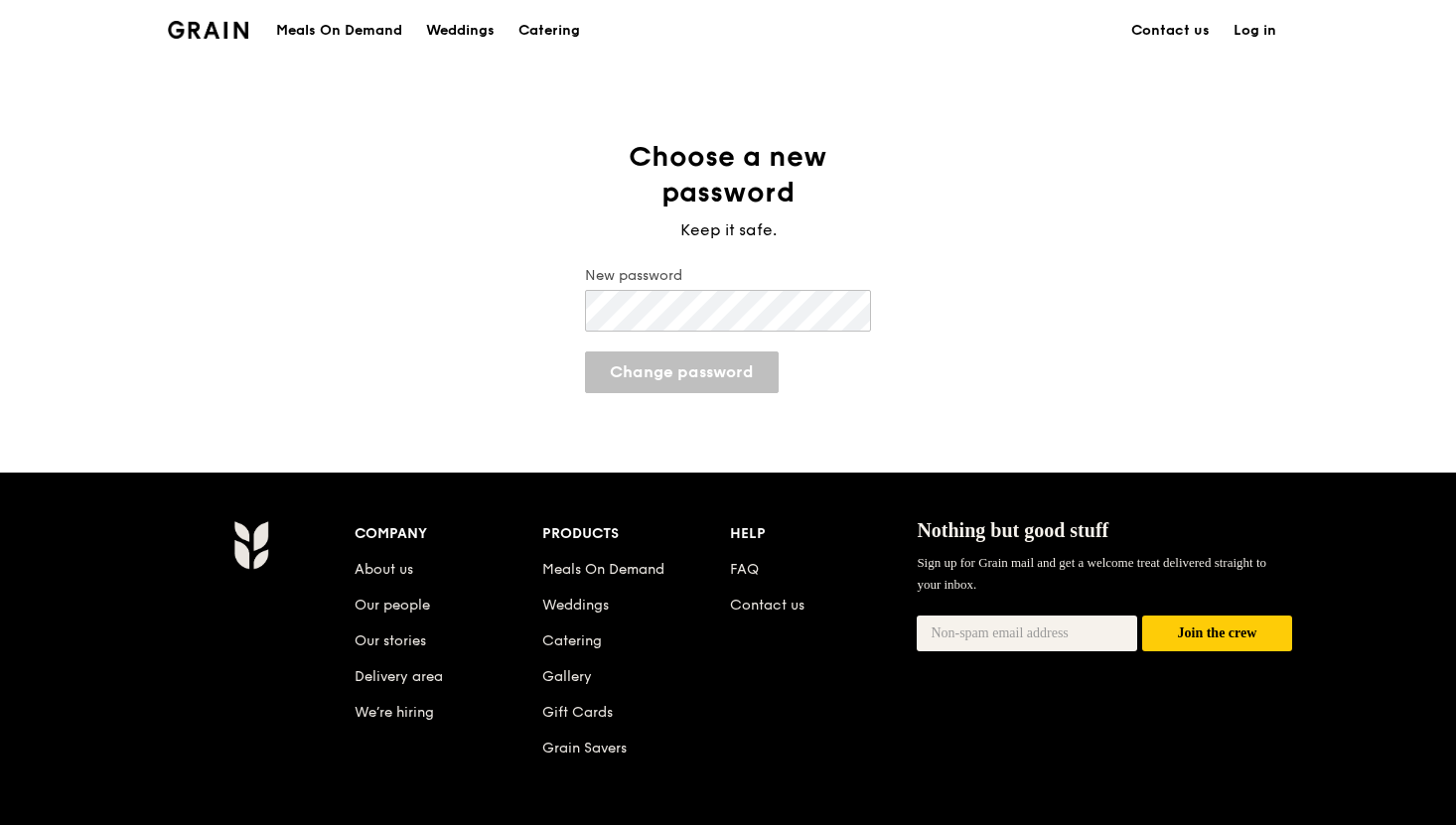 scroll, scrollTop: 0, scrollLeft: 0, axis: both 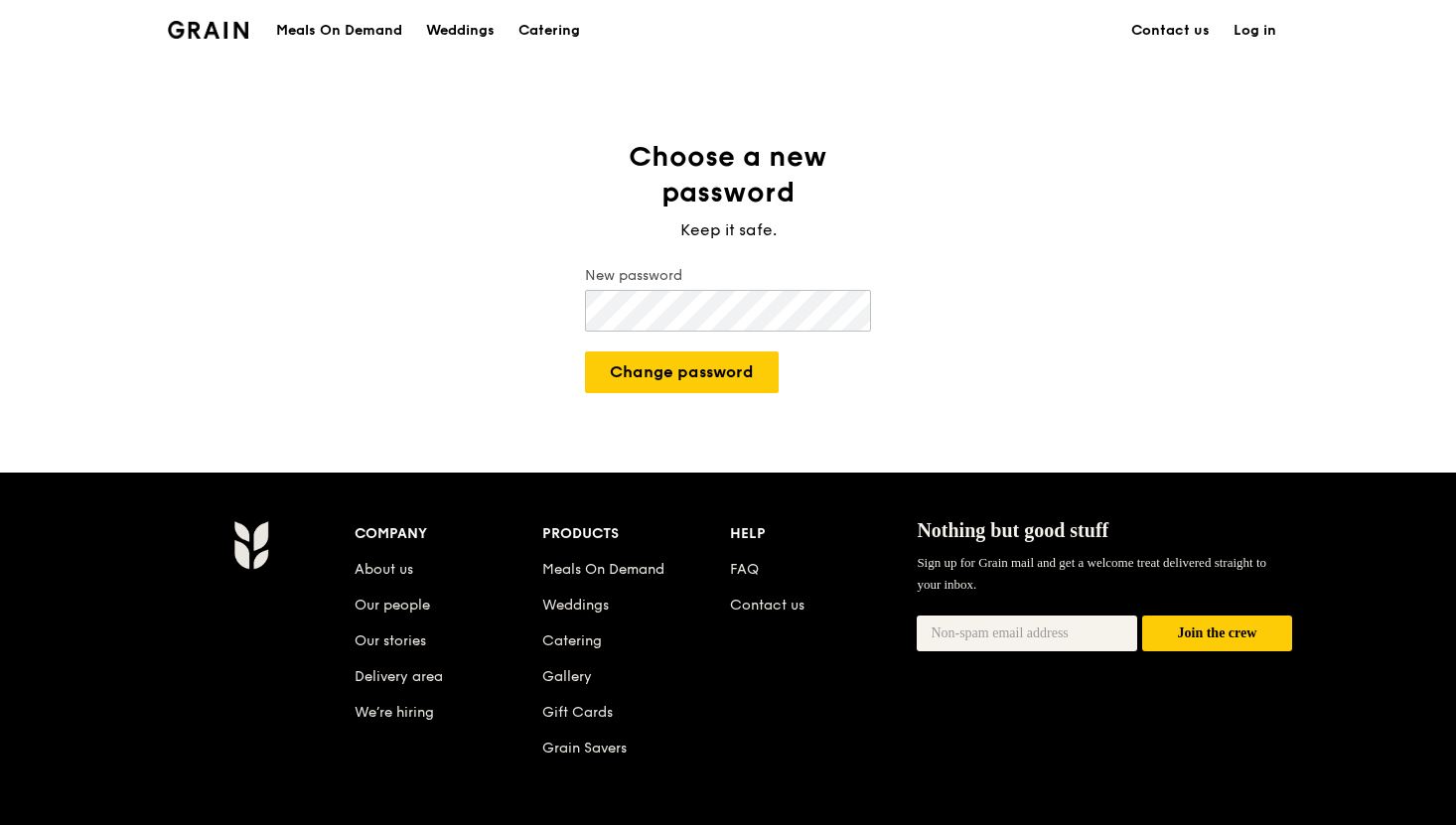 click on "Change password" at bounding box center [681, 372] 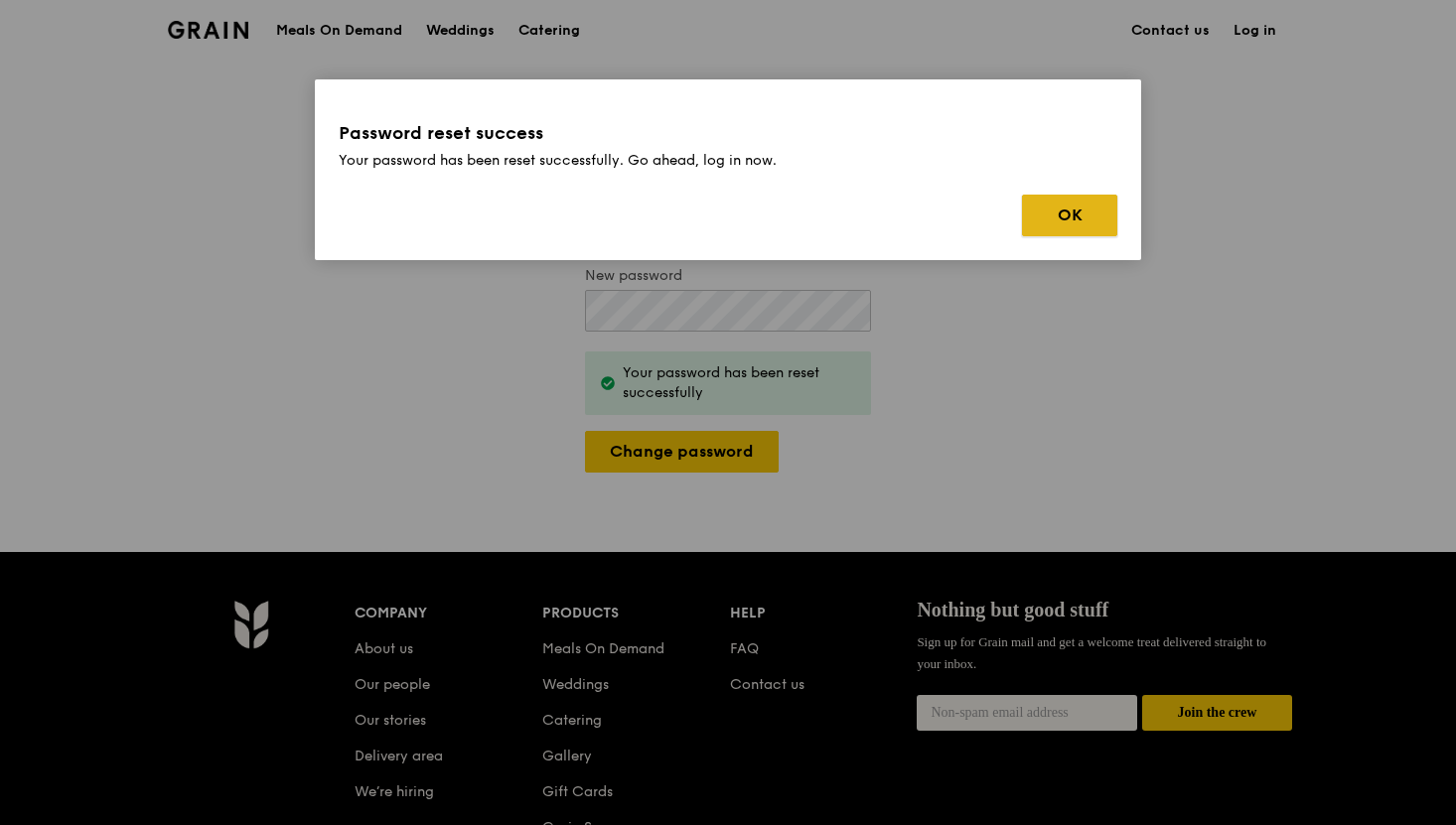 click on "OK" at bounding box center (1070, 215) 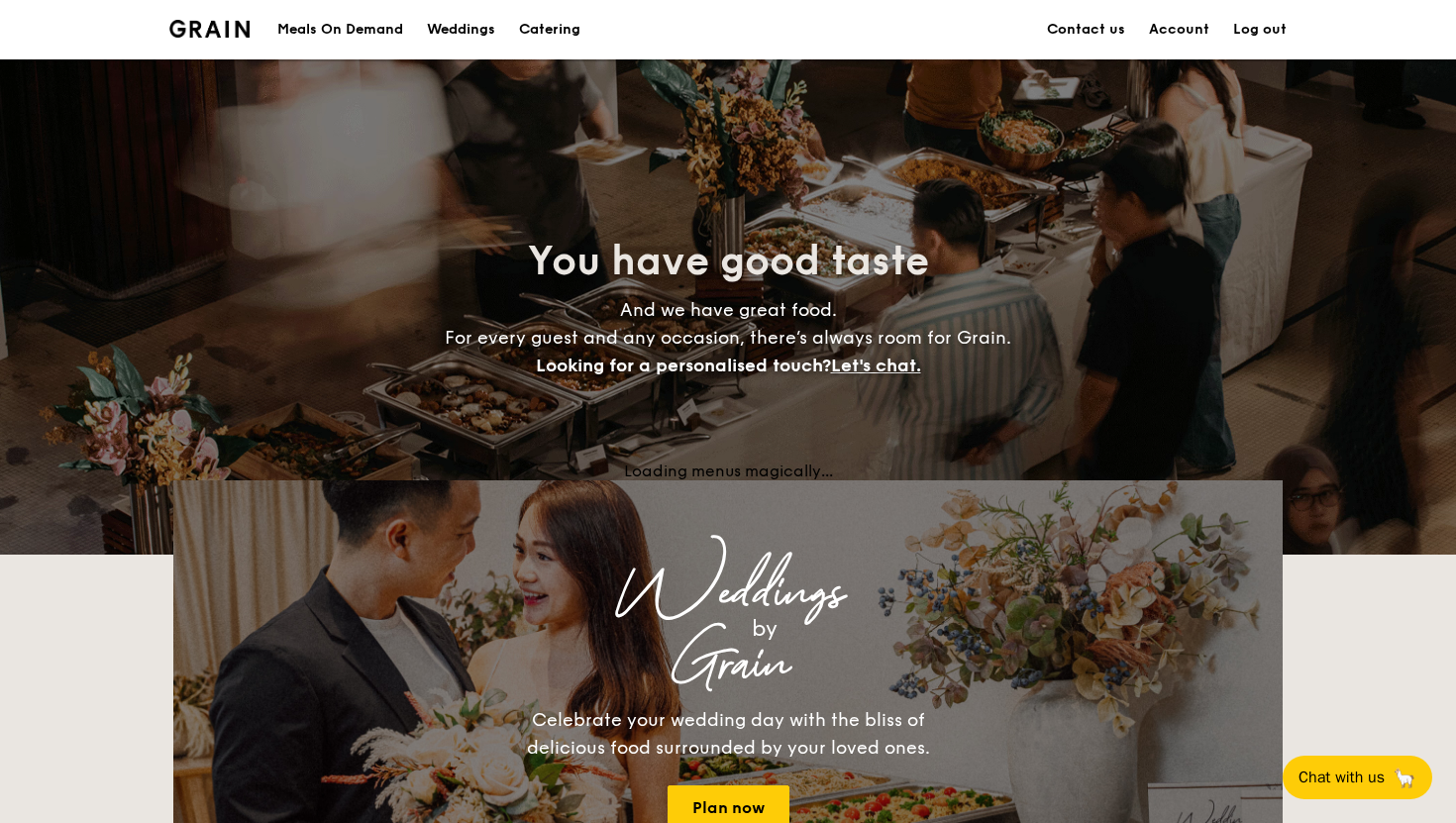 scroll, scrollTop: 0, scrollLeft: 0, axis: both 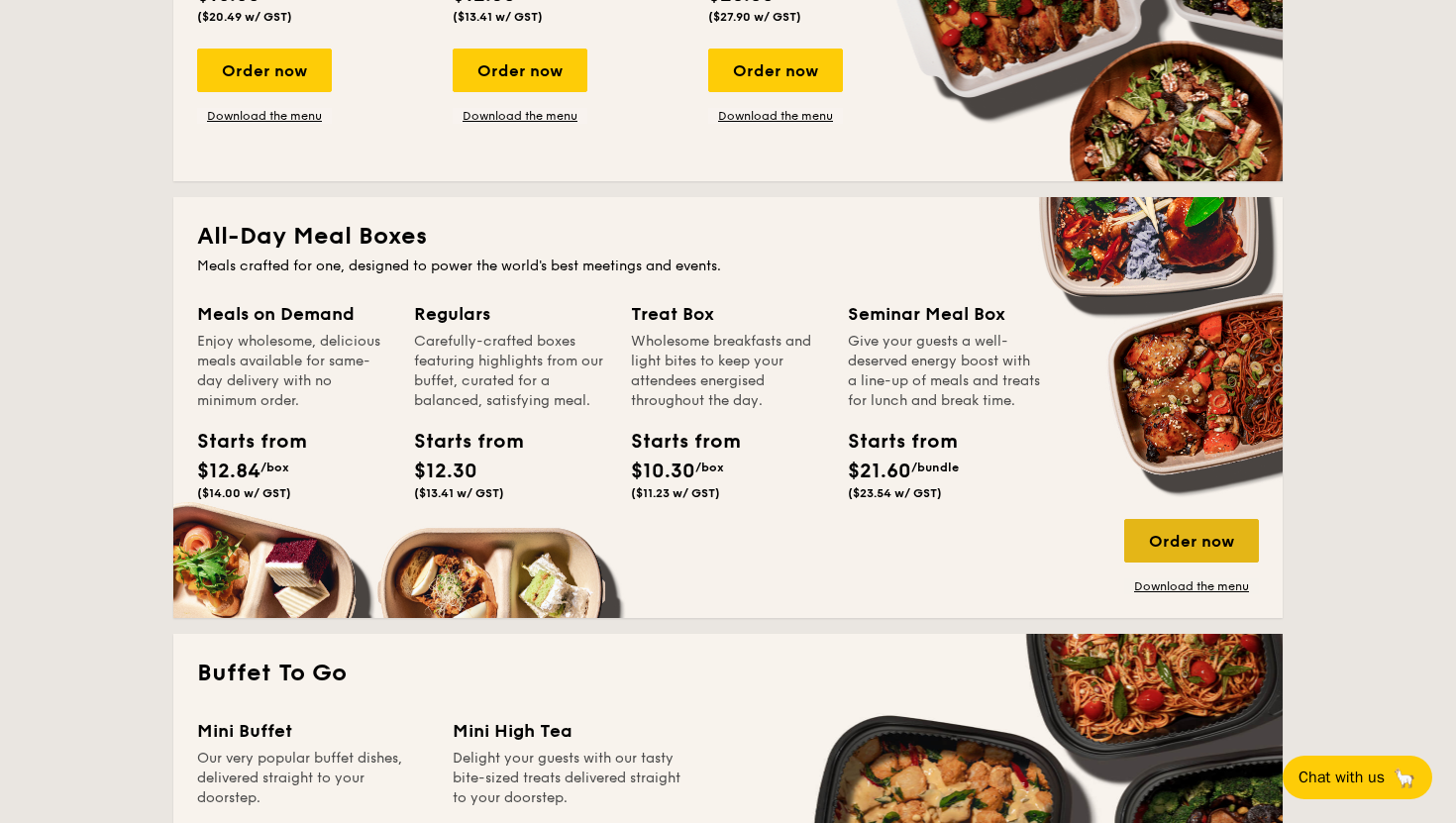 click on "Order now" at bounding box center (1192, 541) 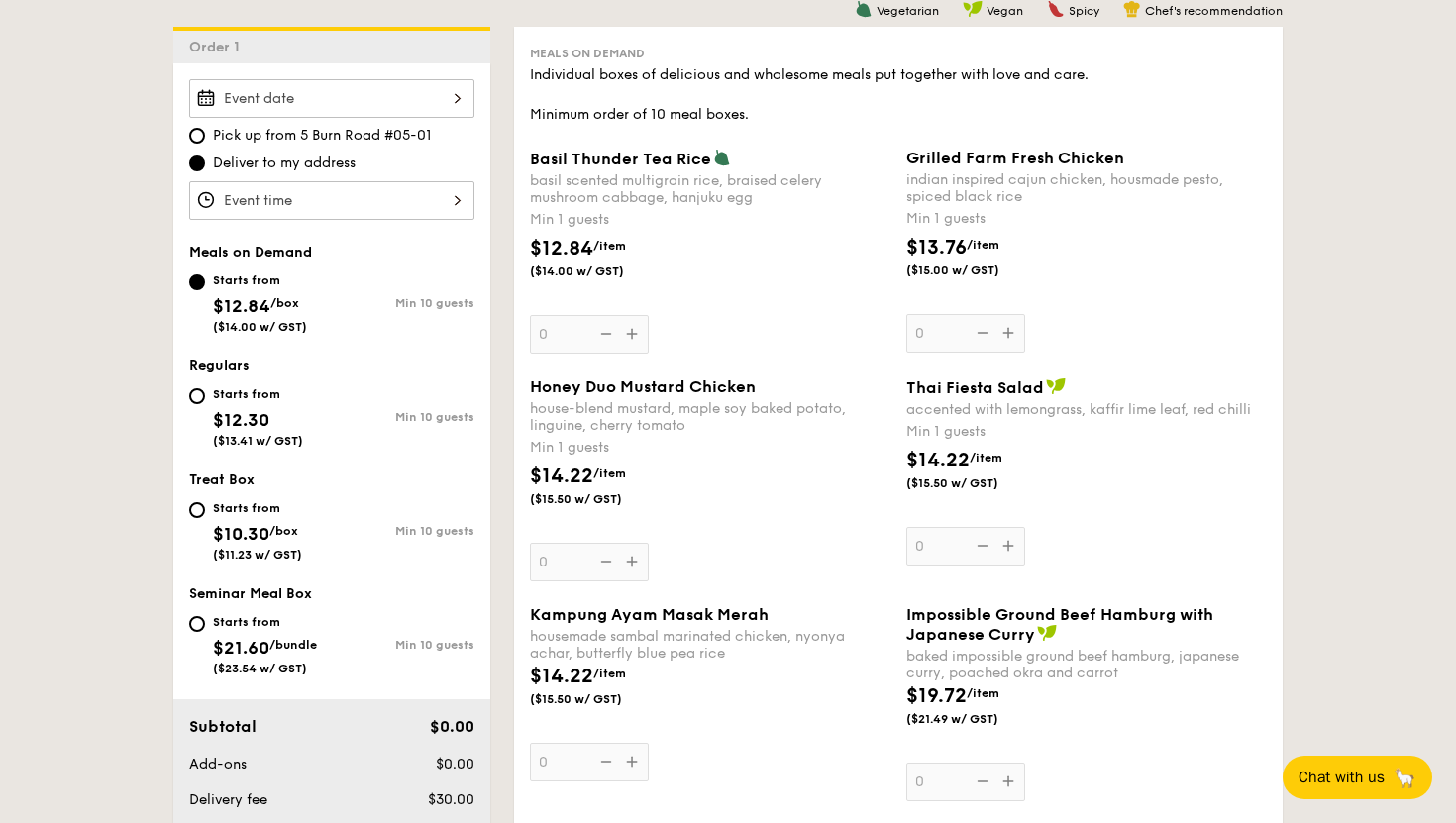 scroll, scrollTop: 533, scrollLeft: 0, axis: vertical 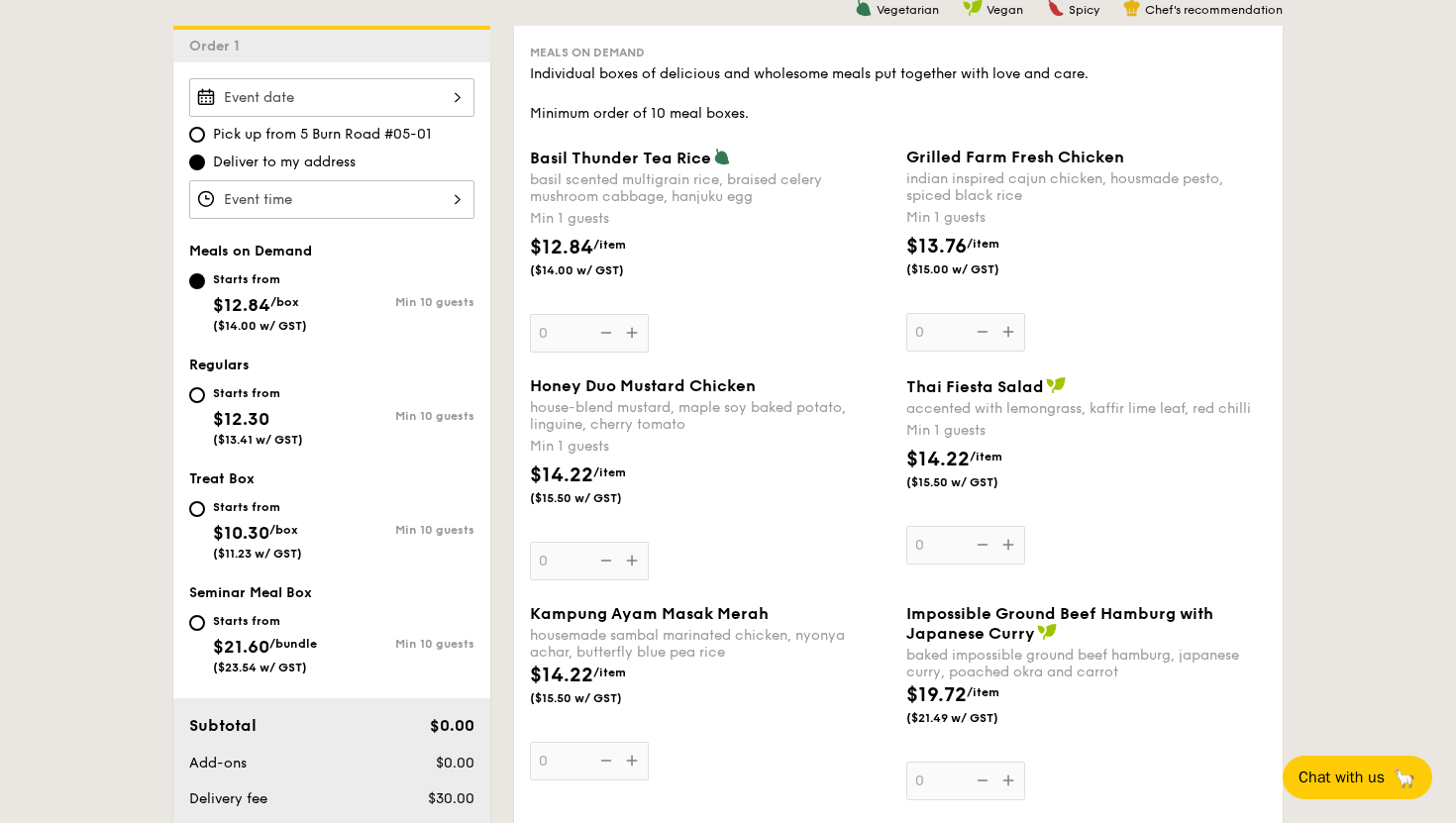click at bounding box center [332, 97] 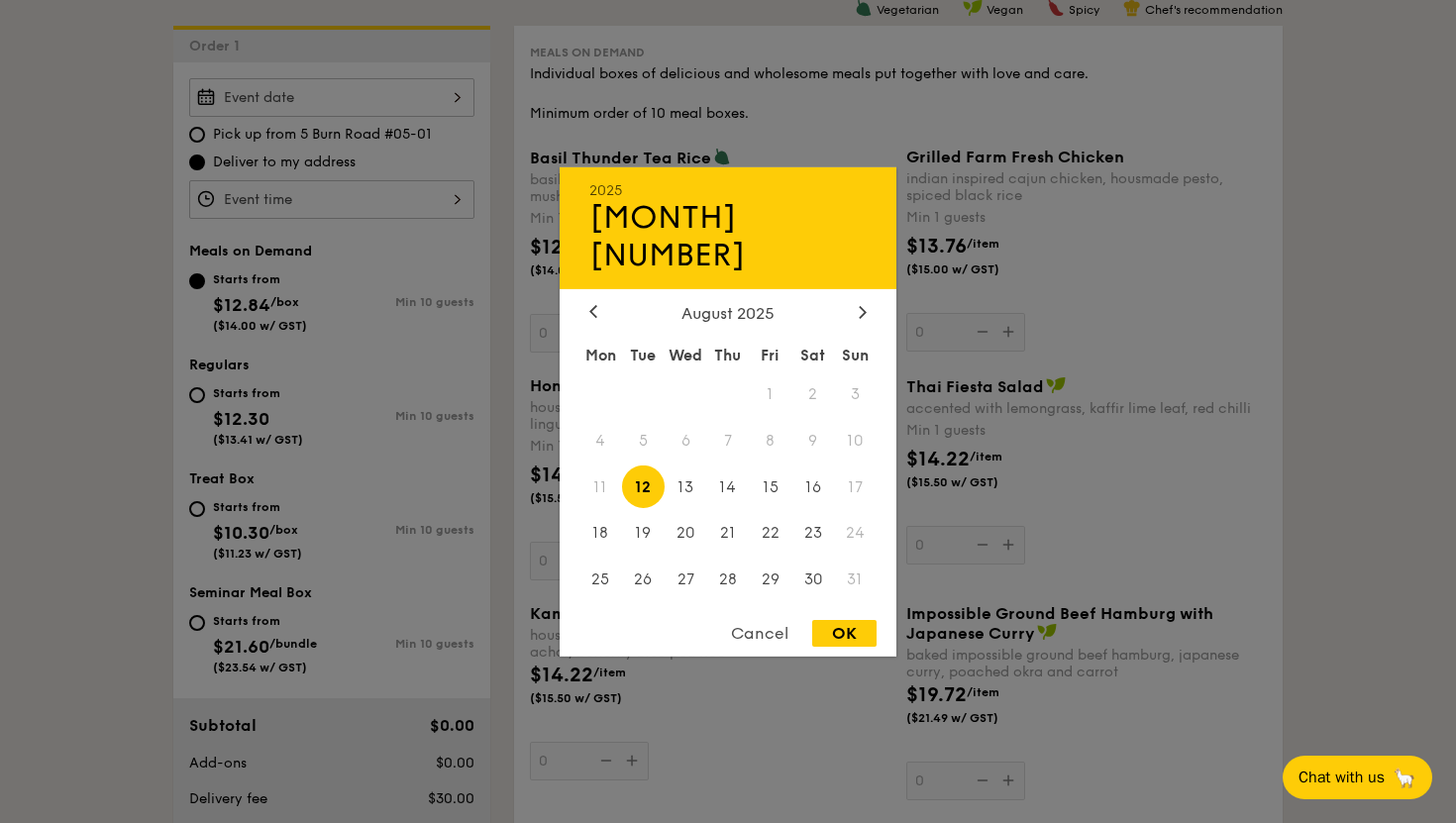 click at bounding box center [728, 411] 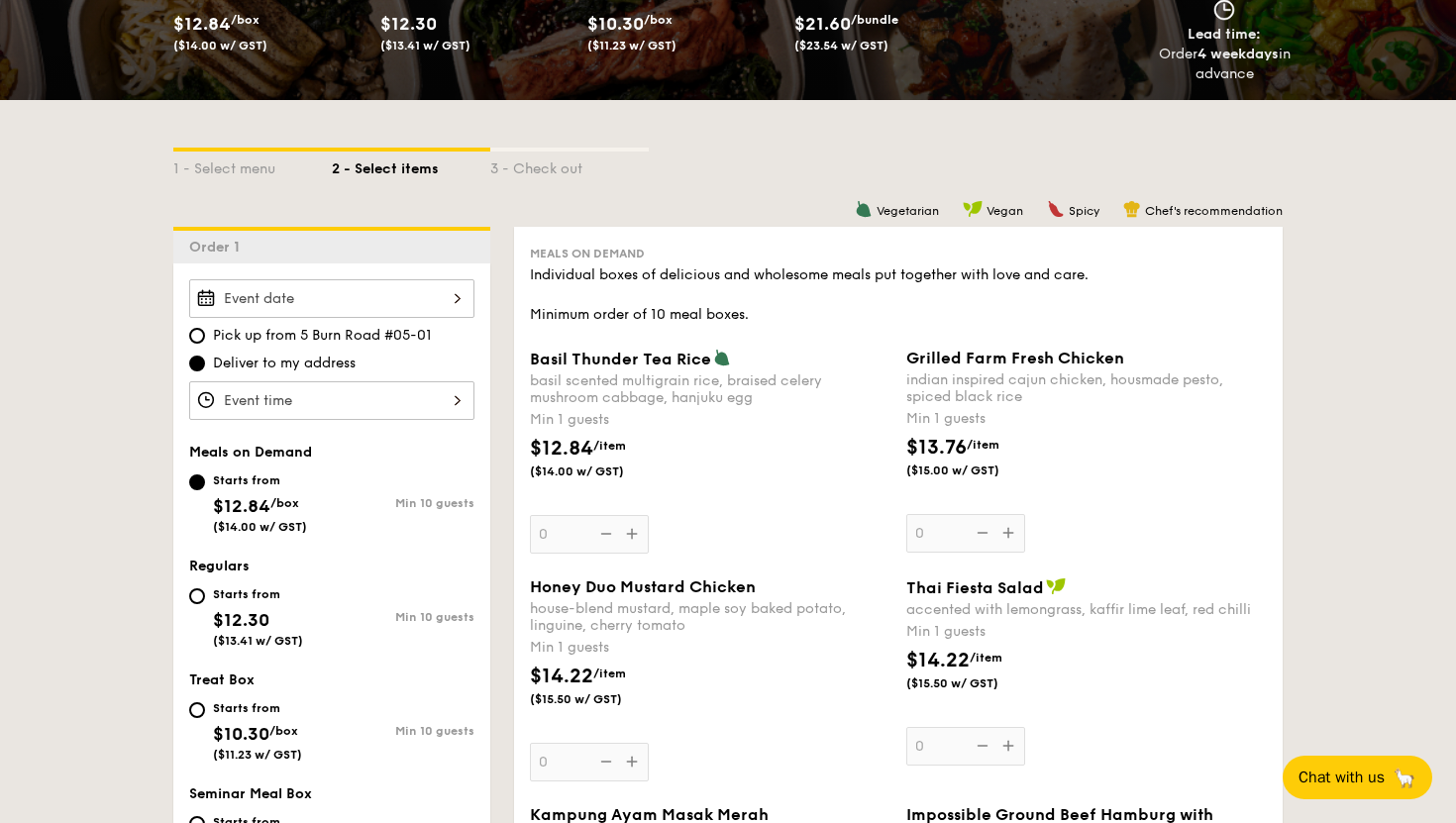 scroll, scrollTop: 0, scrollLeft: 0, axis: both 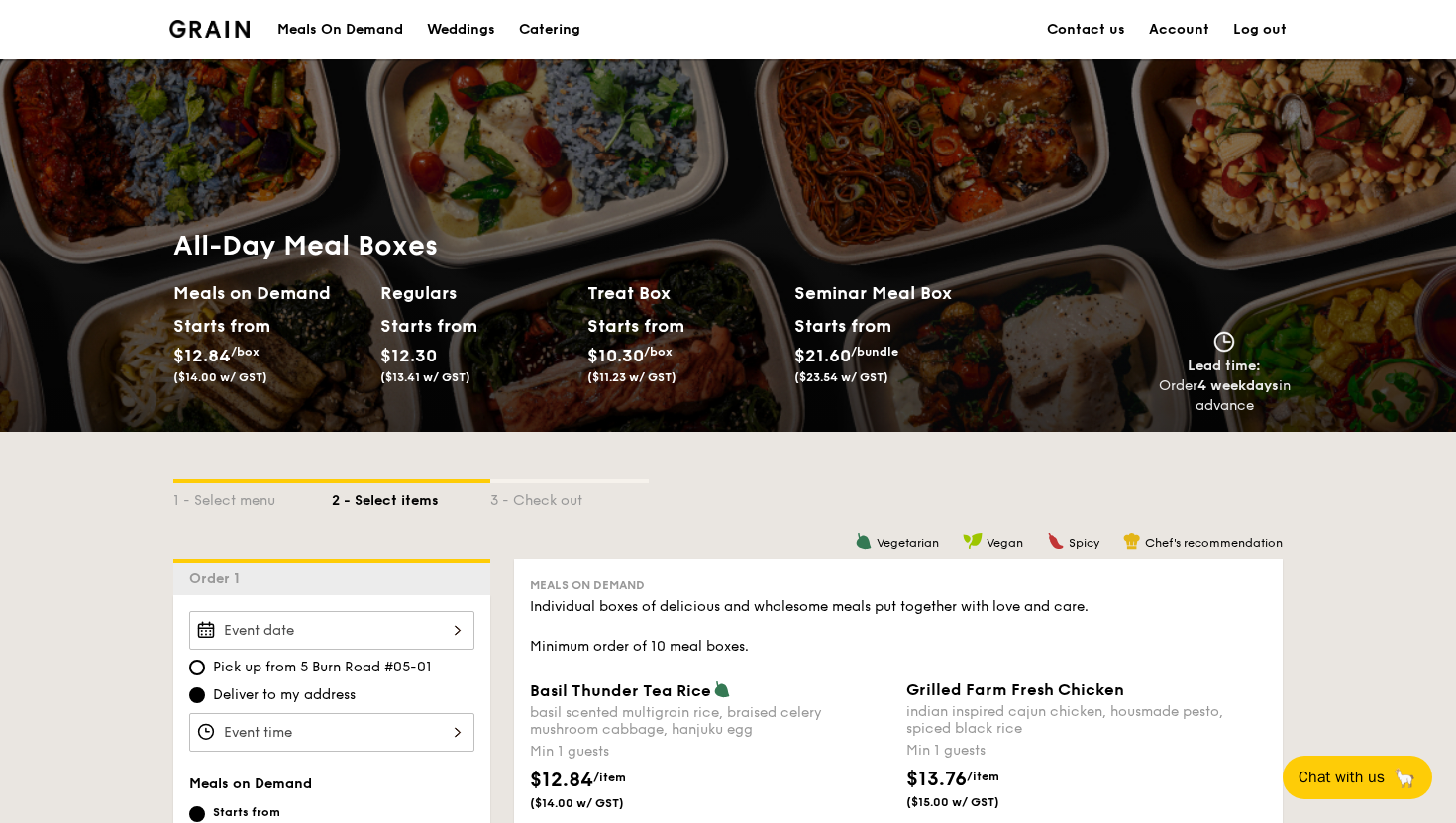click at bounding box center (209, 29) 